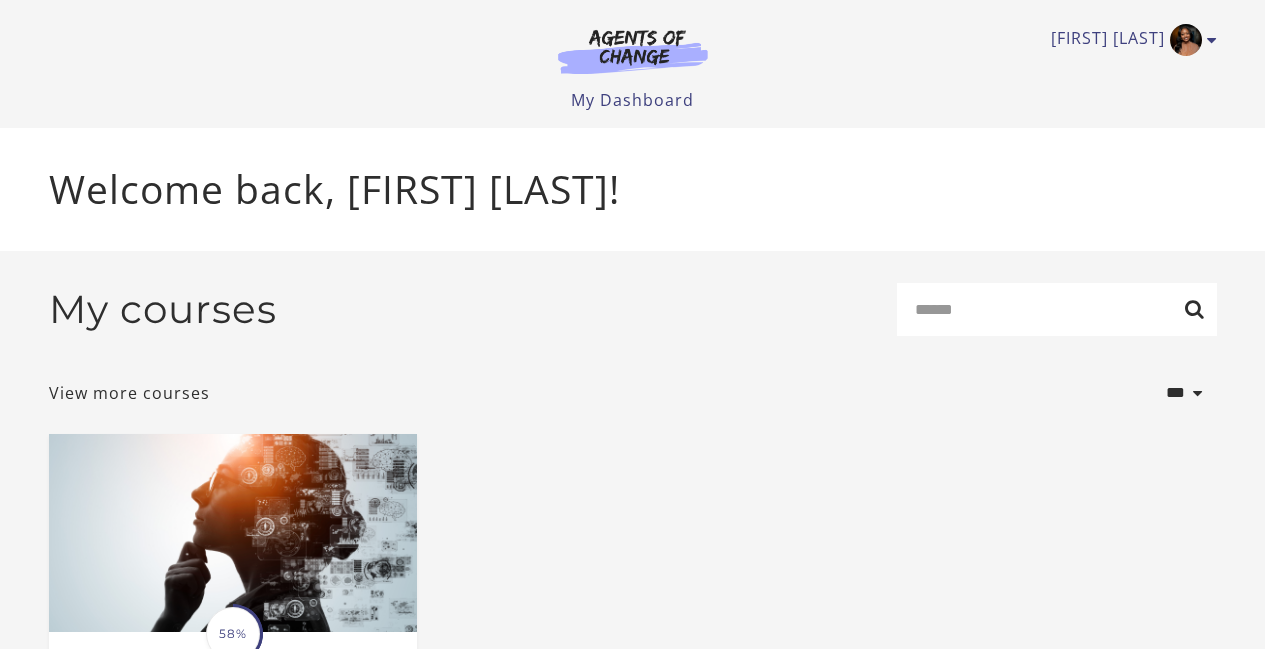 scroll, scrollTop: 0, scrollLeft: 0, axis: both 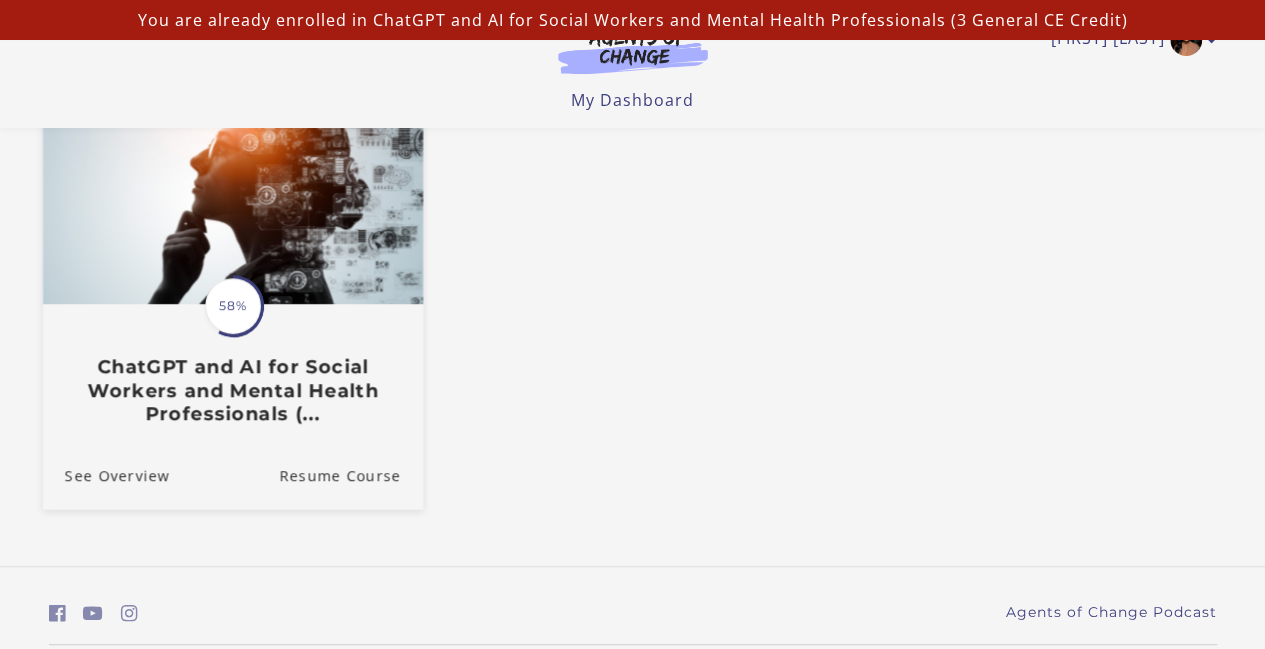 click on "ChatGPT and AI for Social Workers and Mental Health Professionals (..." at bounding box center [232, 390] 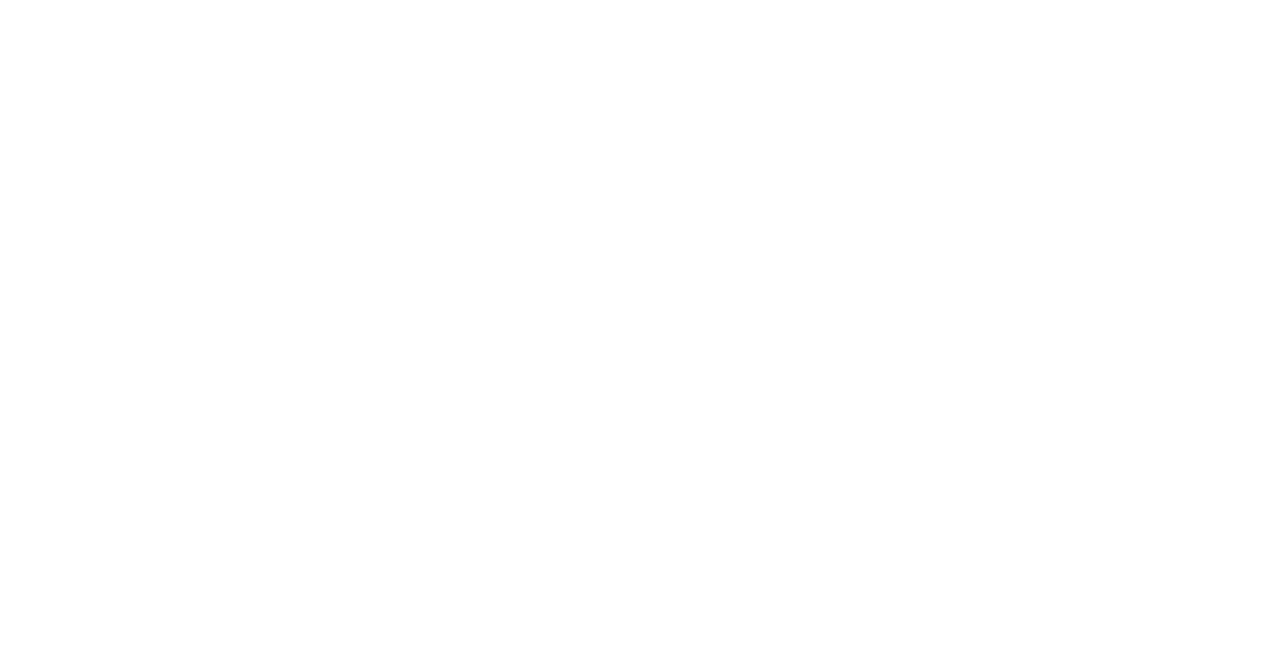 scroll, scrollTop: 0, scrollLeft: 0, axis: both 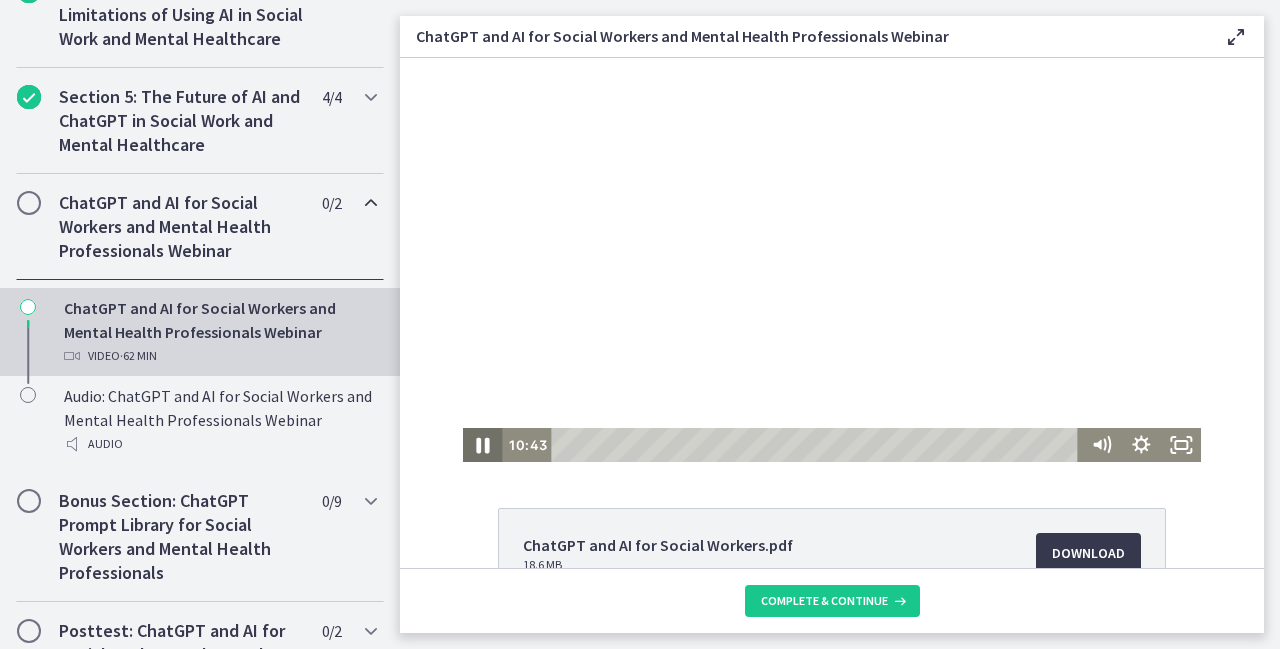click 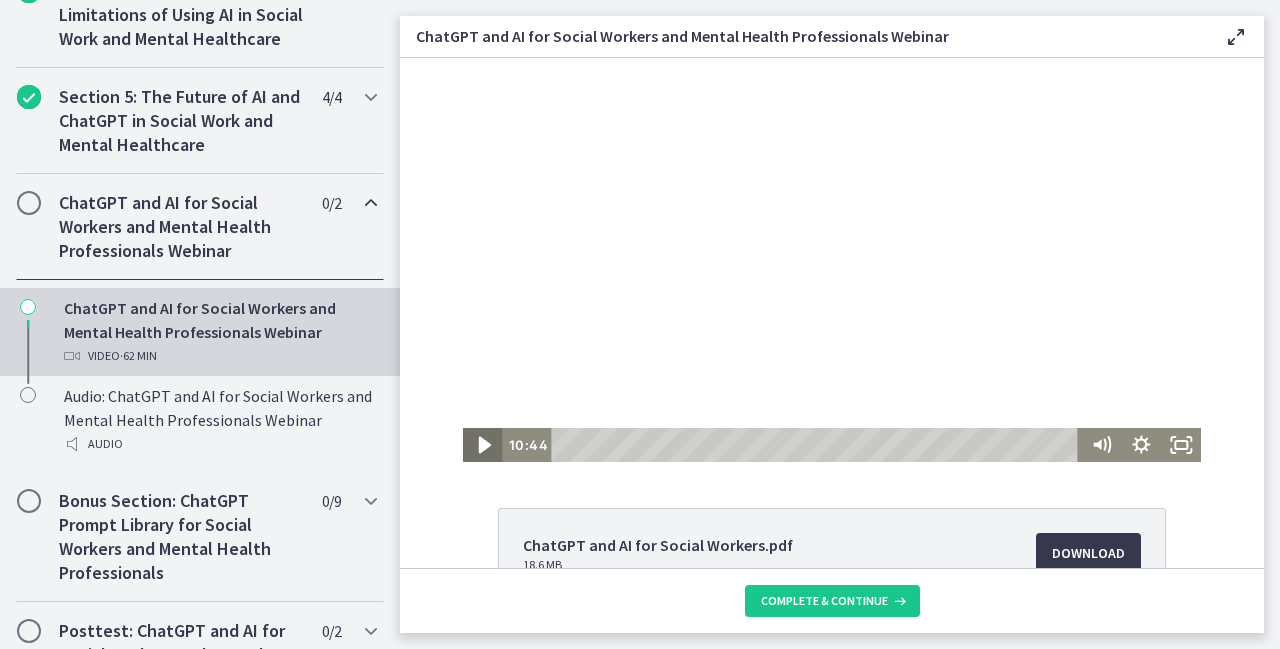 drag, startPoint x: 476, startPoint y: 443, endPoint x: 740, endPoint y: 385, distance: 270.29614 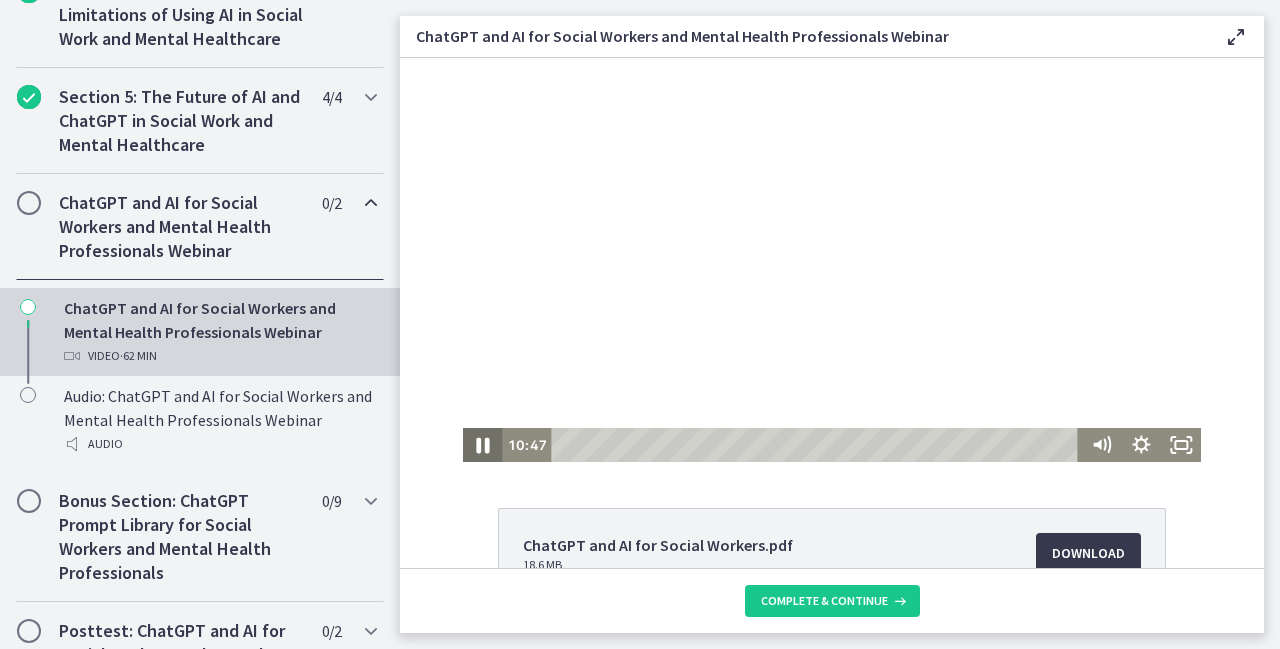 click 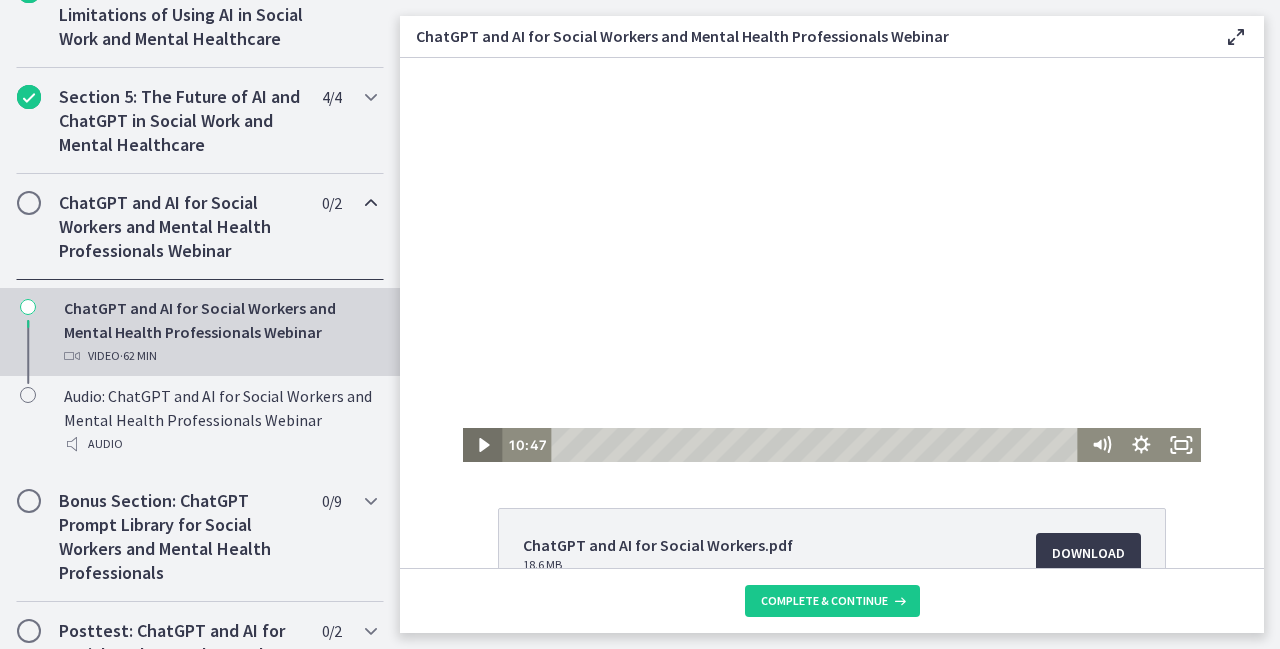 click 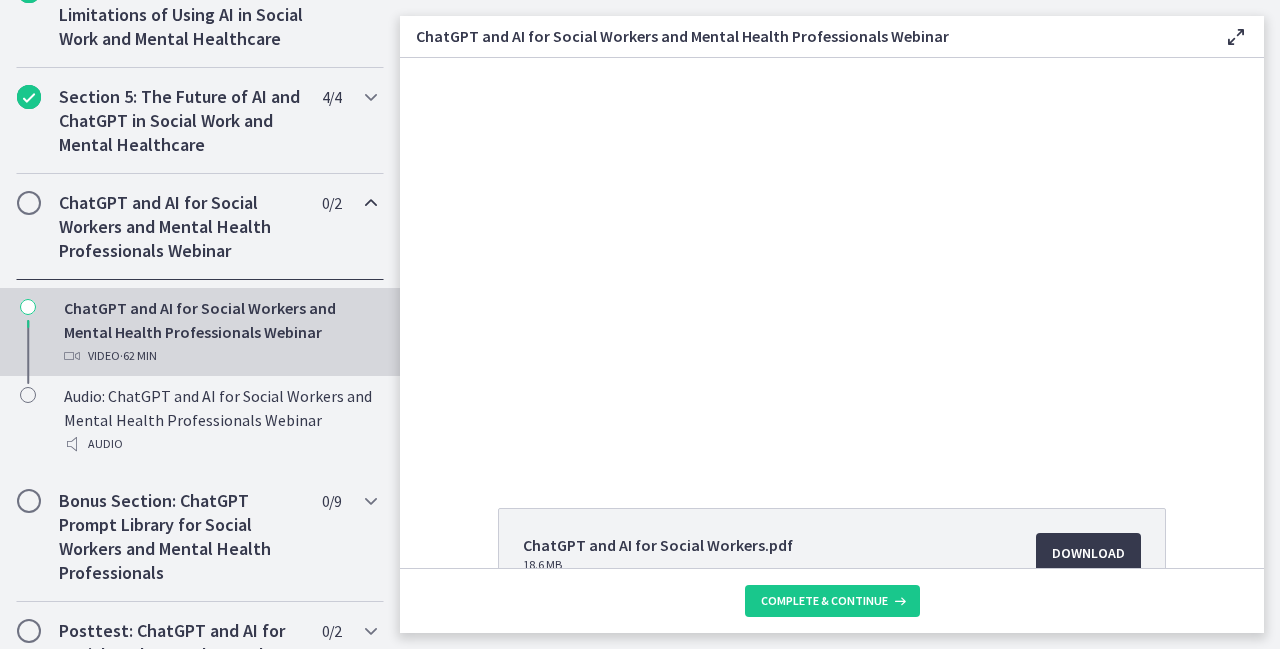 scroll, scrollTop: 40, scrollLeft: 0, axis: vertical 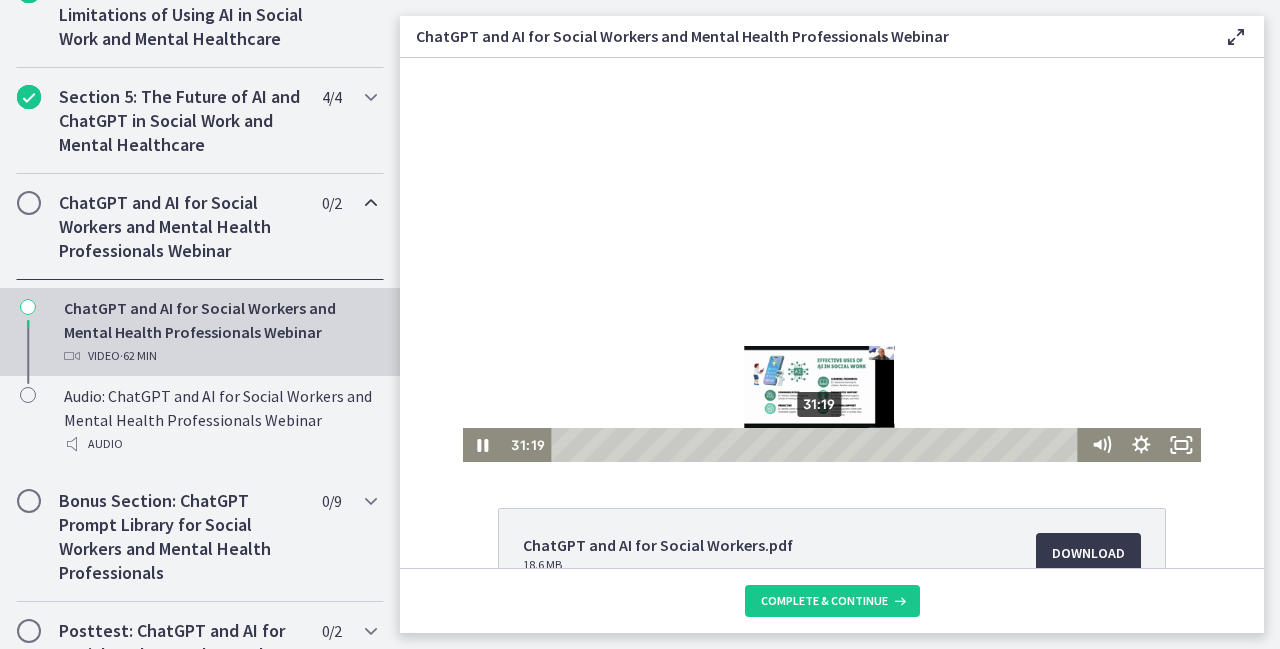 click at bounding box center [819, 444] 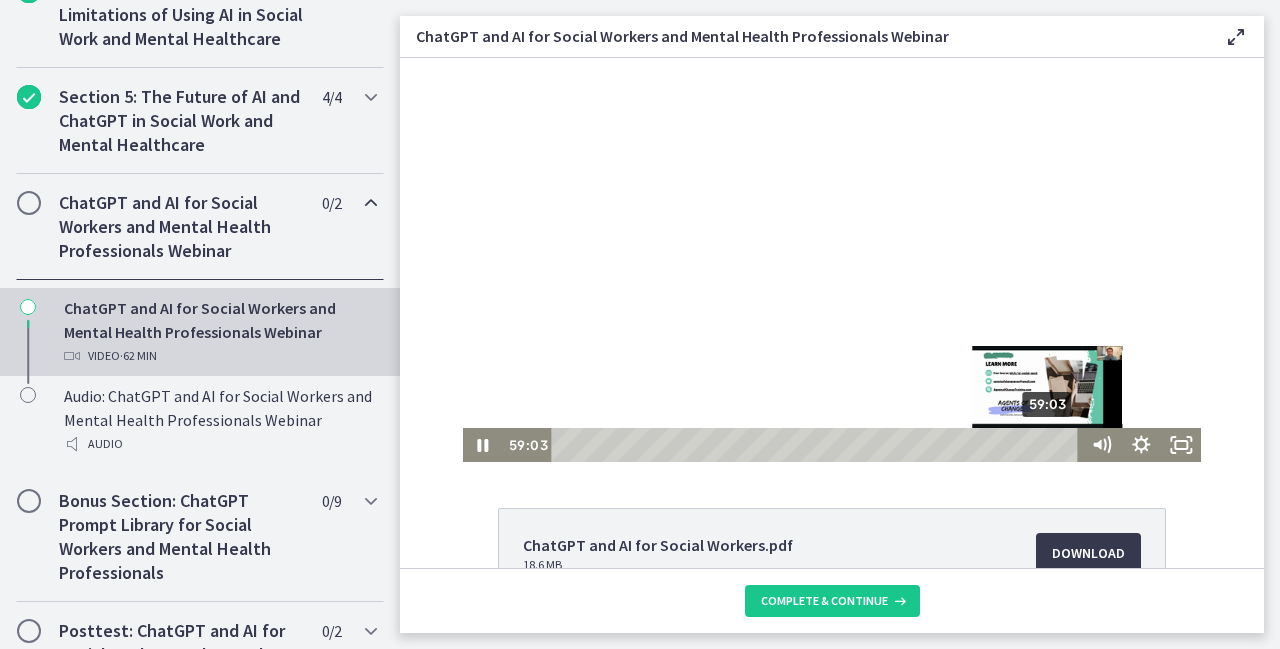 click on "59:03" at bounding box center [818, 445] 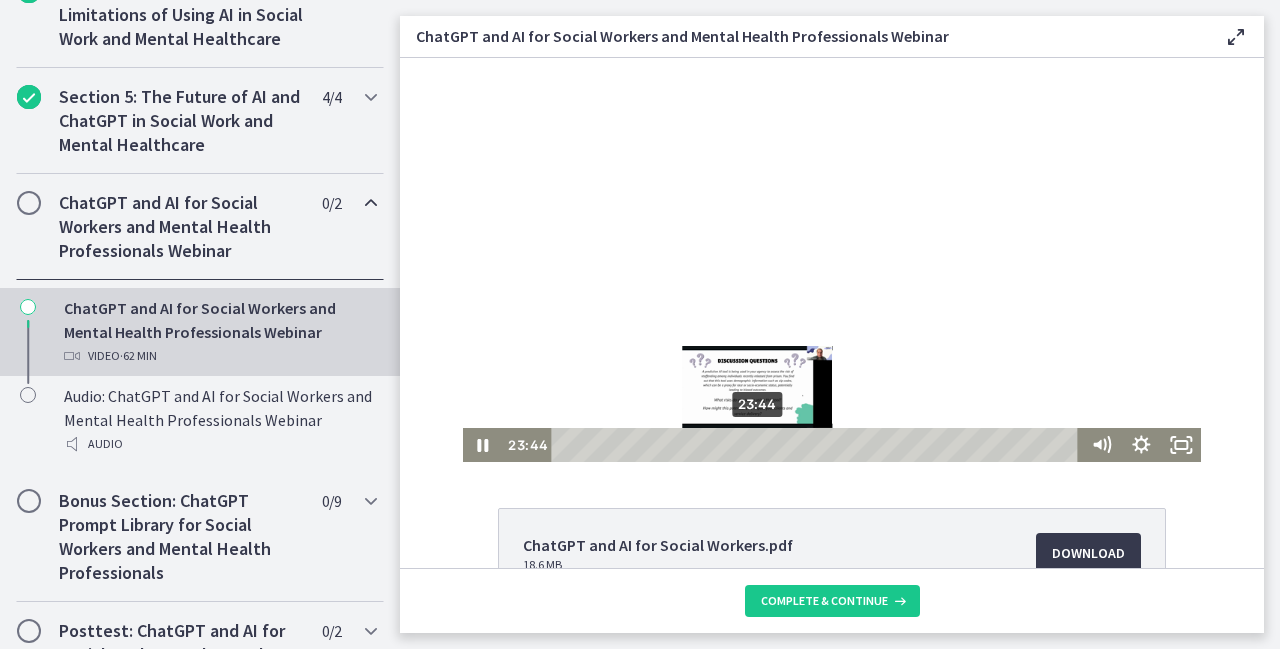 click on "23:44" at bounding box center (818, 445) 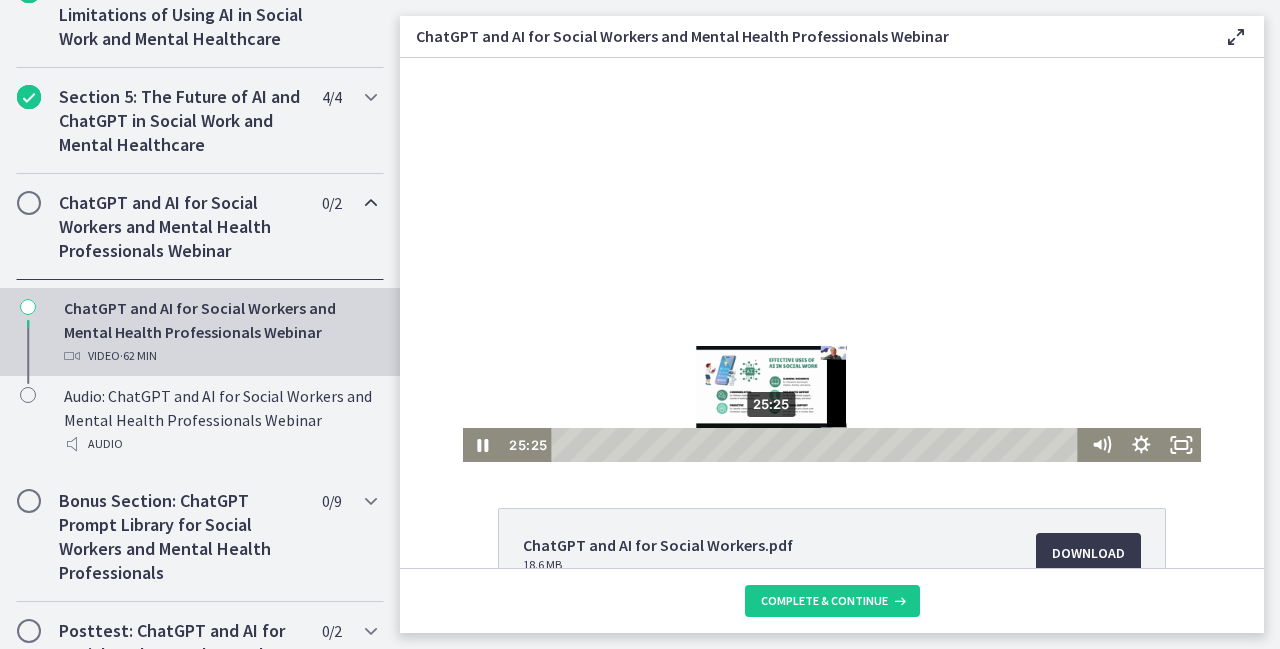 click on "25:25" at bounding box center (818, 445) 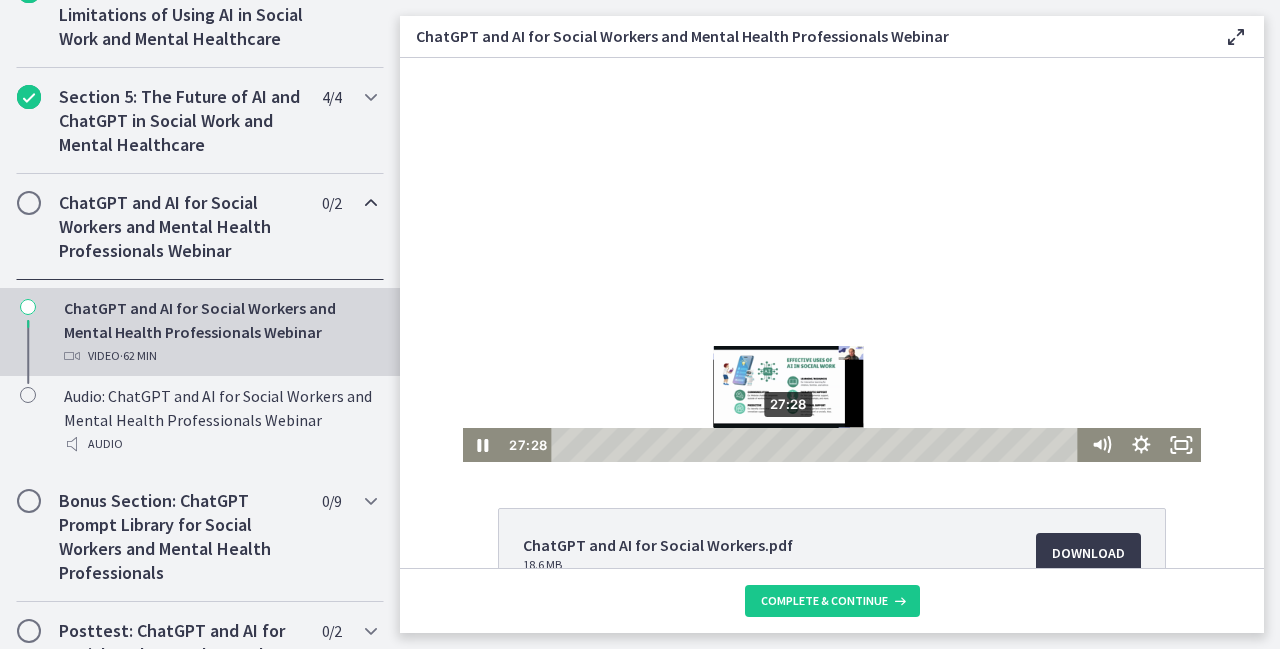 click on "27:28" at bounding box center (818, 445) 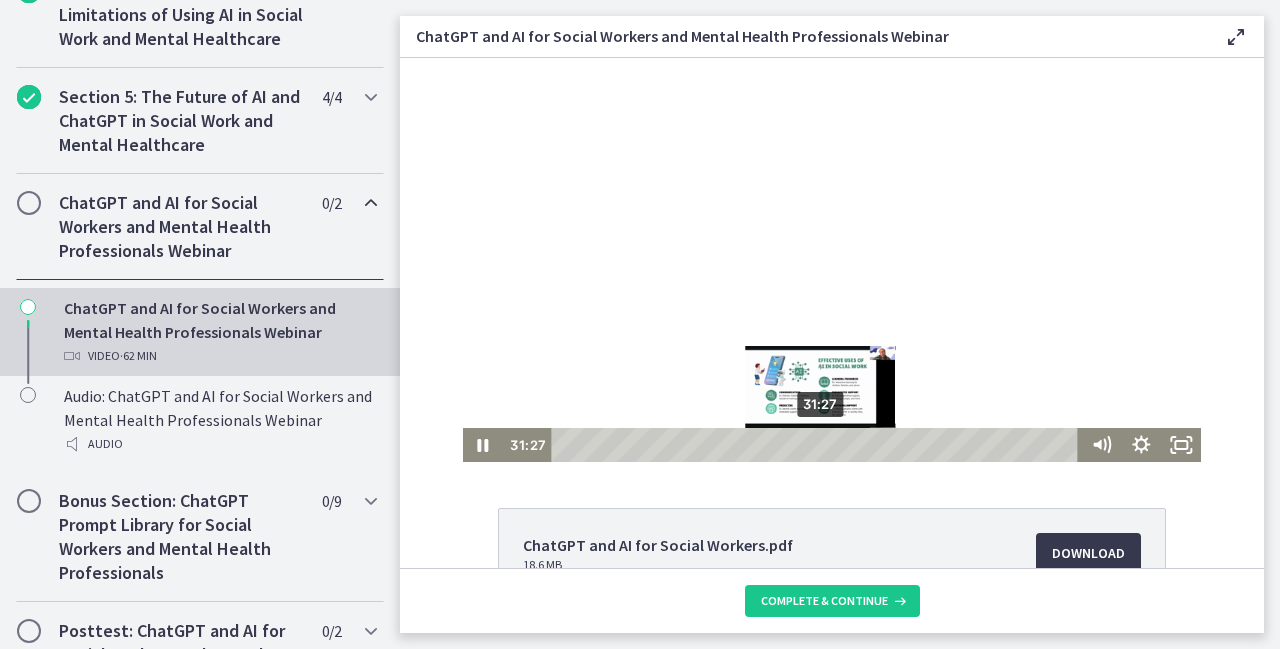 click on "31:27" at bounding box center (818, 445) 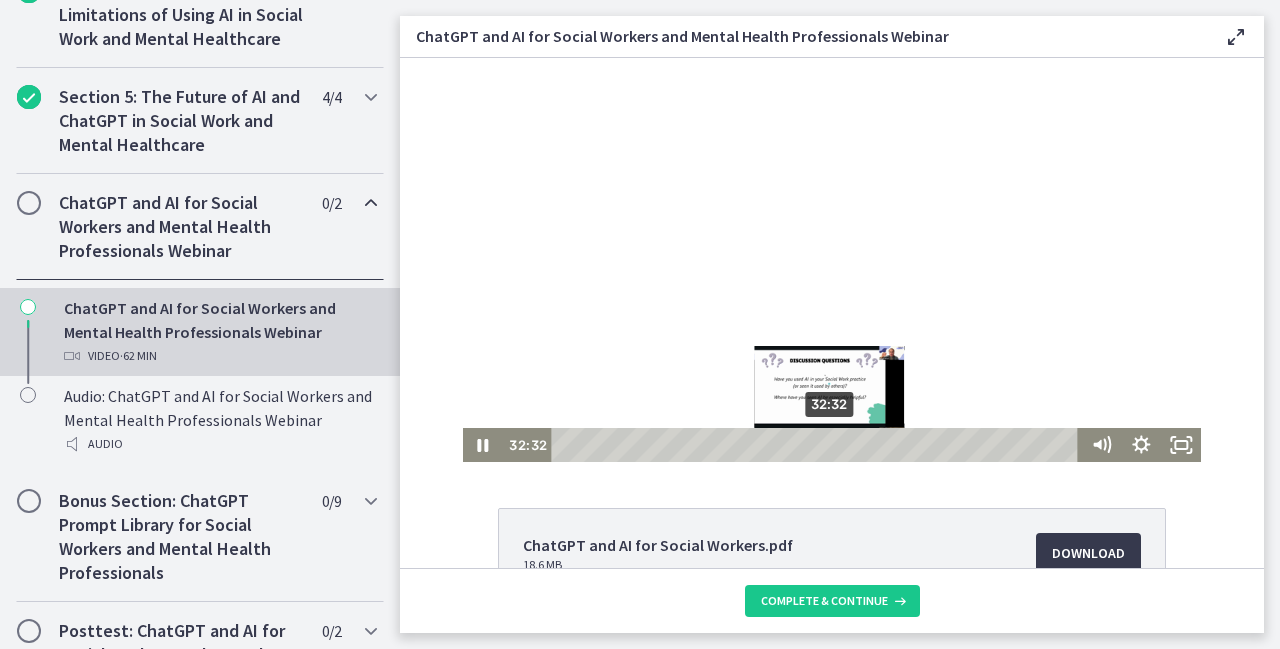 click on "32:32" at bounding box center [818, 445] 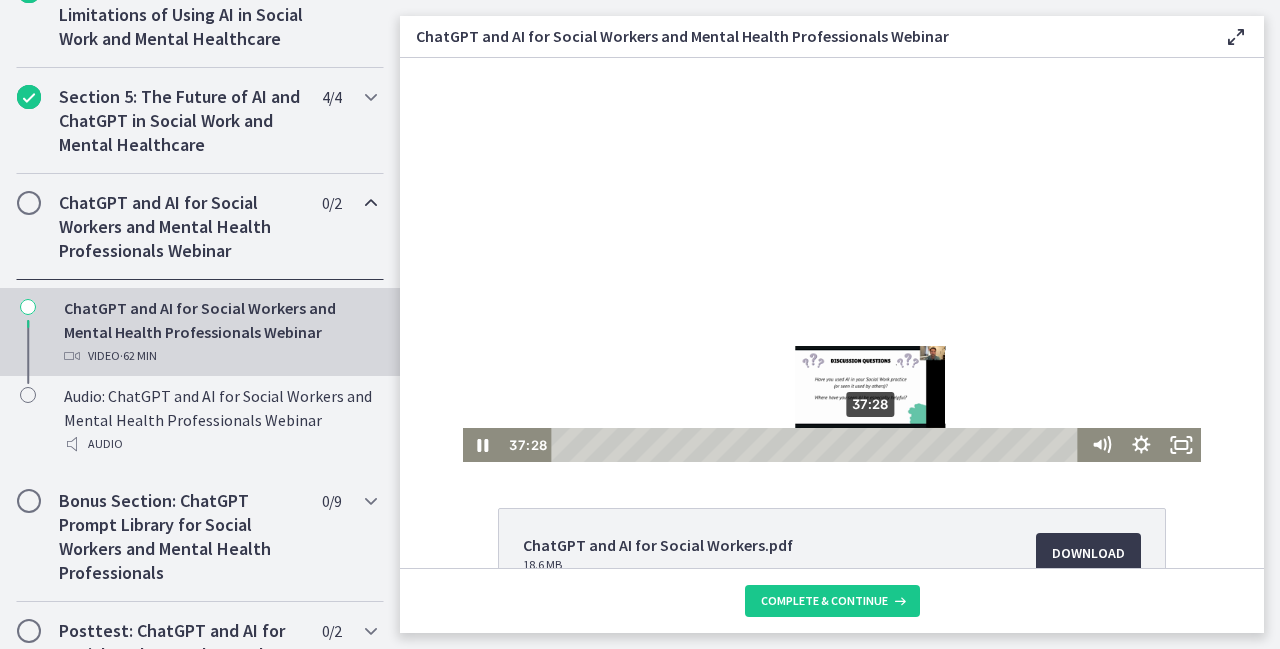 click at bounding box center (870, 444) 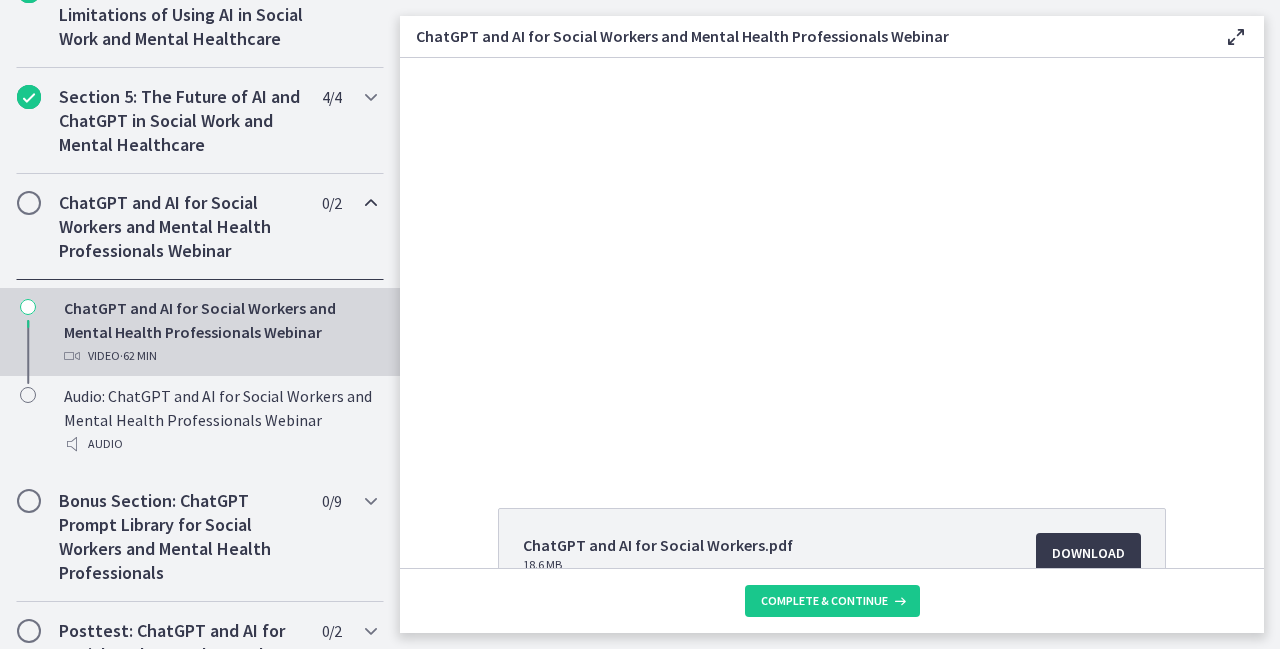 drag, startPoint x: 471, startPoint y: 447, endPoint x: 1014, endPoint y: -84, distance: 759.4801 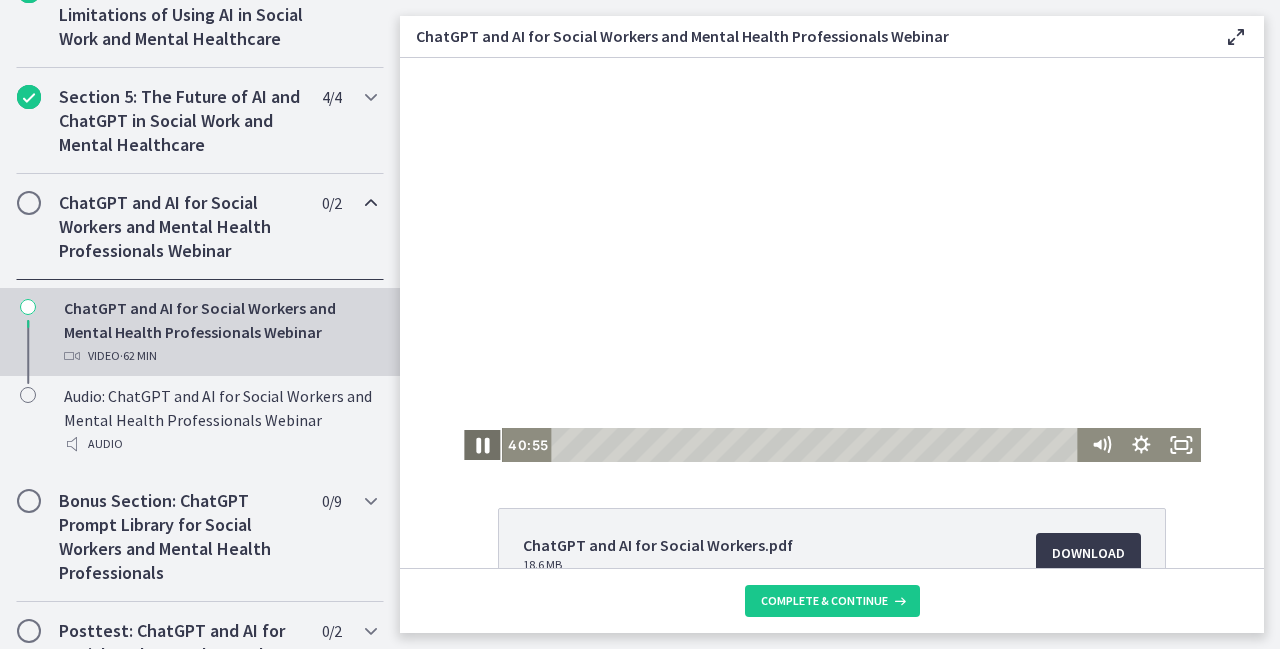 click 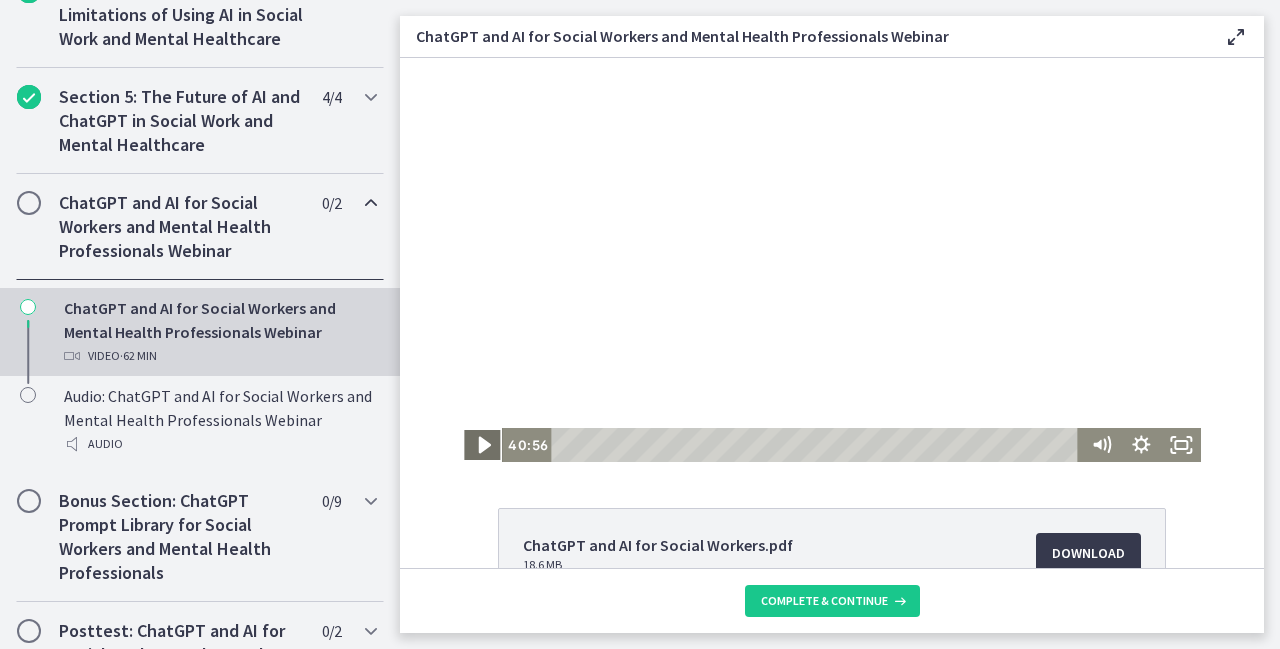 click 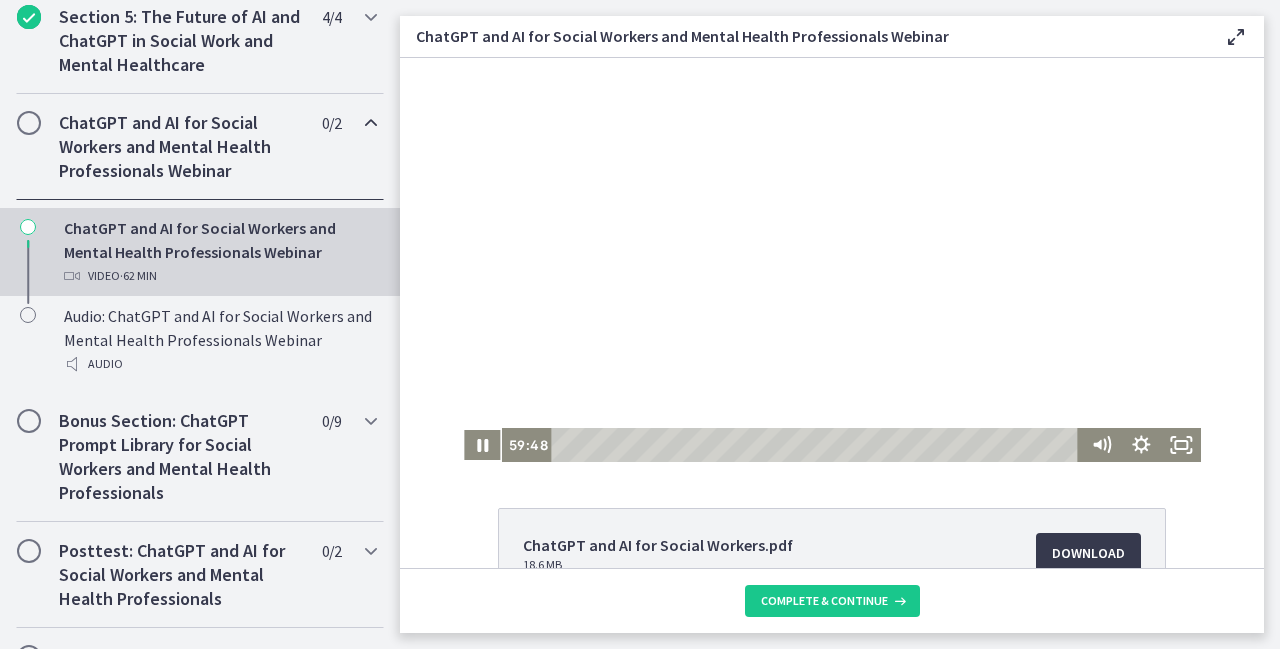 scroll, scrollTop: 956, scrollLeft: 0, axis: vertical 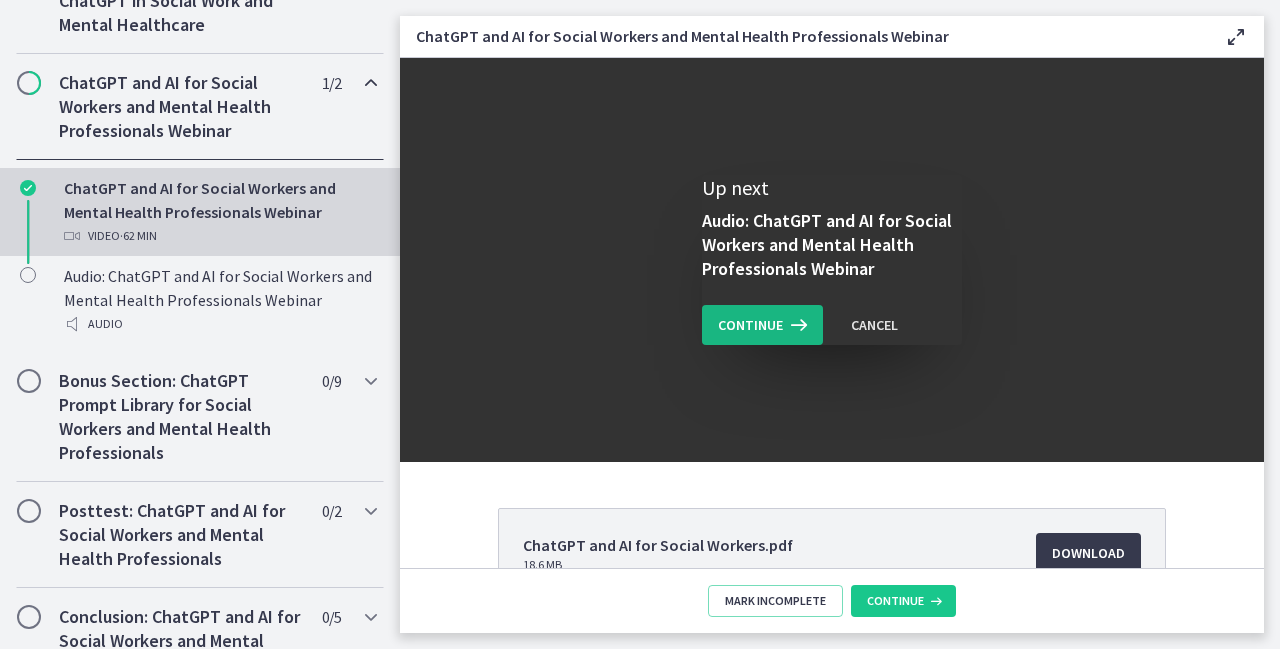 click on "Continue" at bounding box center [750, 325] 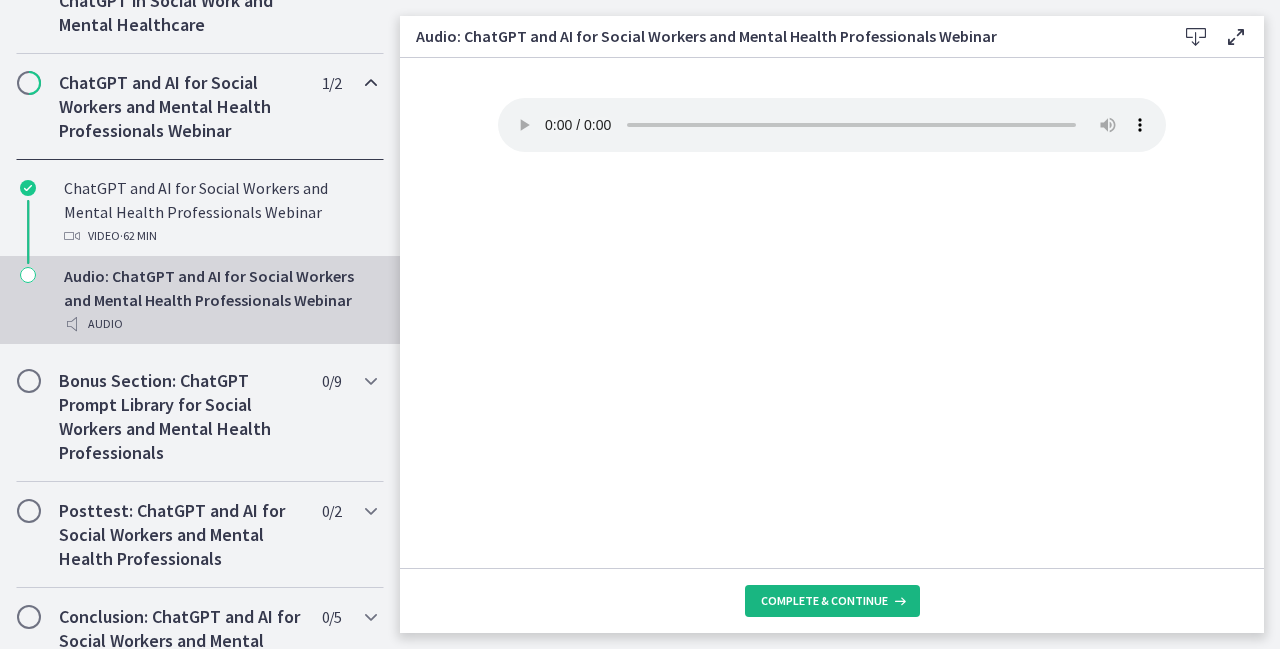 click on "Complete & continue" at bounding box center [824, 601] 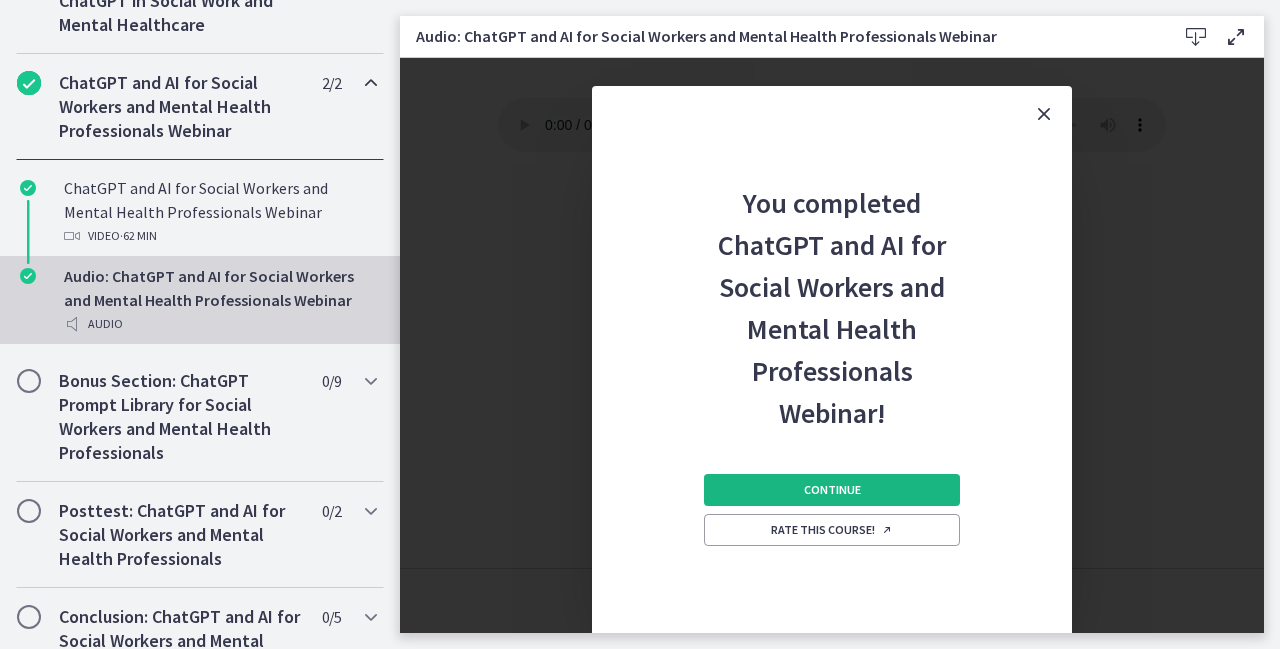 click on "Continue" at bounding box center (832, 490) 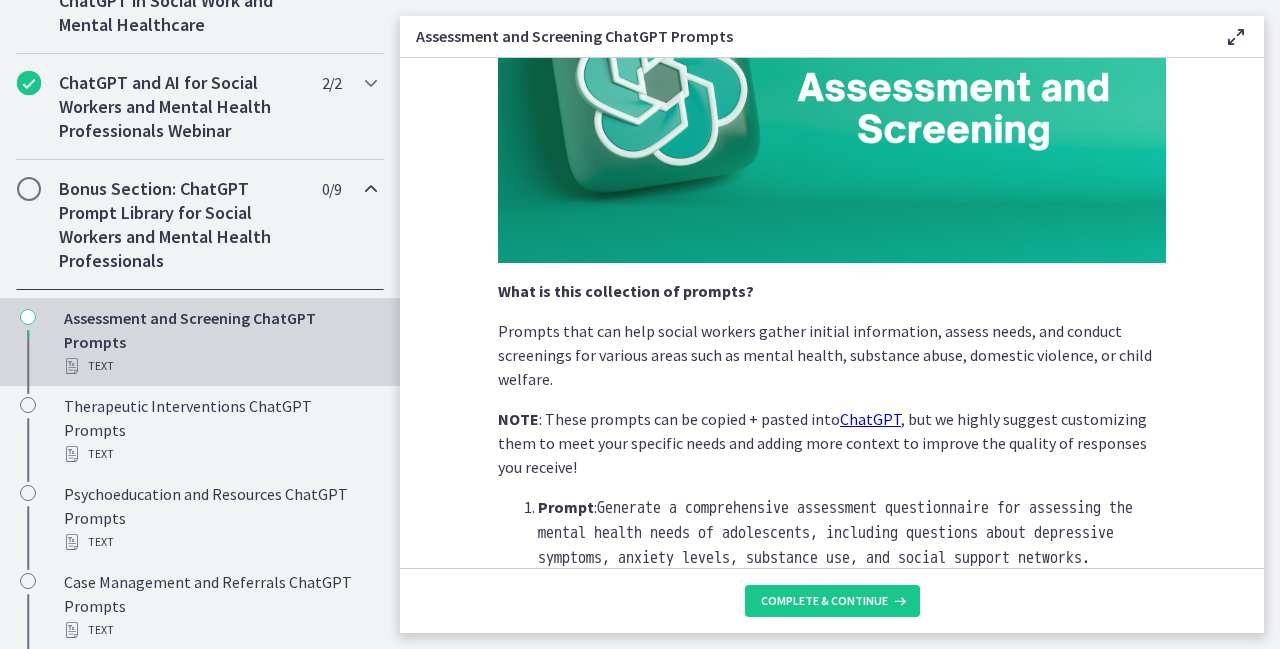 scroll, scrollTop: 240, scrollLeft: 0, axis: vertical 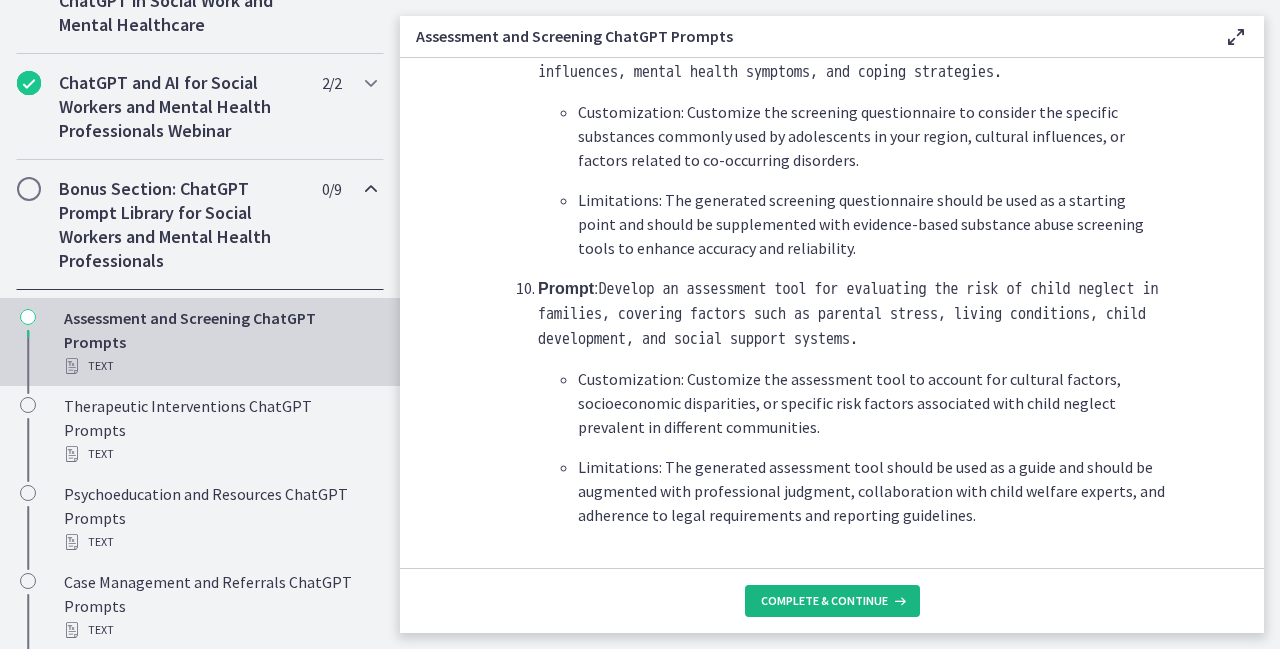 click on "Complete & continue" at bounding box center [824, 601] 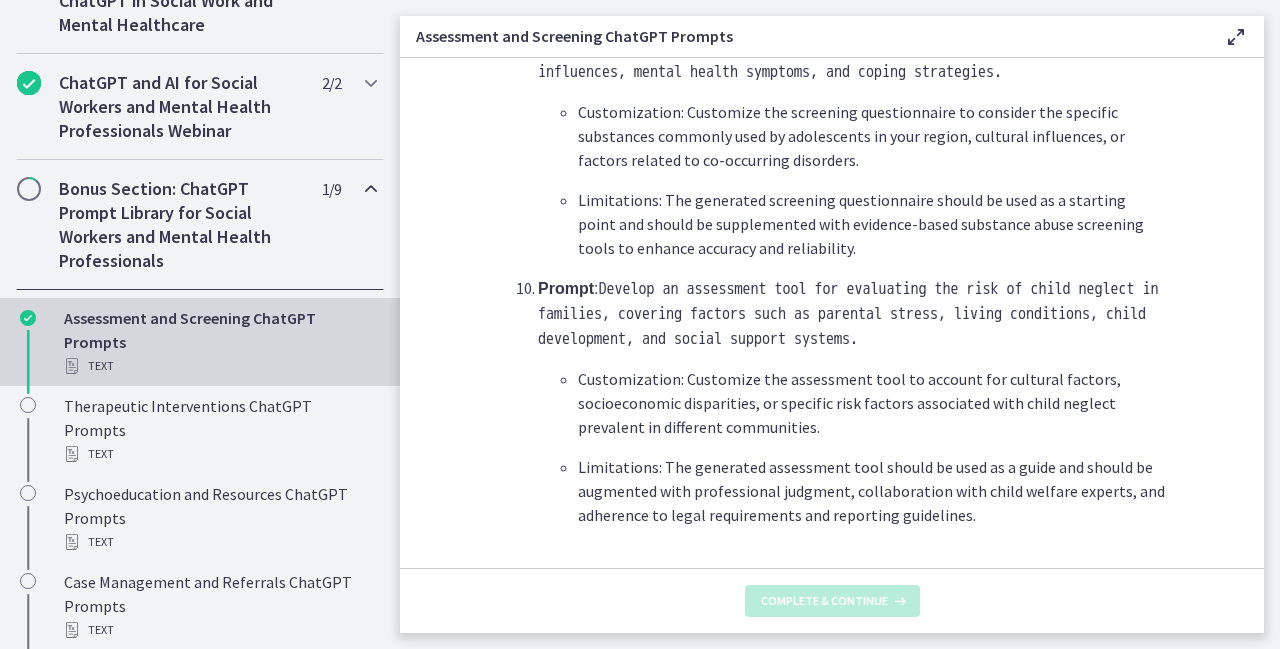 scroll, scrollTop: 0, scrollLeft: 0, axis: both 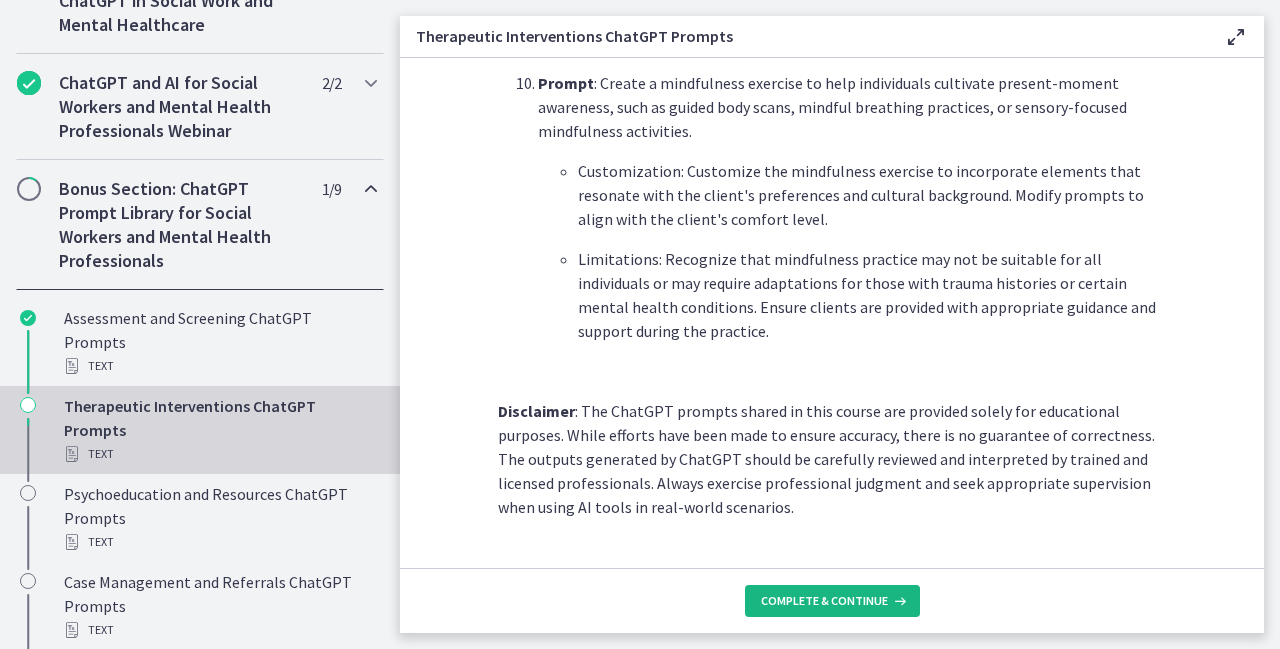 click on "Complete & continue" at bounding box center (824, 601) 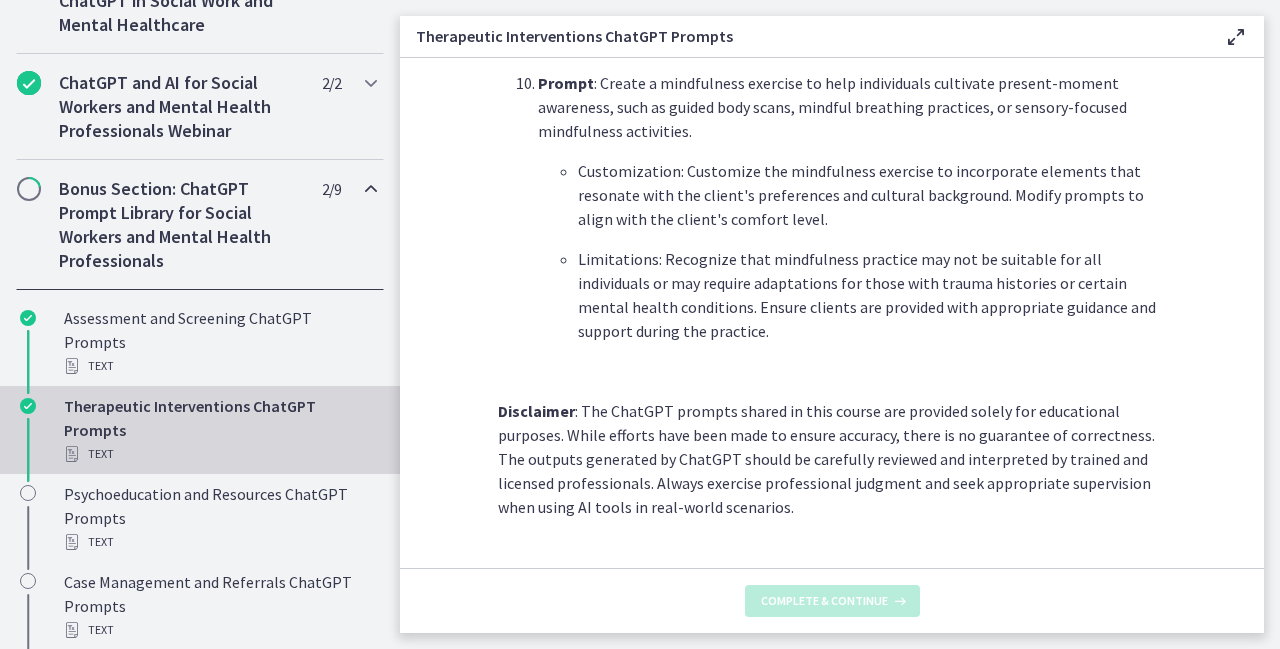 scroll, scrollTop: 0, scrollLeft: 0, axis: both 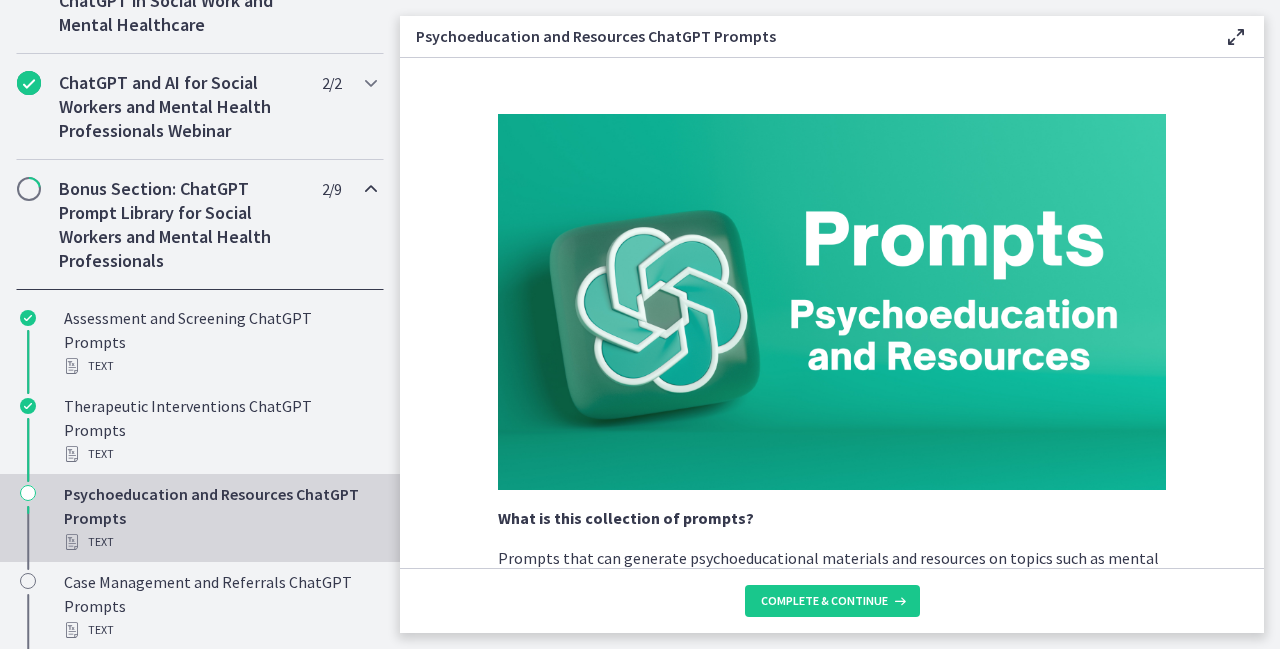drag, startPoint x: 1119, startPoint y: 0, endPoint x: 1181, endPoint y: 185, distance: 195.1128 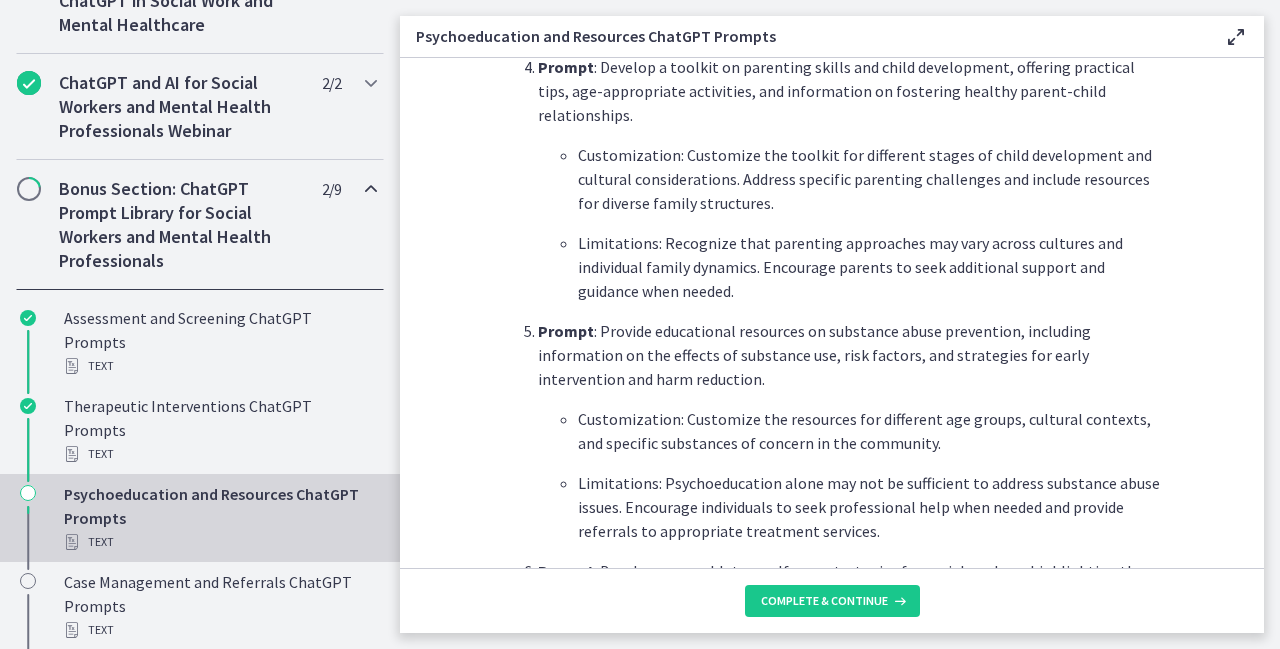 scroll, scrollTop: 1453, scrollLeft: 0, axis: vertical 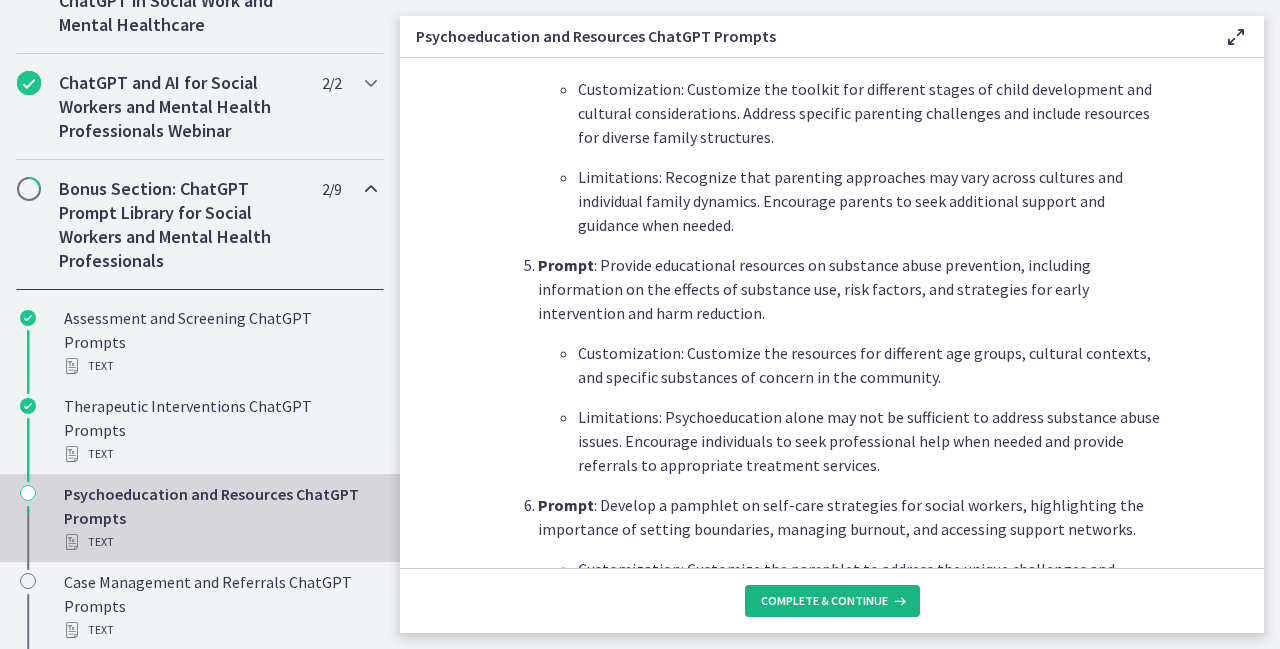 click on "Complete & continue" at bounding box center (832, 601) 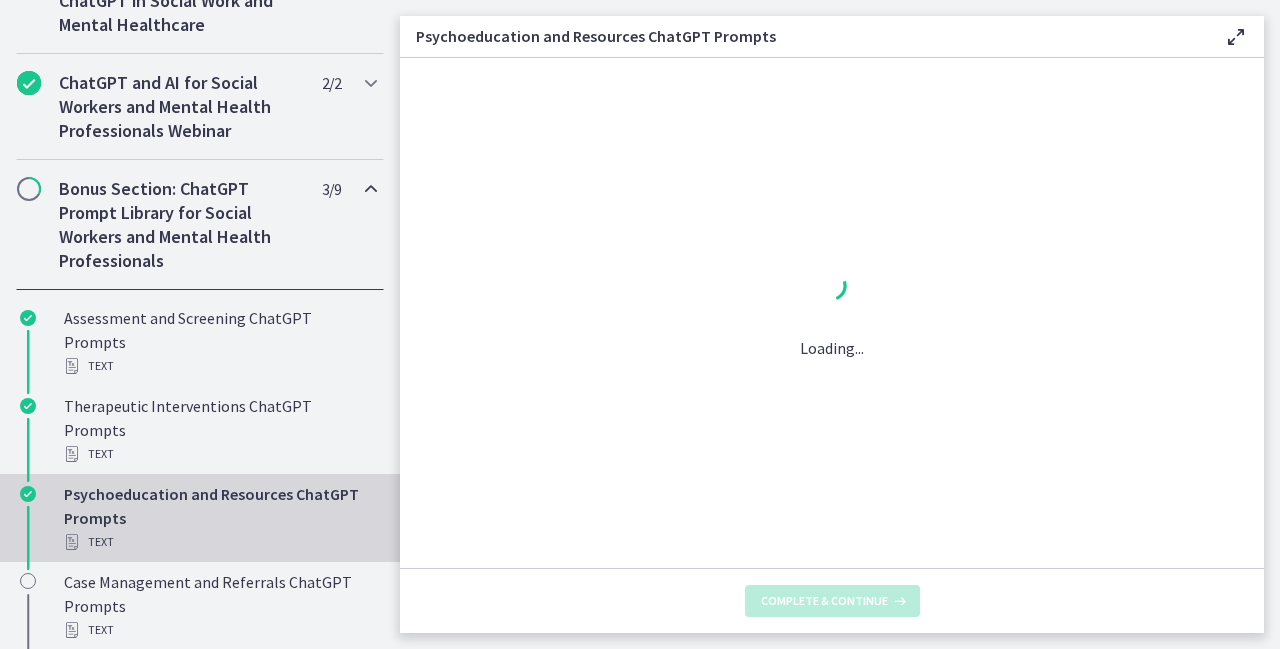 scroll, scrollTop: 0, scrollLeft: 0, axis: both 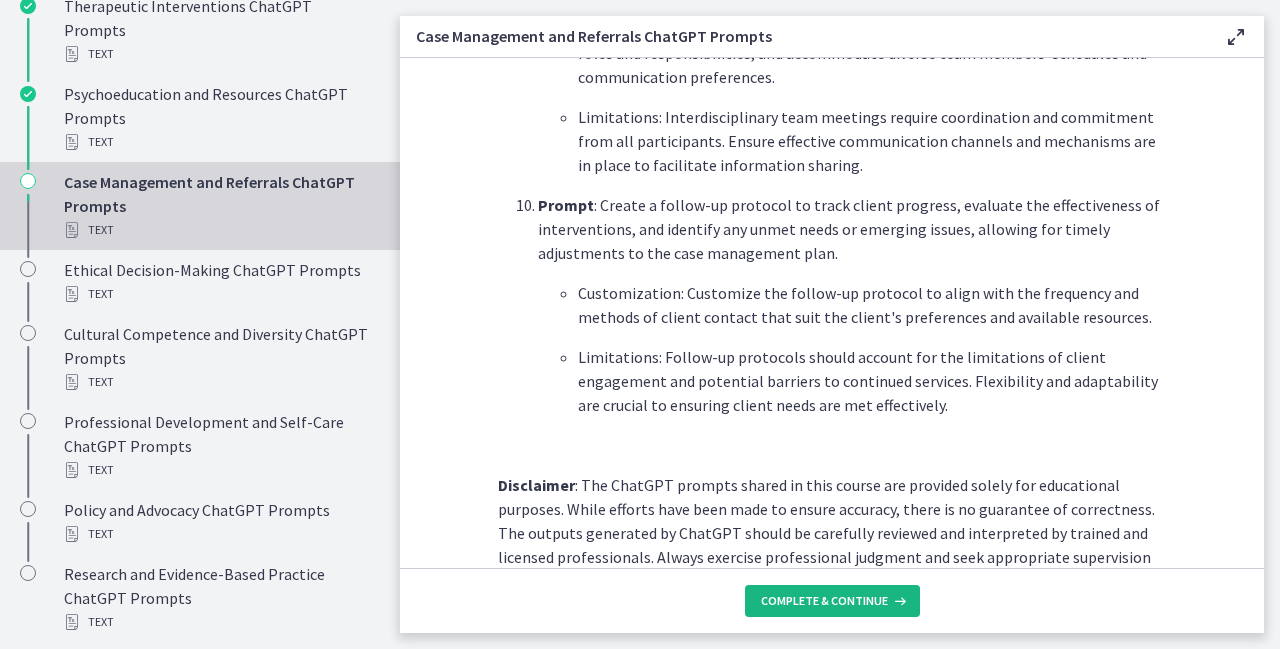 click on "Complete & continue" at bounding box center (824, 601) 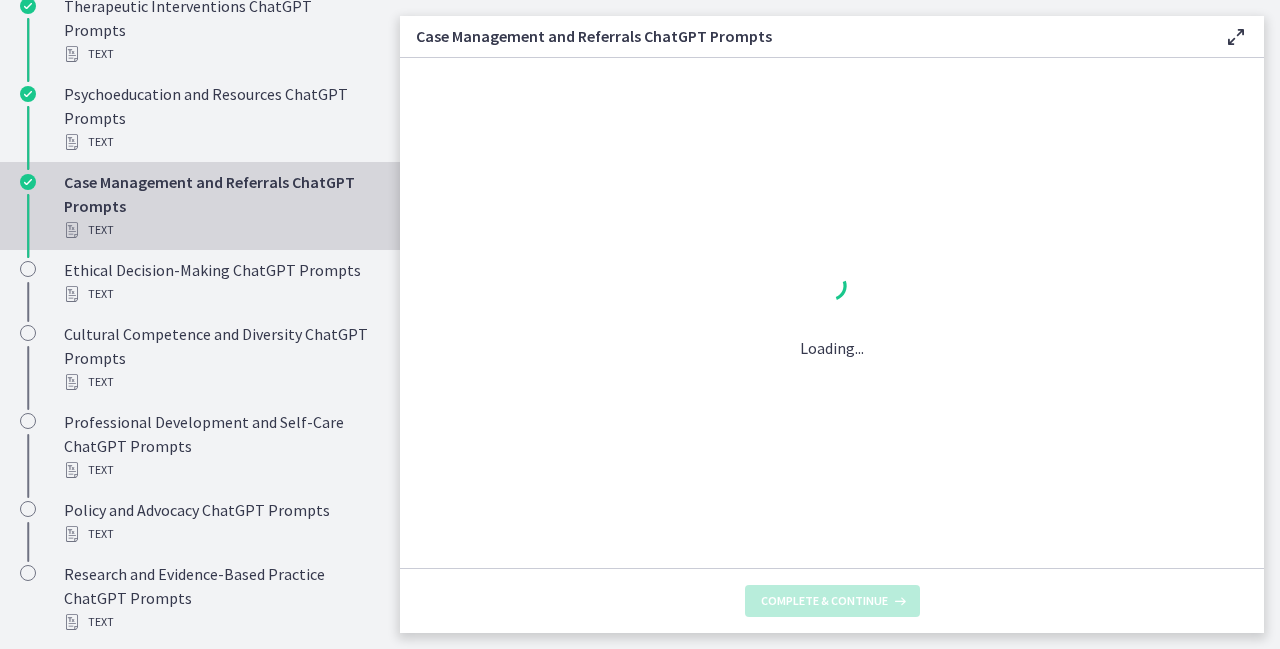 scroll, scrollTop: 0, scrollLeft: 0, axis: both 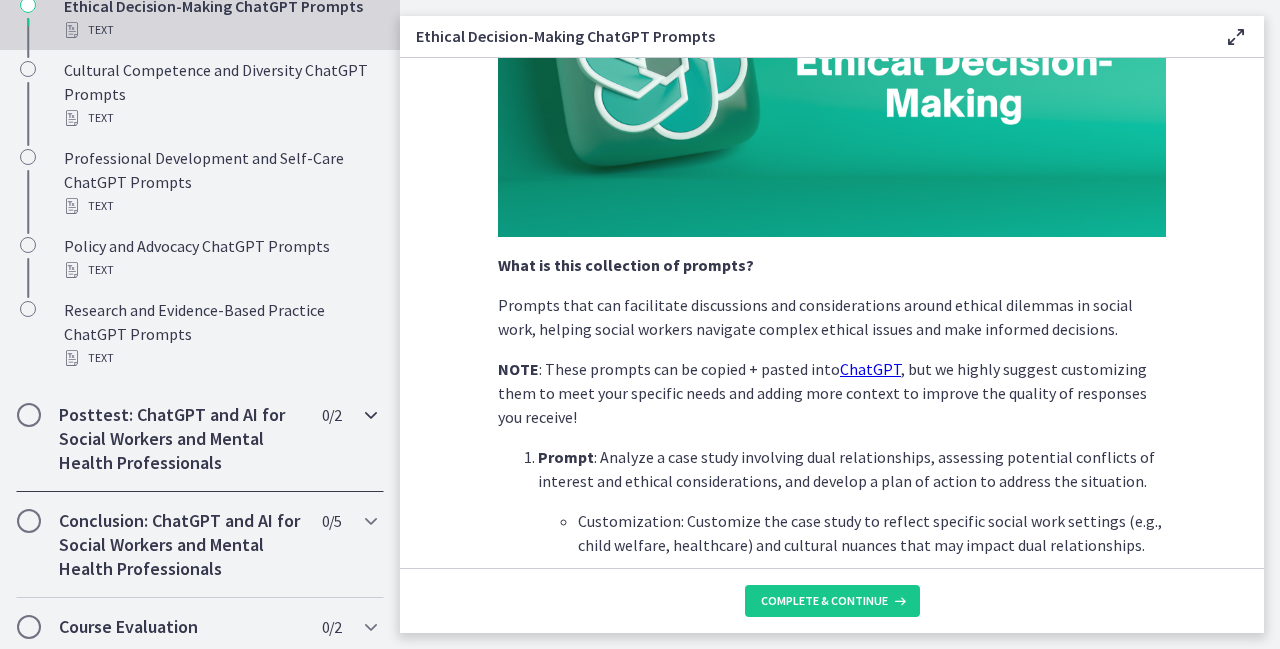 click on "Posttest: ChatGPT and AI for Social Workers and Mental Health Professionals
0  /  2
Completed" at bounding box center [200, 439] 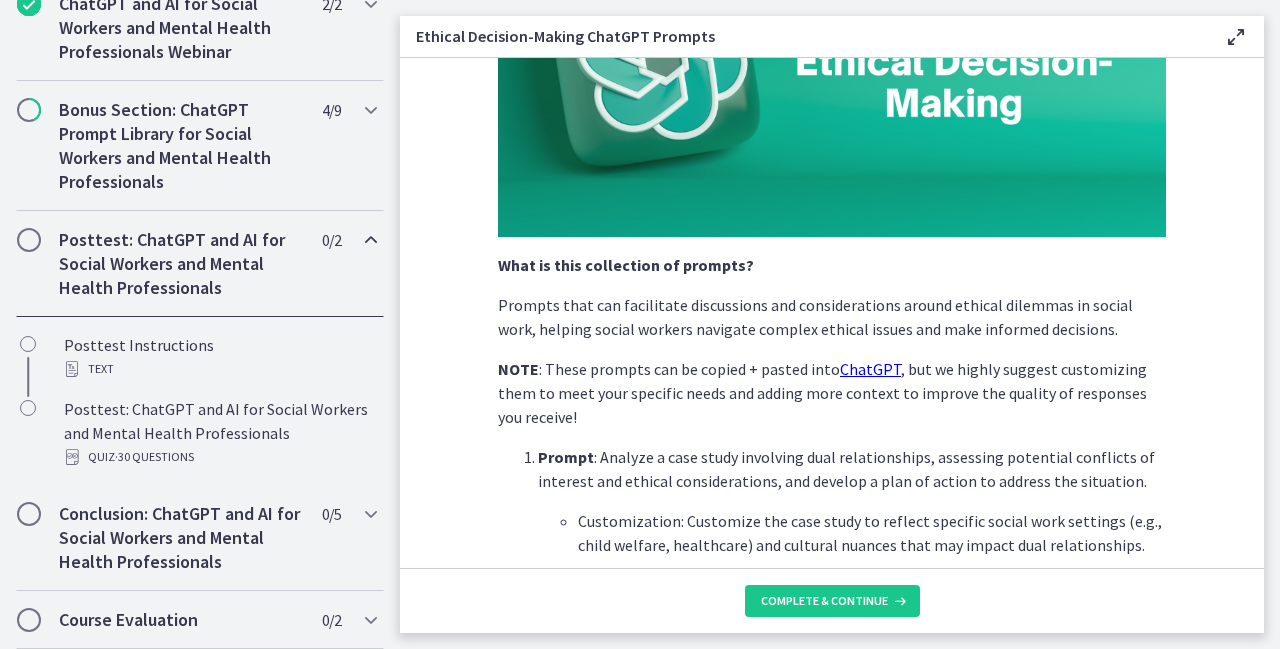 scroll, scrollTop: 1052, scrollLeft: 0, axis: vertical 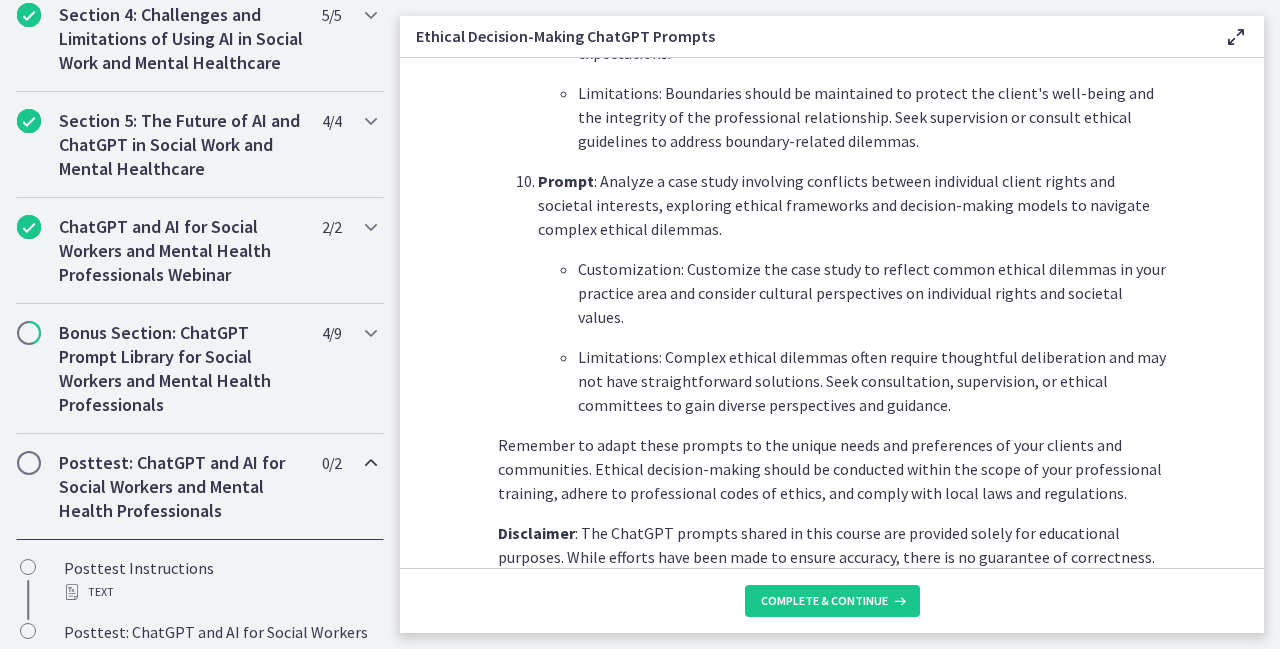 click on "Limitations: Complex ethical dilemmas often require thoughtful deliberation and may not have straightforward solutions. Seek consultation, supervision, or ethical committees to gain diverse perspectives and guidance." at bounding box center (872, 381) 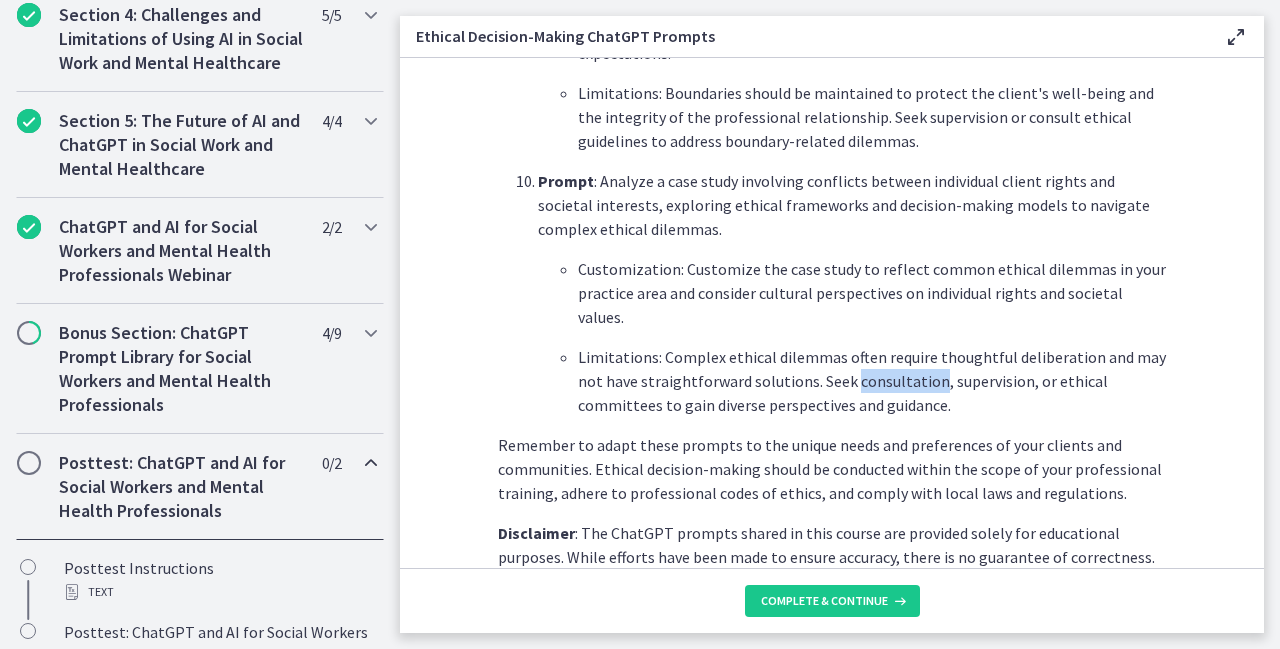 click on "Limitations: Complex ethical dilemmas often require thoughtful deliberation and may not have straightforward solutions. Seek consultation, supervision, or ethical committees to gain diverse perspectives and guidance." at bounding box center [872, 381] 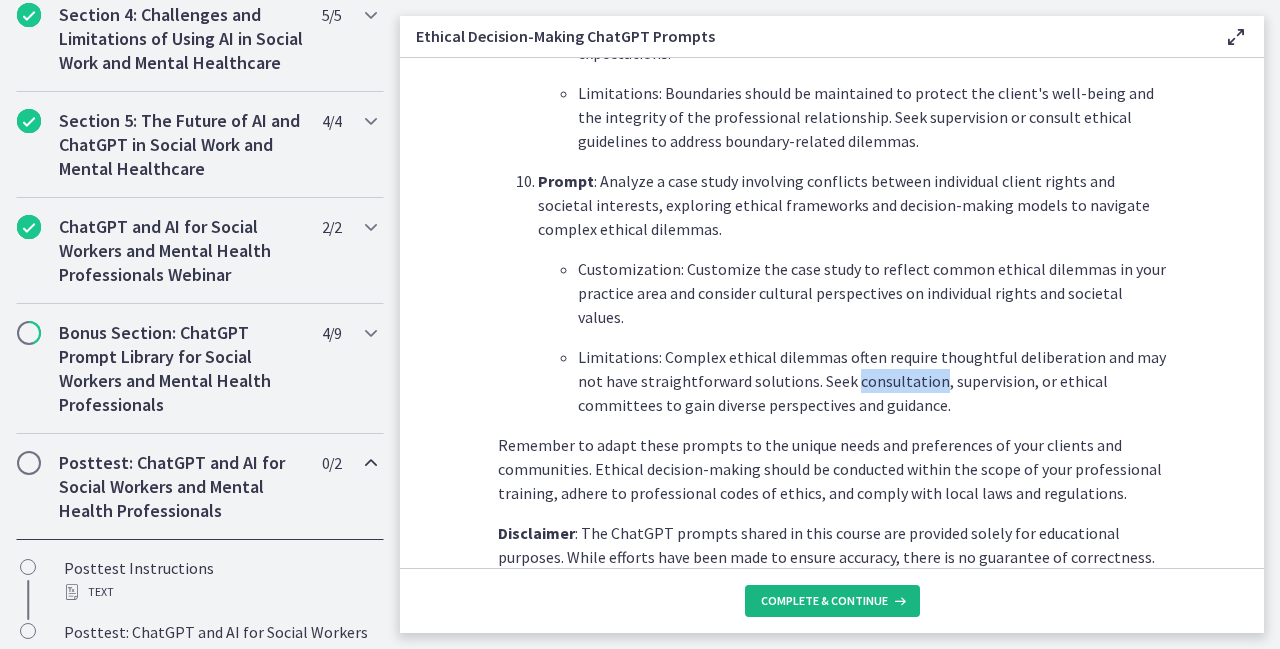 click on "Complete & continue" at bounding box center [832, 601] 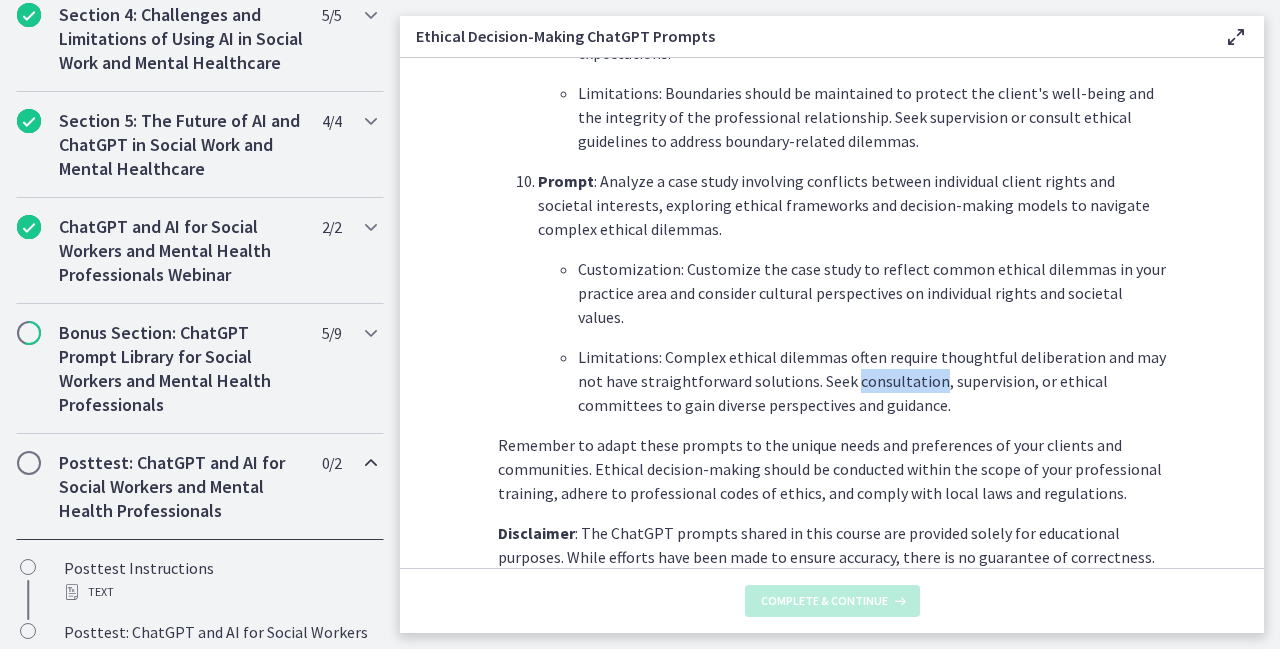 scroll, scrollTop: 0, scrollLeft: 0, axis: both 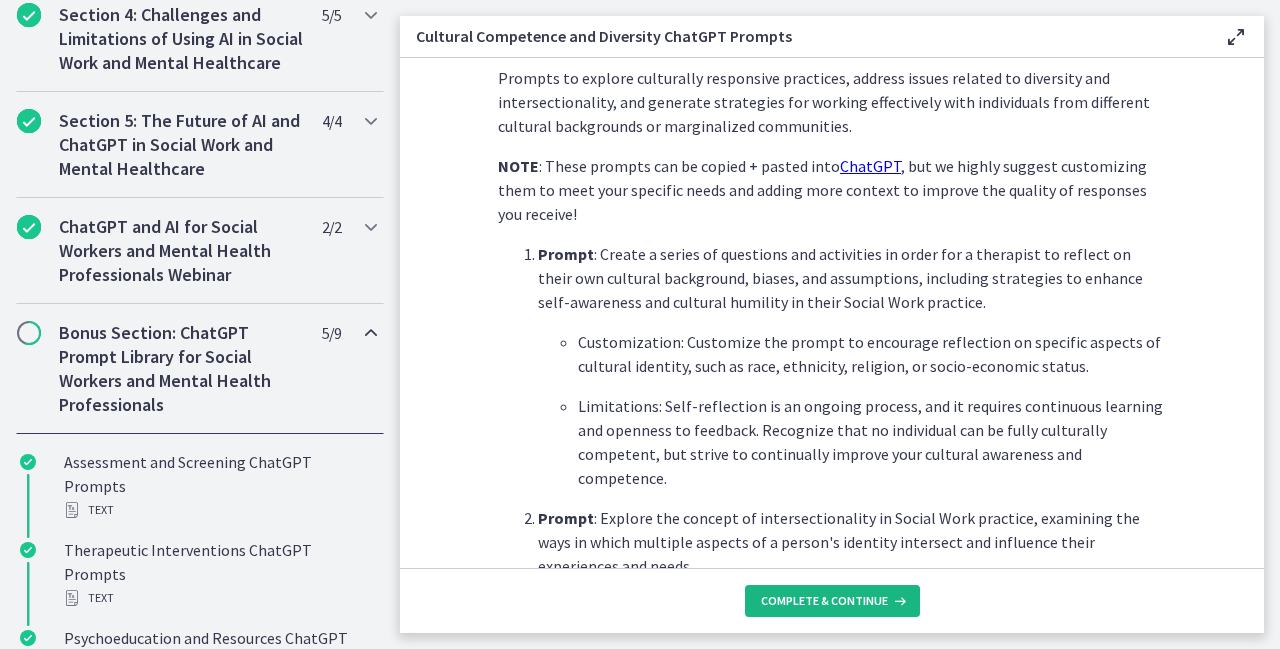 click on "Complete & continue" at bounding box center (824, 601) 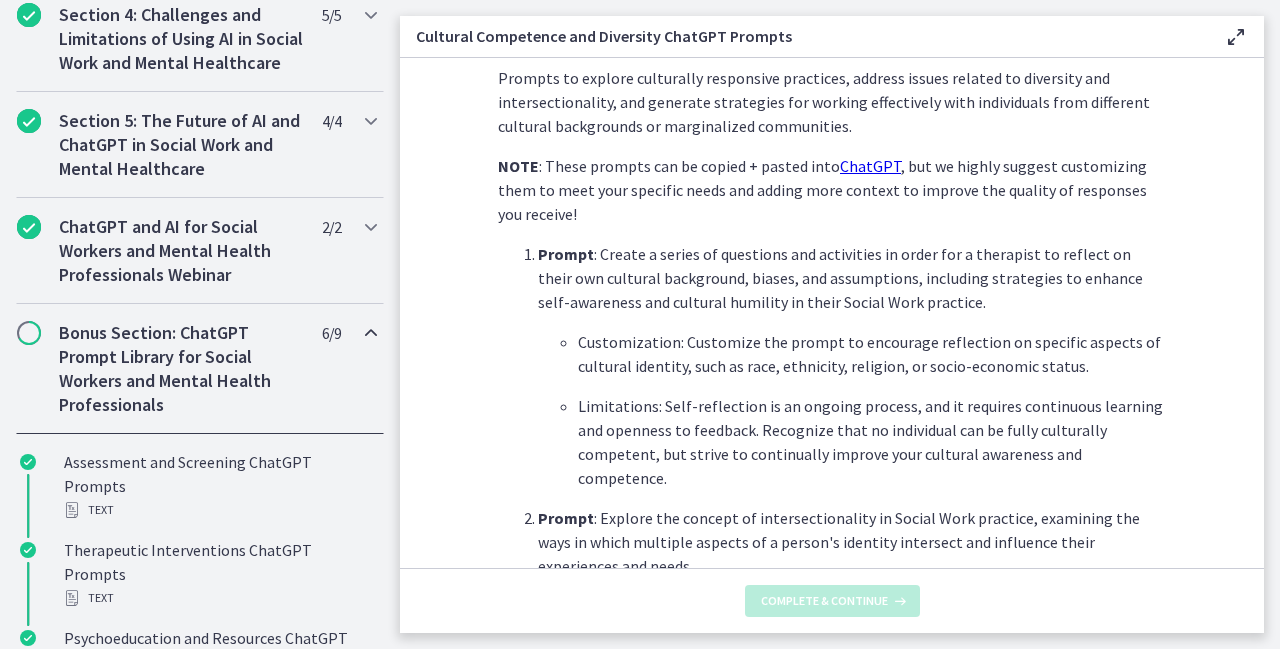 scroll, scrollTop: 0, scrollLeft: 0, axis: both 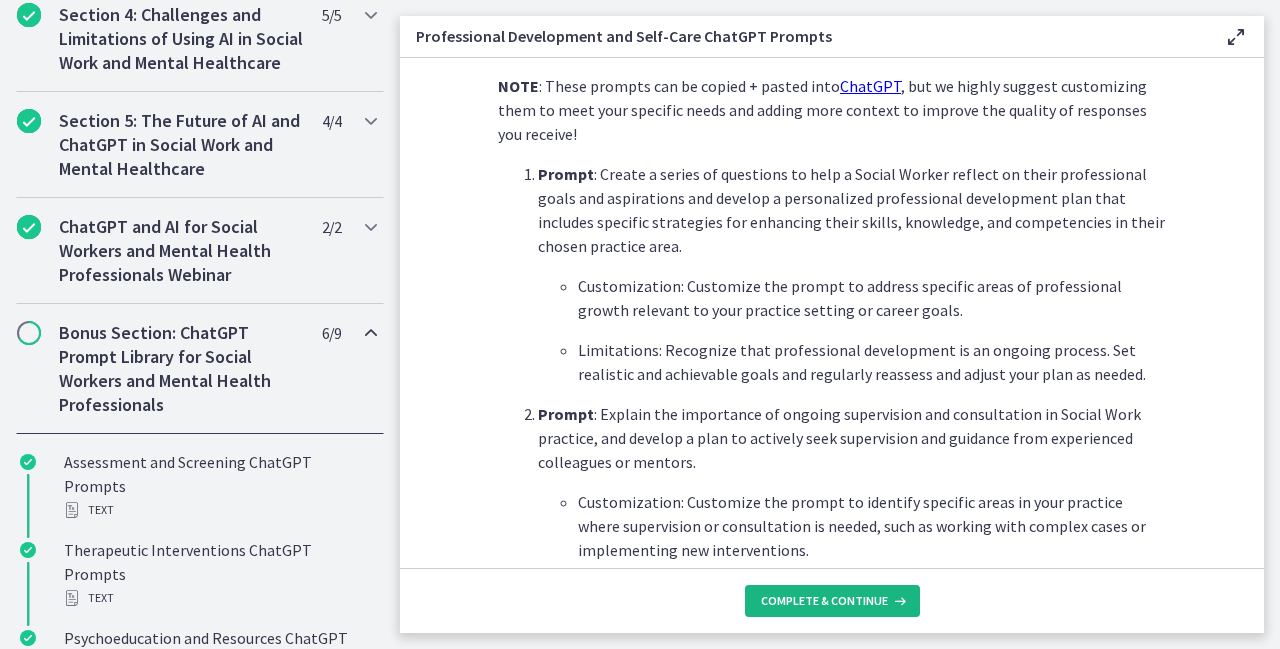 click on "Complete & continue" at bounding box center [824, 601] 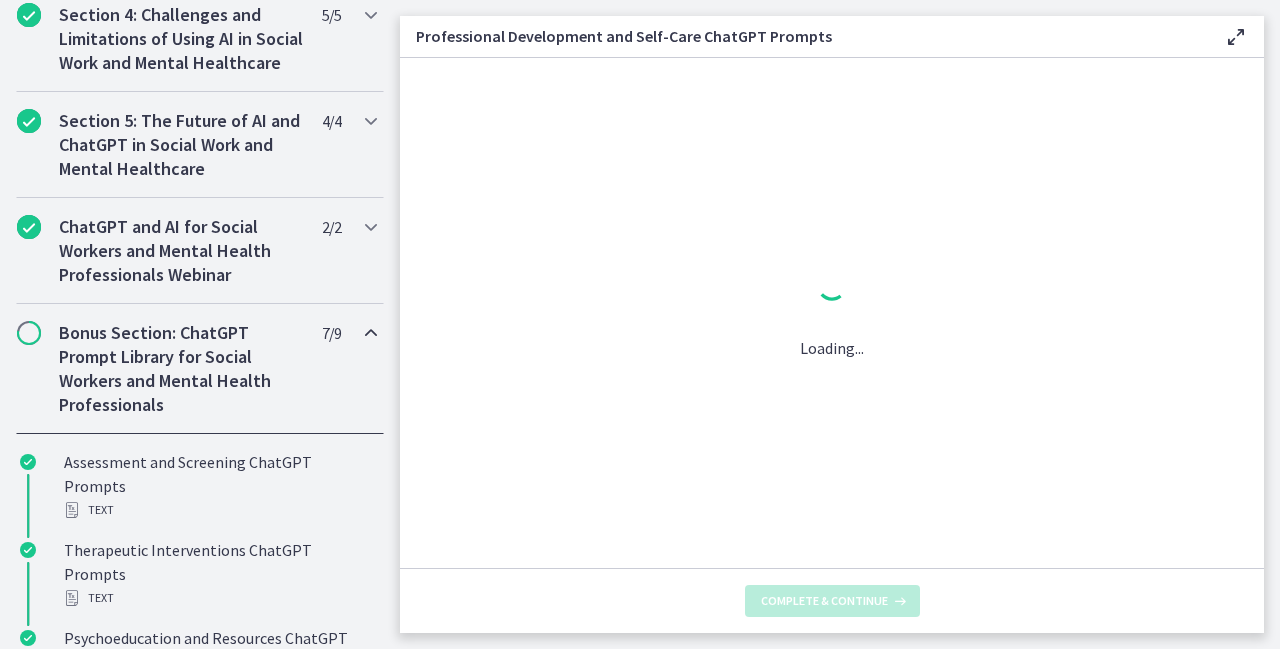 scroll, scrollTop: 0, scrollLeft: 0, axis: both 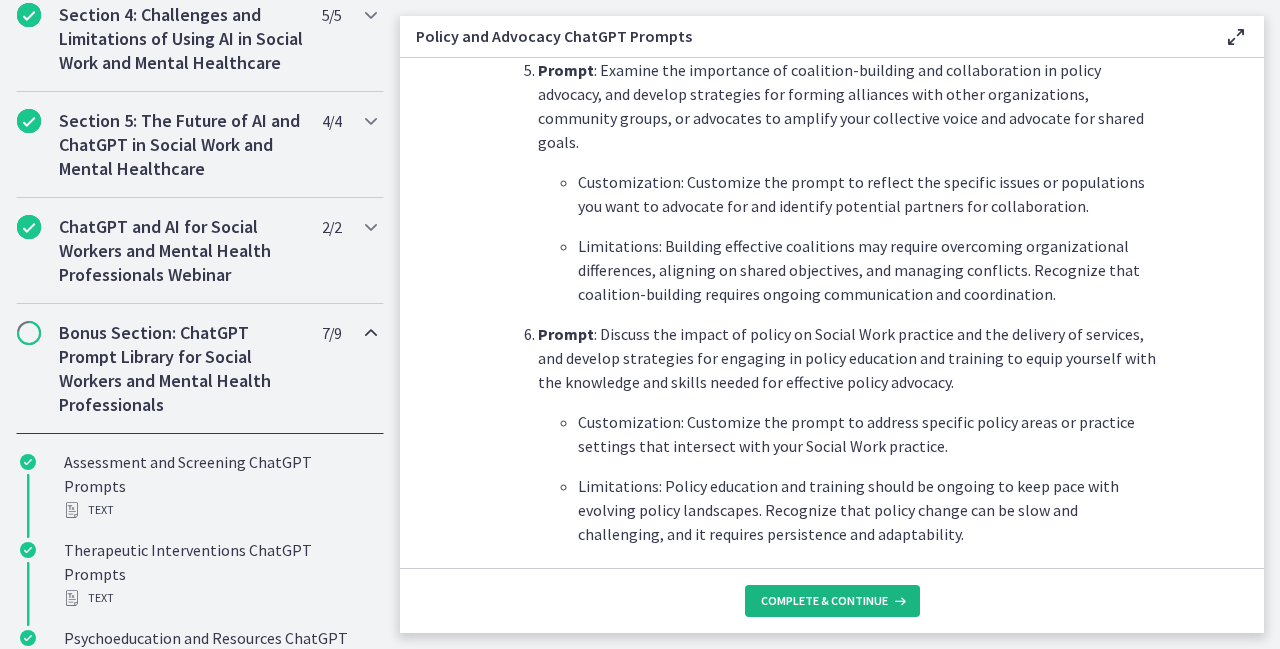 click at bounding box center (898, 601) 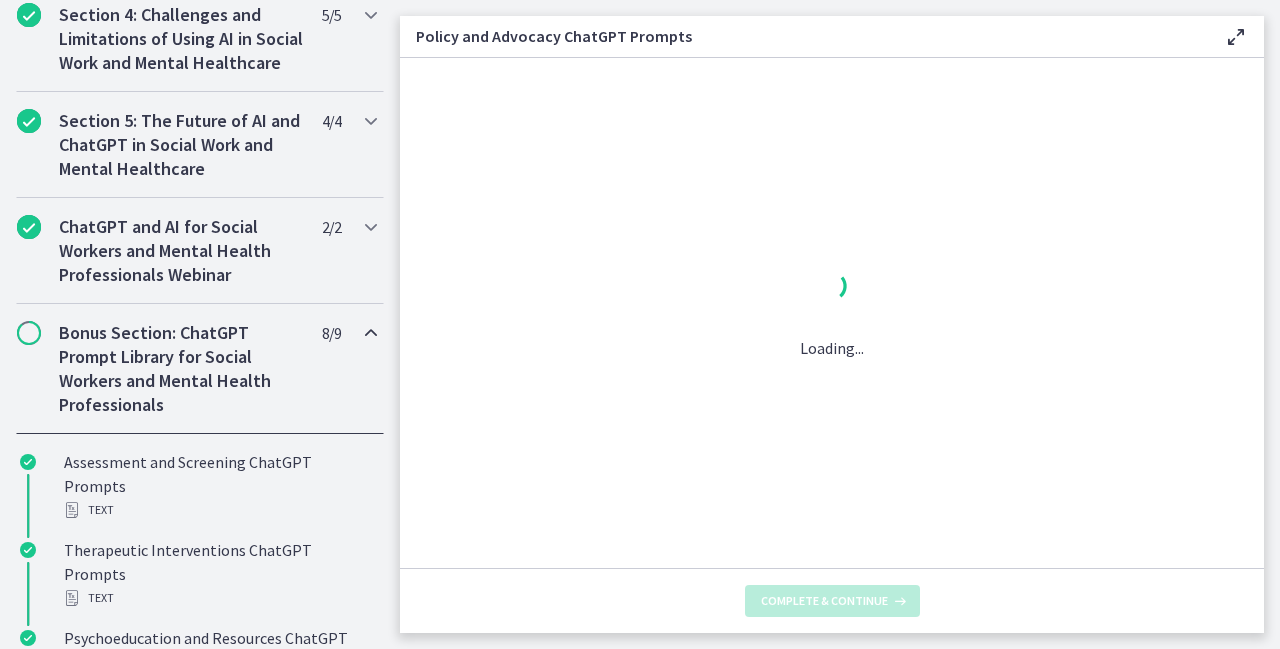 scroll, scrollTop: 0, scrollLeft: 0, axis: both 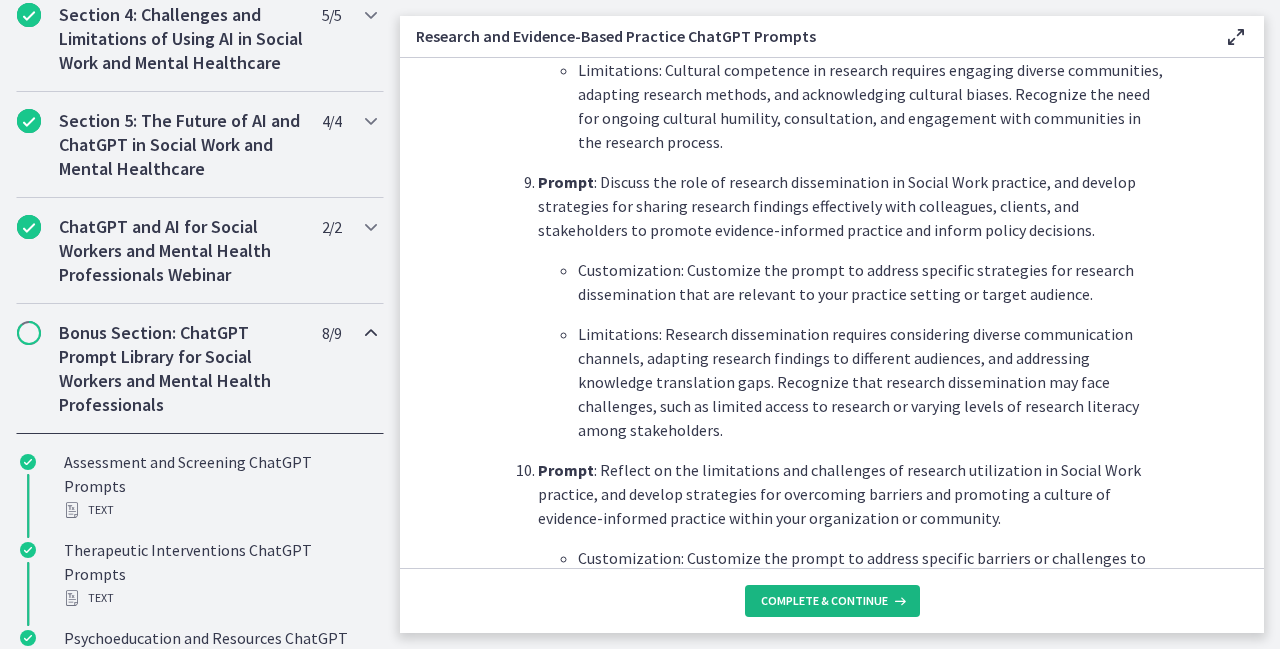 click on "Complete & continue" at bounding box center (824, 601) 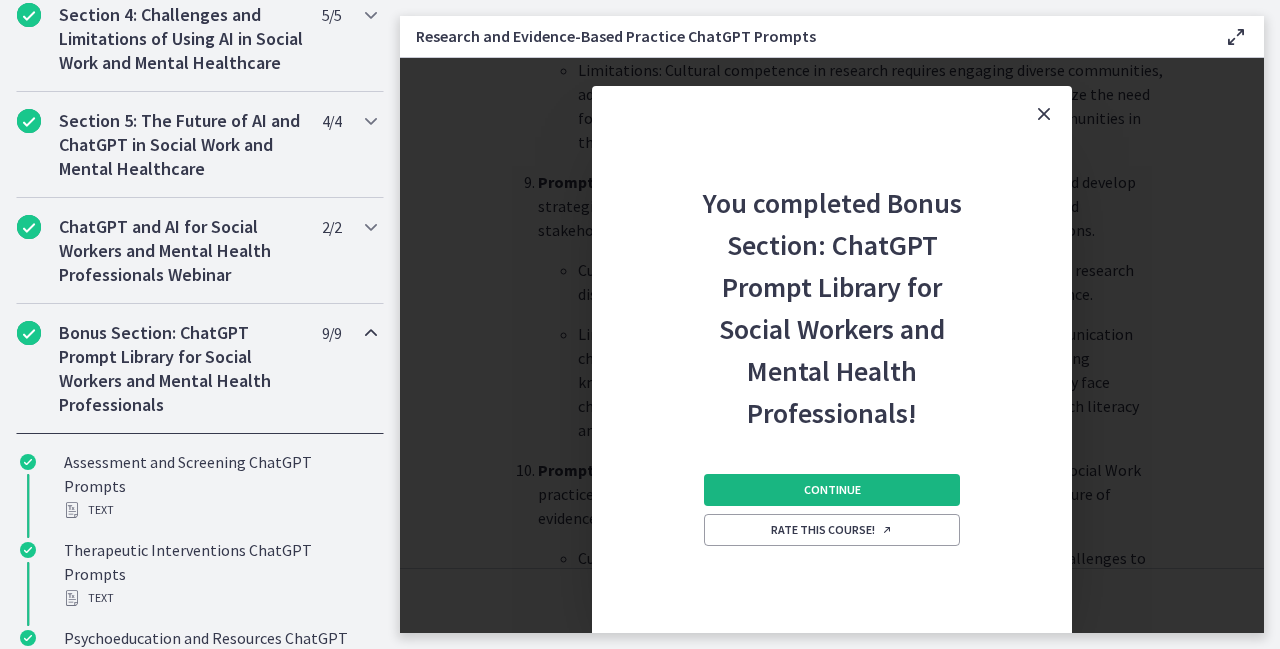 click on "Continue" at bounding box center (832, 490) 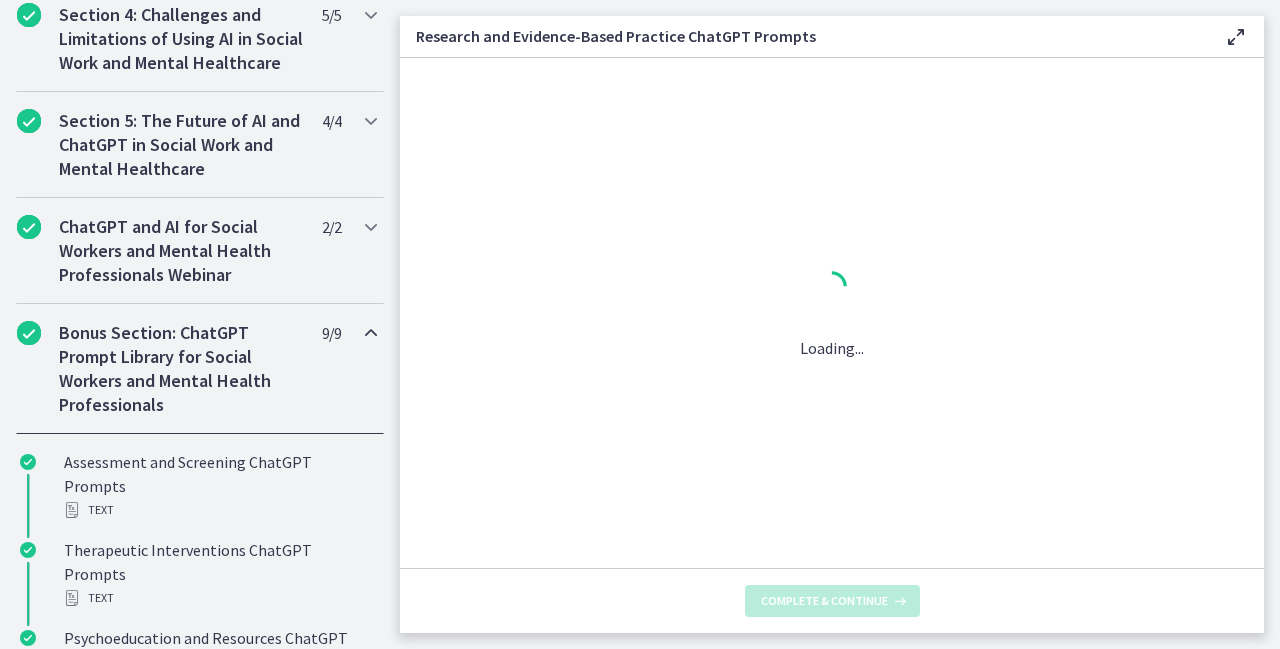 scroll, scrollTop: 0, scrollLeft: 0, axis: both 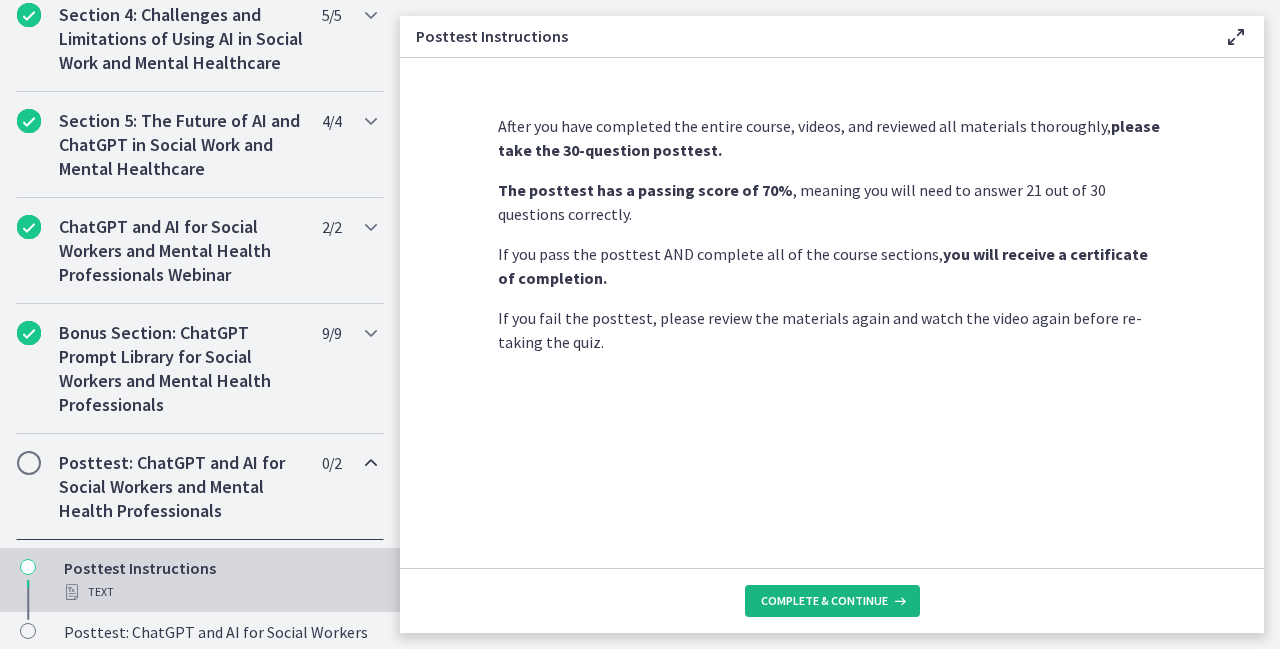 click on "Complete & continue" at bounding box center (824, 601) 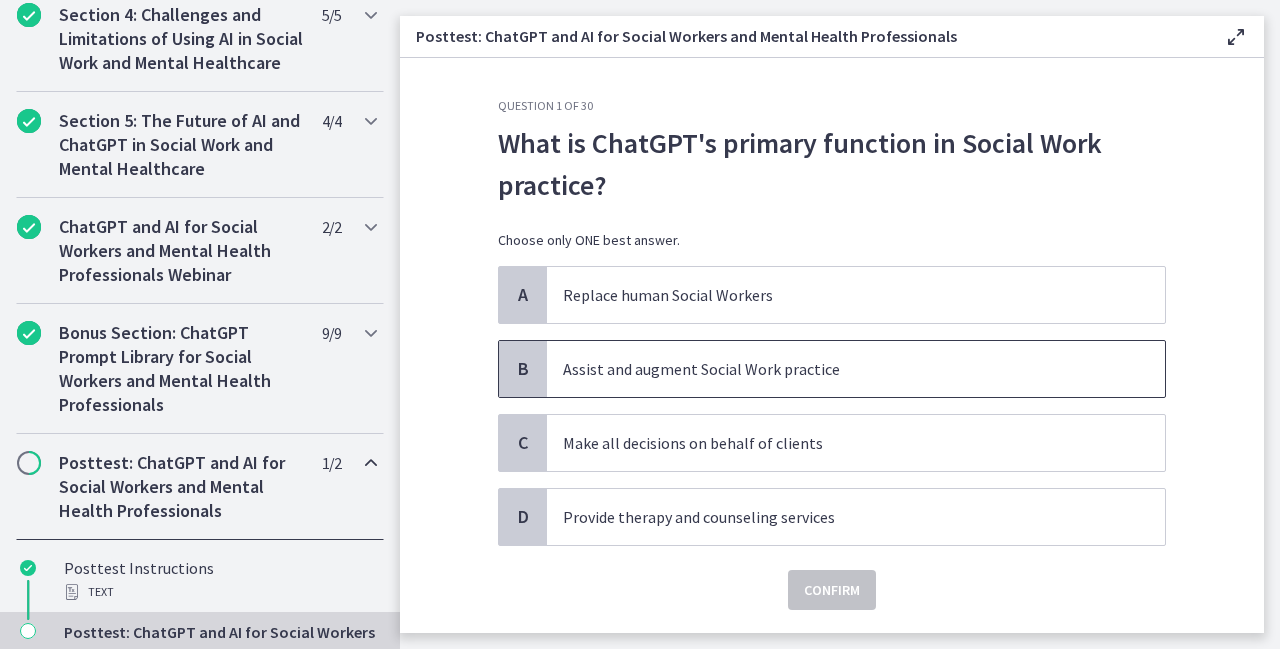 click on "Assist and augment Social Work practice" at bounding box center [836, 369] 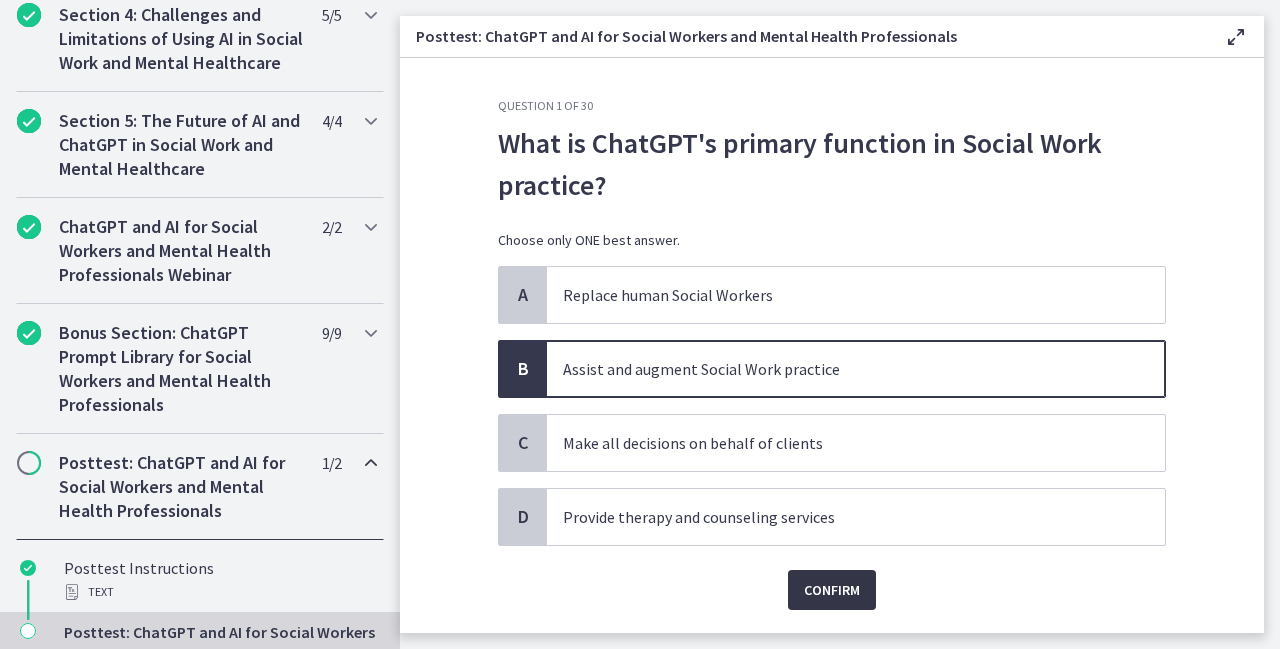 click on "Confirm" at bounding box center (832, 590) 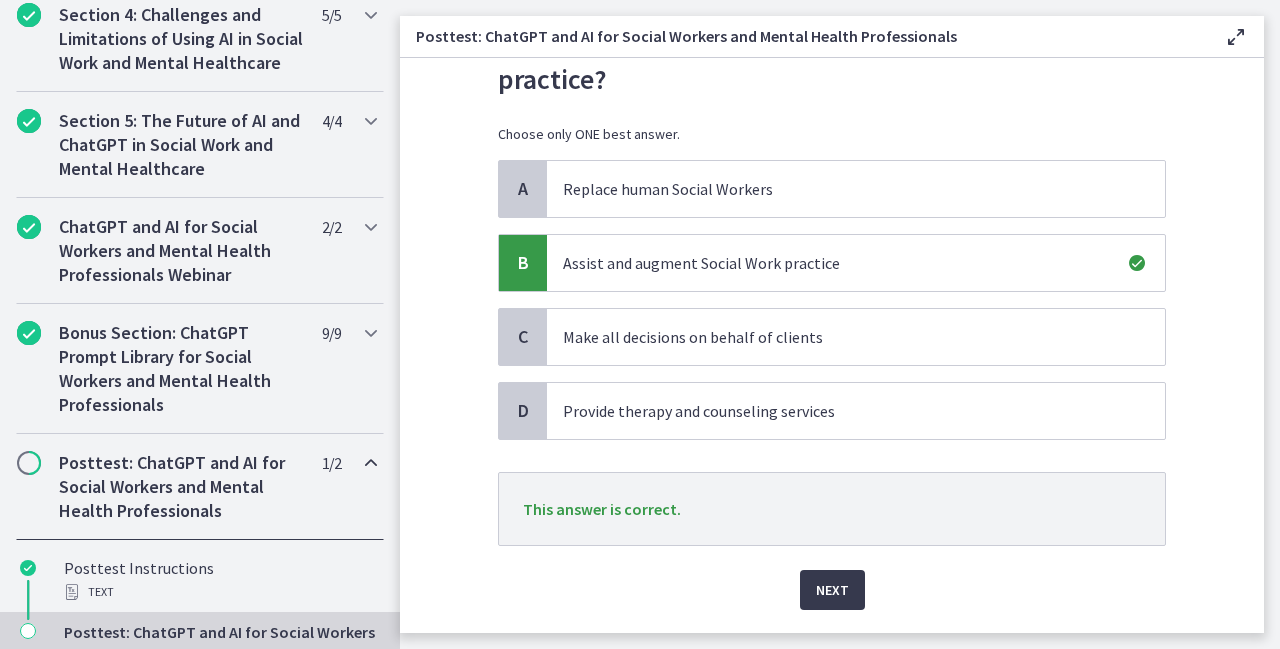 scroll, scrollTop: 120, scrollLeft: 0, axis: vertical 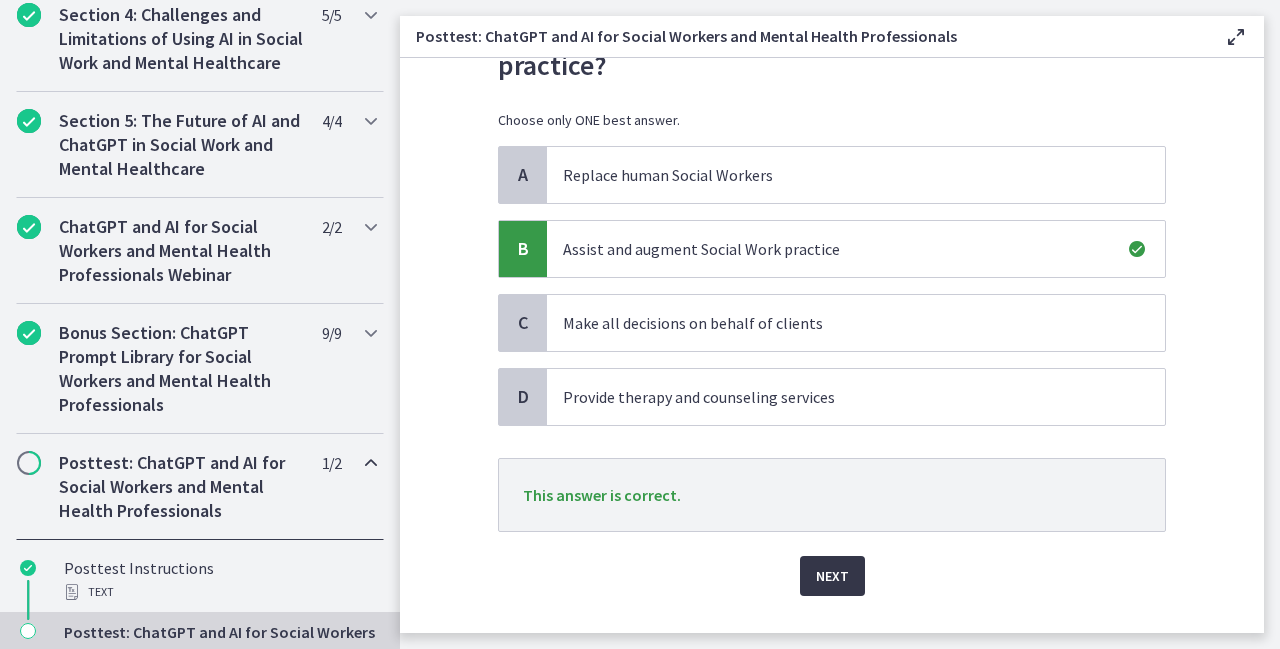 click on "Next" at bounding box center [832, 576] 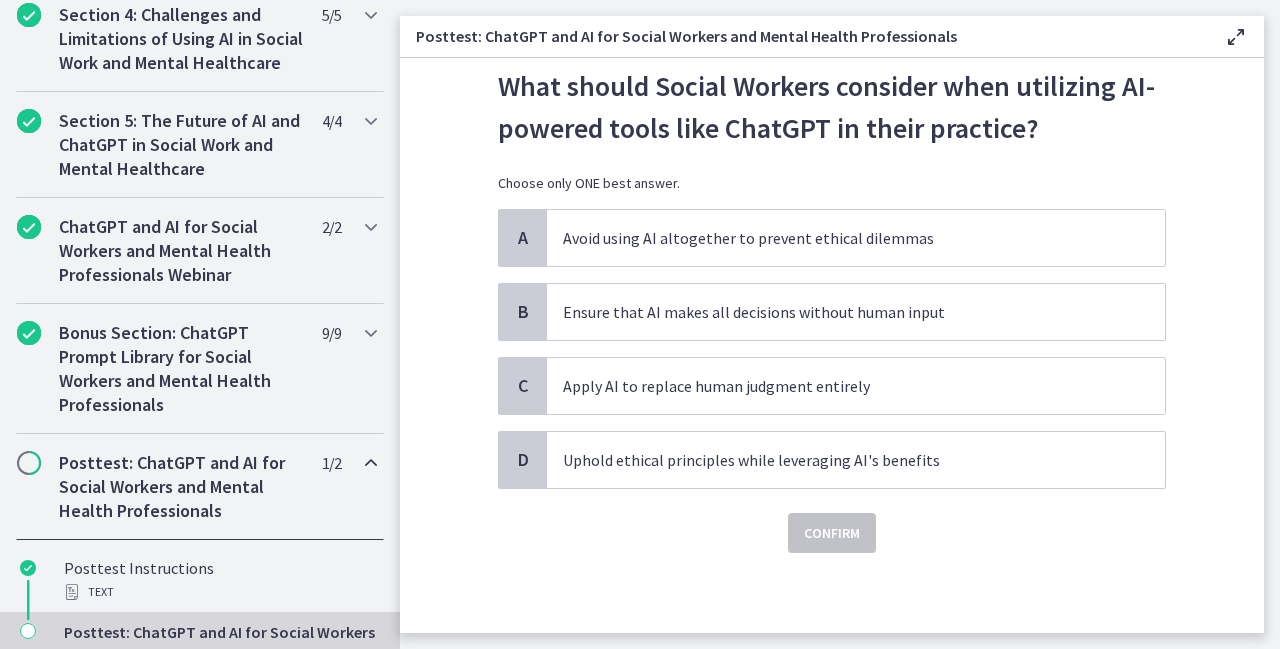 scroll, scrollTop: 0, scrollLeft: 0, axis: both 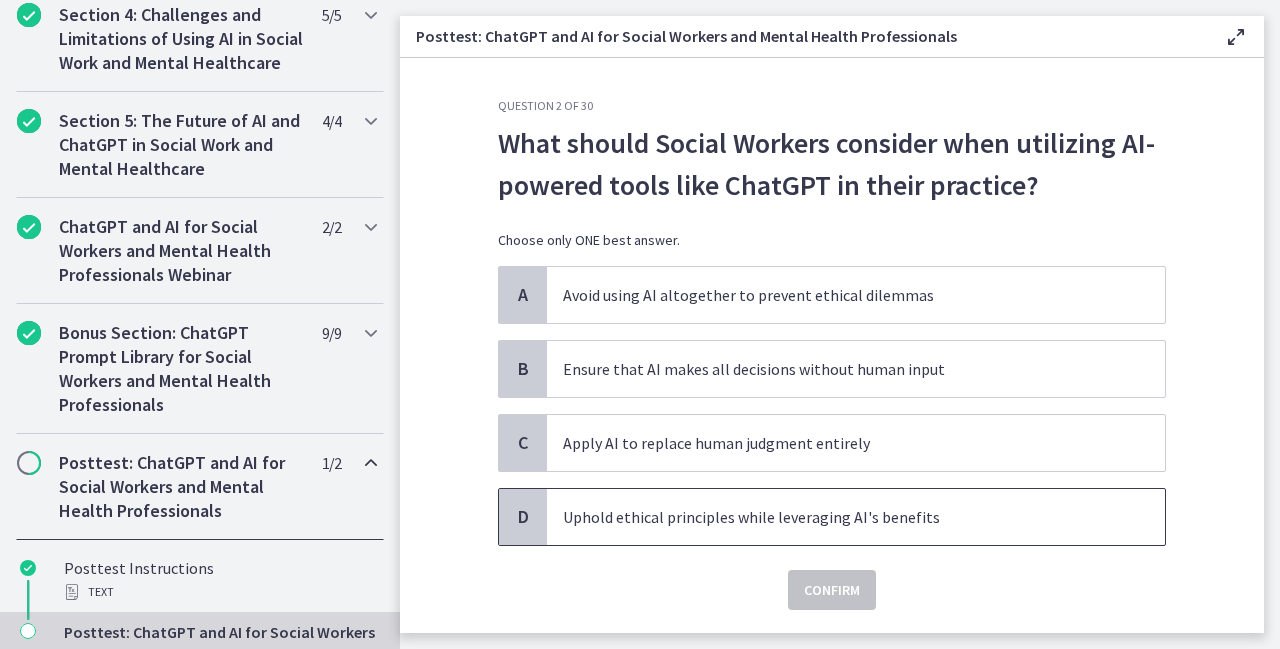 click on "Uphold ethical principles while leveraging AI's benefits" at bounding box center [836, 517] 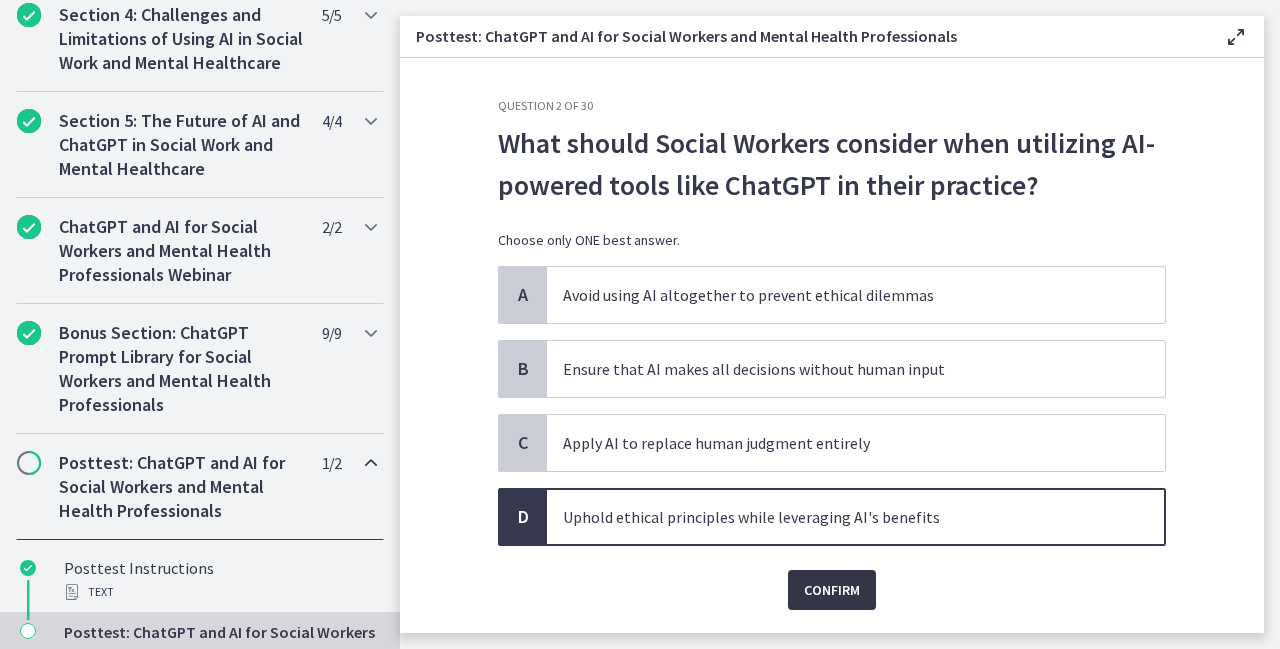 click on "Confirm" at bounding box center [832, 590] 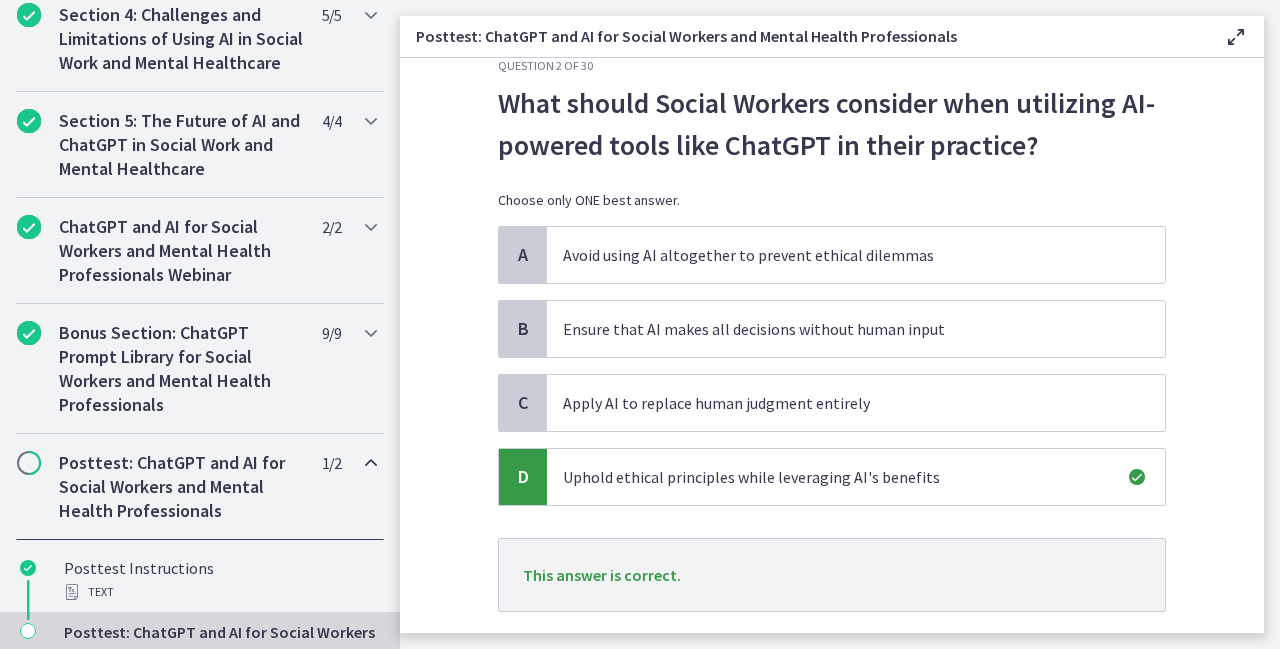 scroll, scrollTop: 159, scrollLeft: 0, axis: vertical 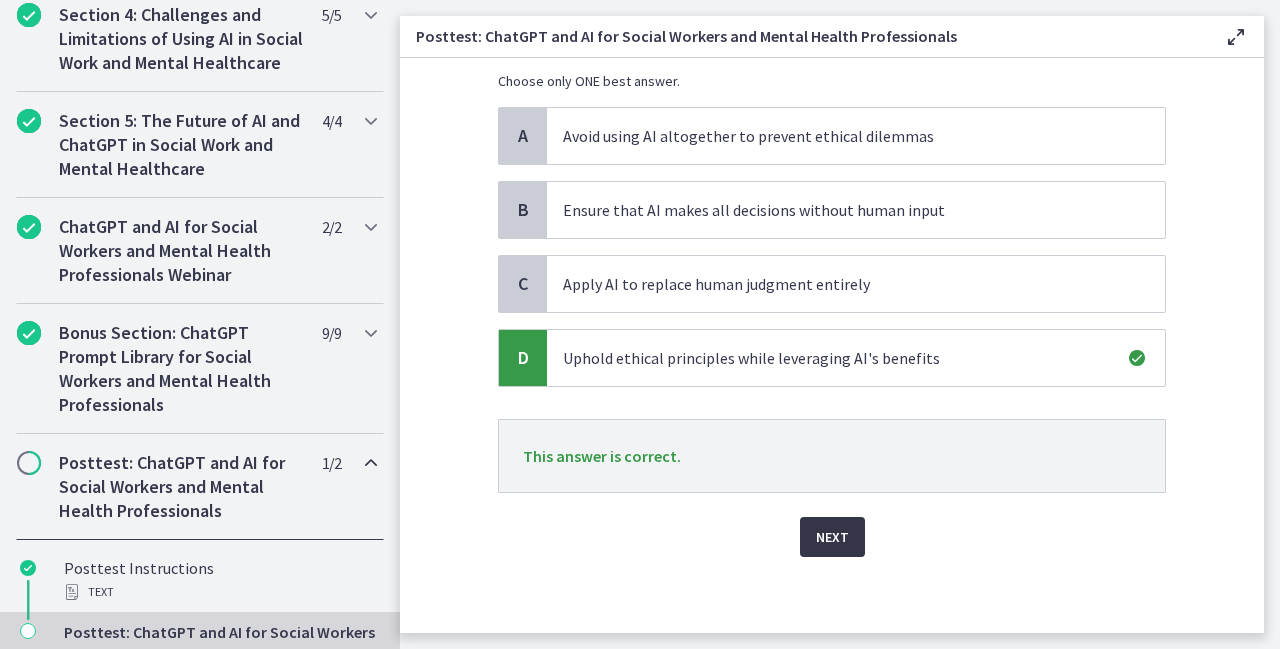 click on "Next" at bounding box center (832, 537) 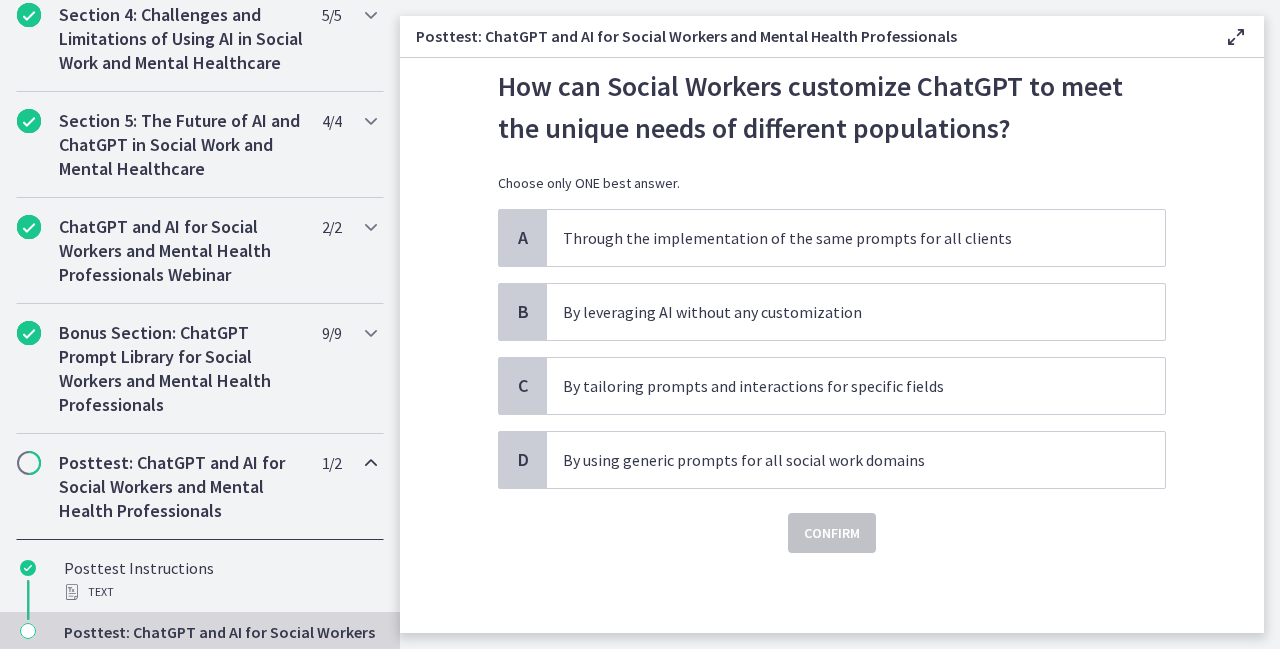 scroll, scrollTop: 0, scrollLeft: 0, axis: both 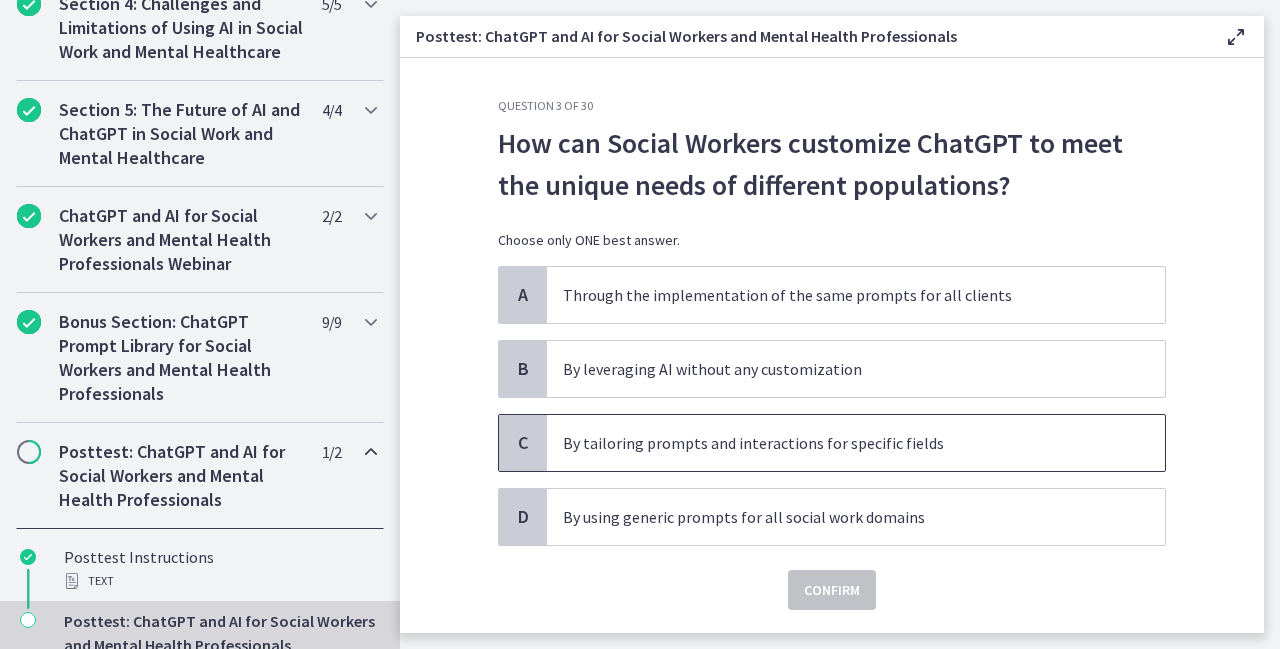 click on "By tailoring prompts and interactions for specific fields" at bounding box center (836, 443) 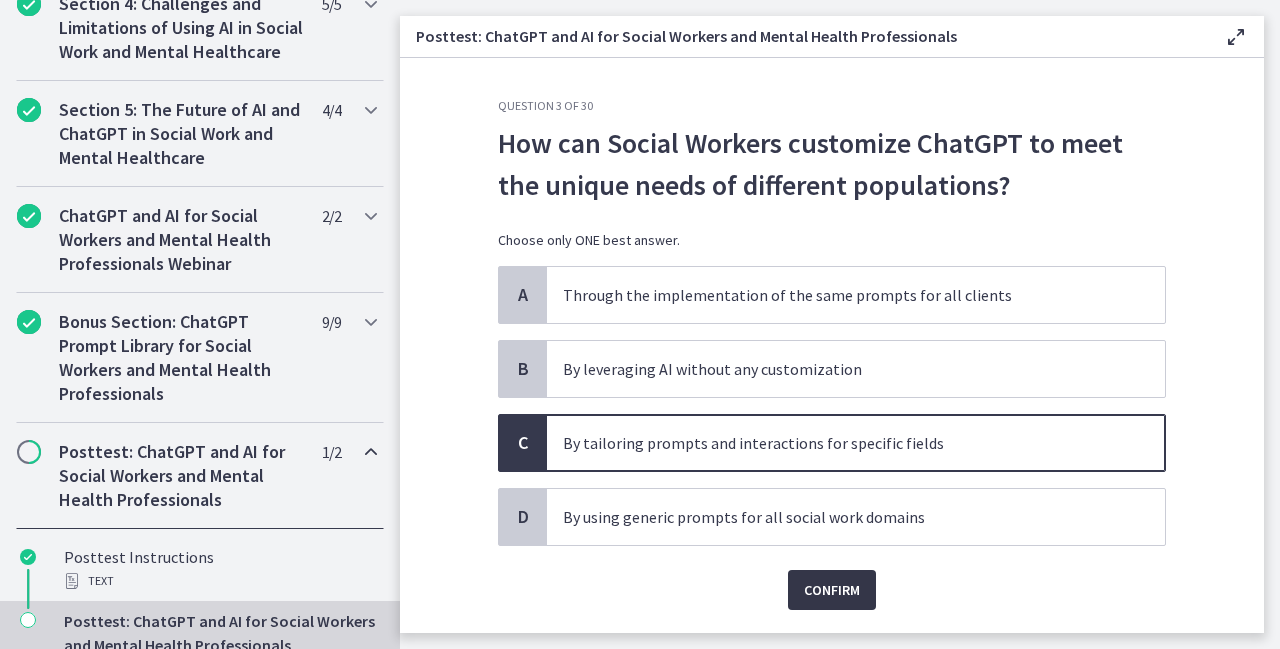 click on "Confirm" at bounding box center [832, 590] 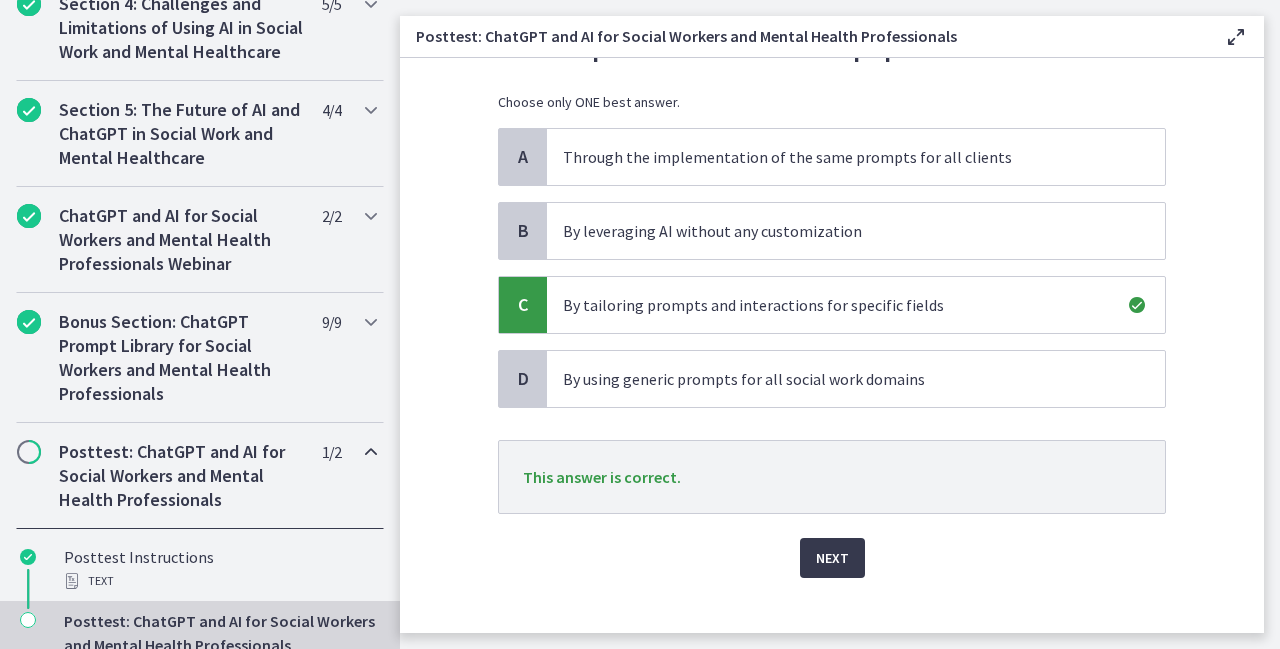 scroll, scrollTop: 159, scrollLeft: 0, axis: vertical 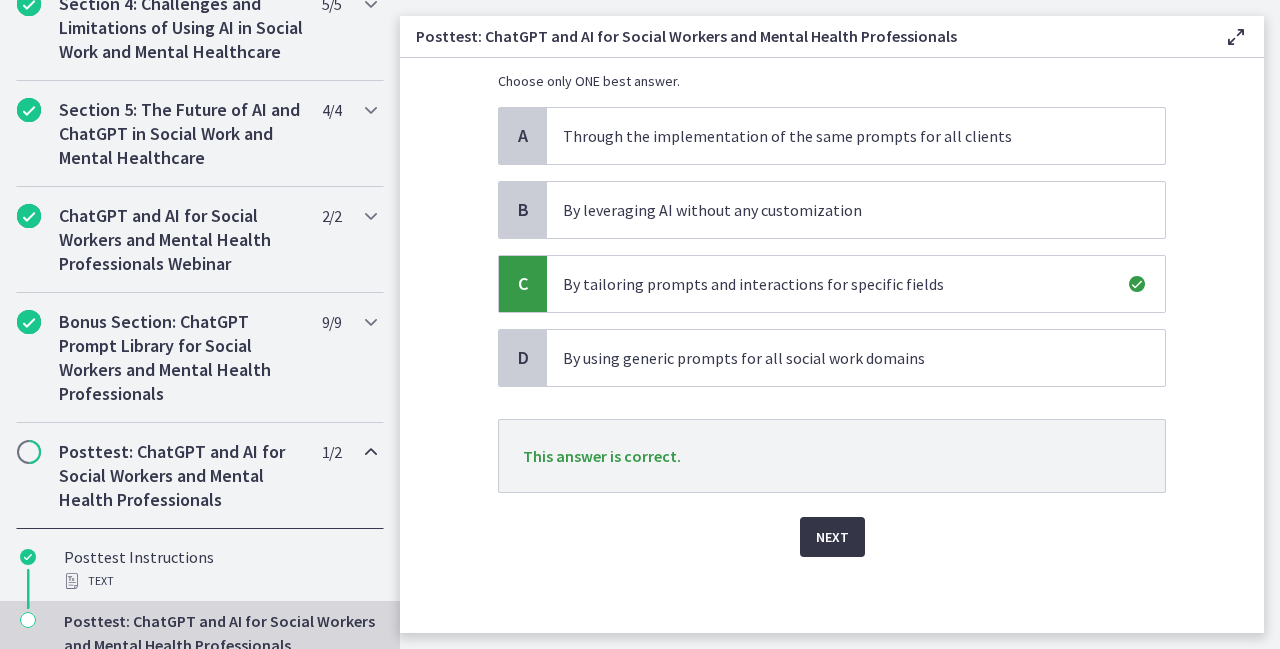 click on "Next" at bounding box center (832, 537) 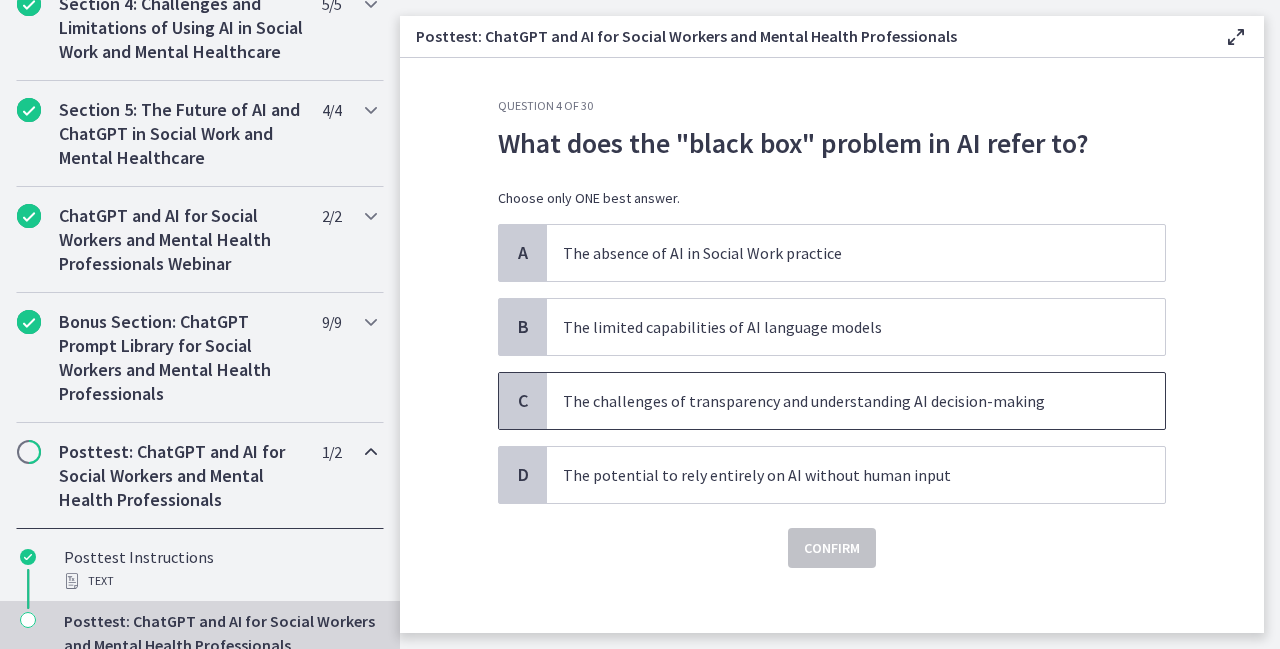 click on "The challenges of transparency and understanding AI decision-making" at bounding box center (836, 401) 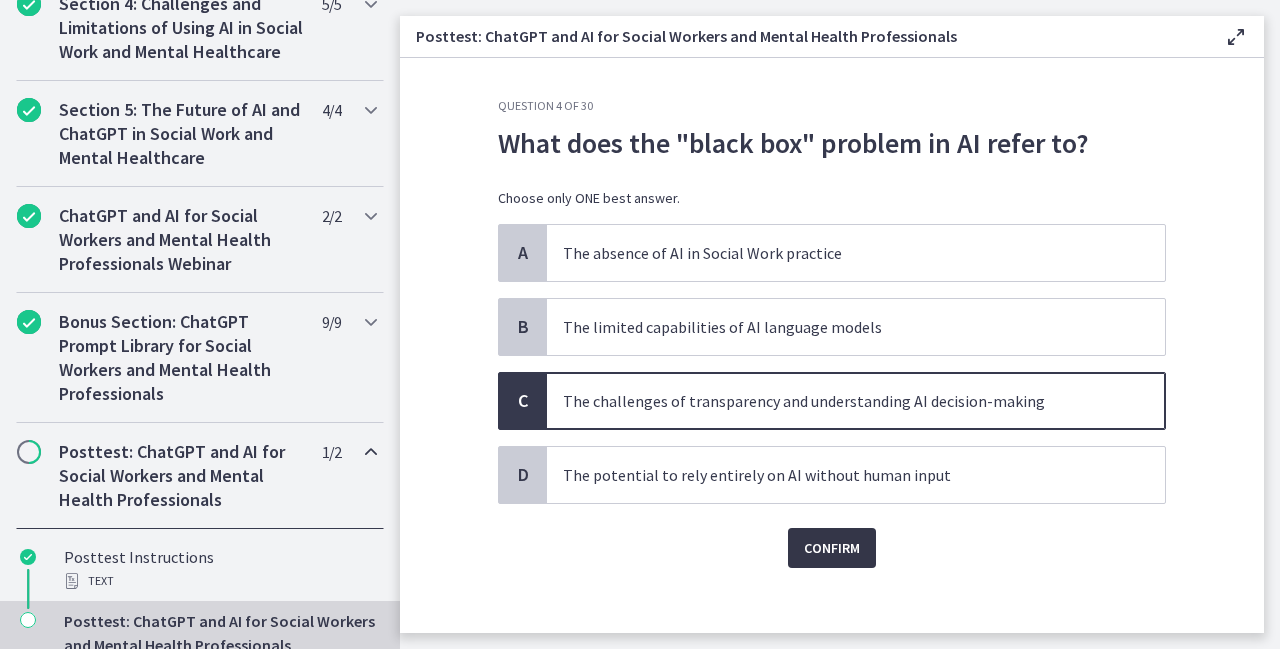 click on "Confirm" at bounding box center [832, 548] 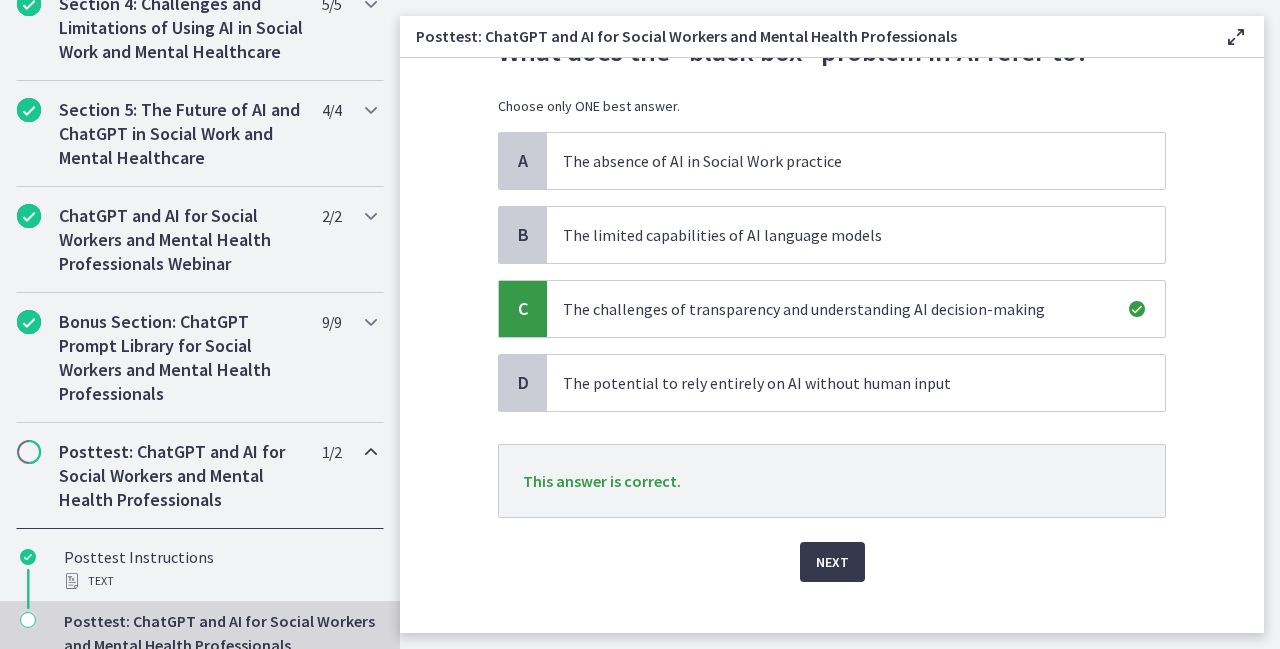 scroll, scrollTop: 117, scrollLeft: 0, axis: vertical 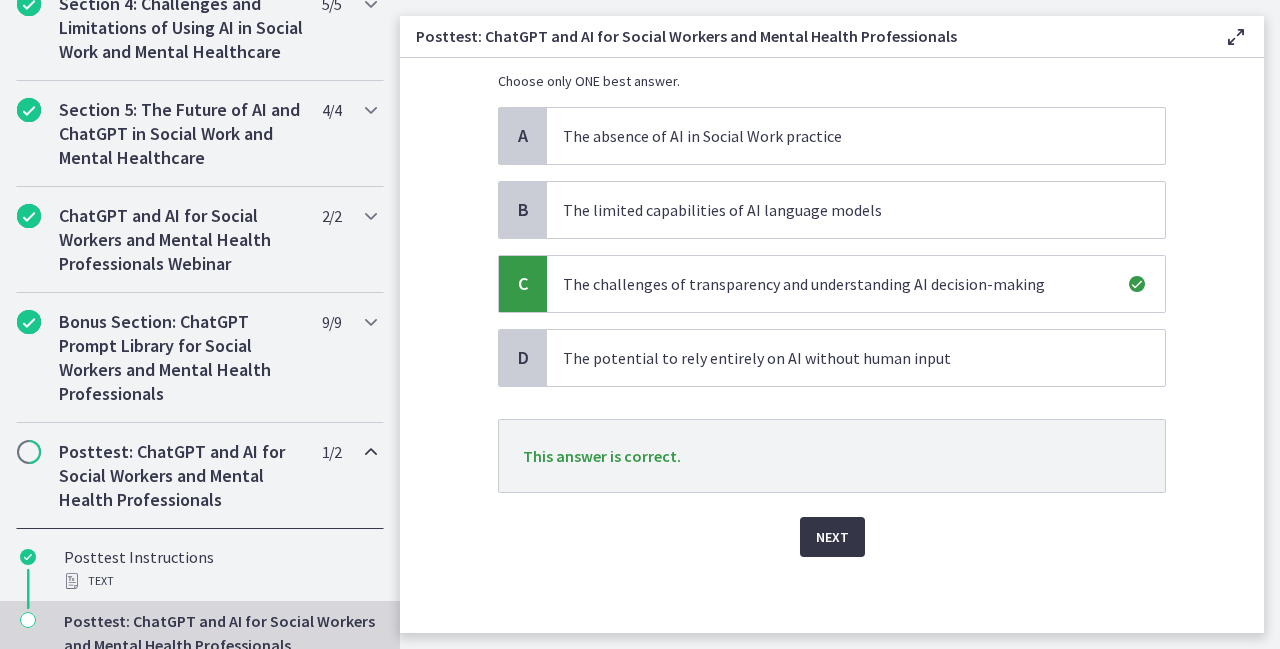 click on "Next" at bounding box center [832, 537] 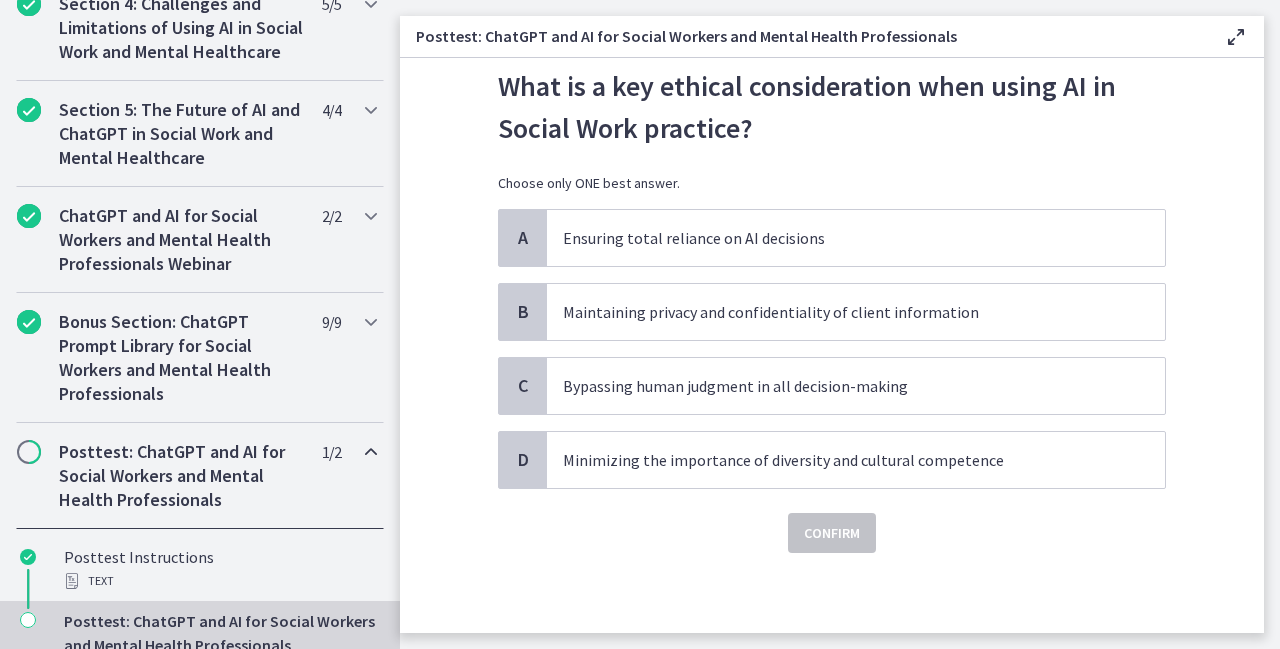 scroll, scrollTop: 0, scrollLeft: 0, axis: both 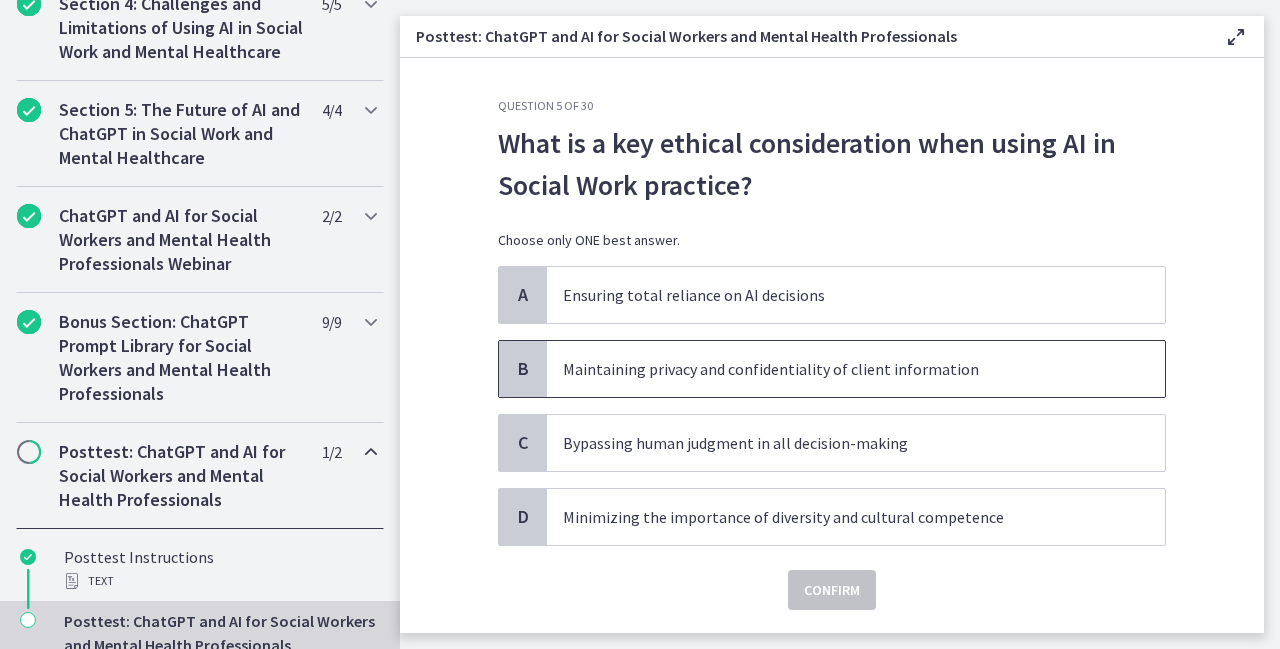 click on "Maintaining privacy and confidentiality of client information" at bounding box center (836, 369) 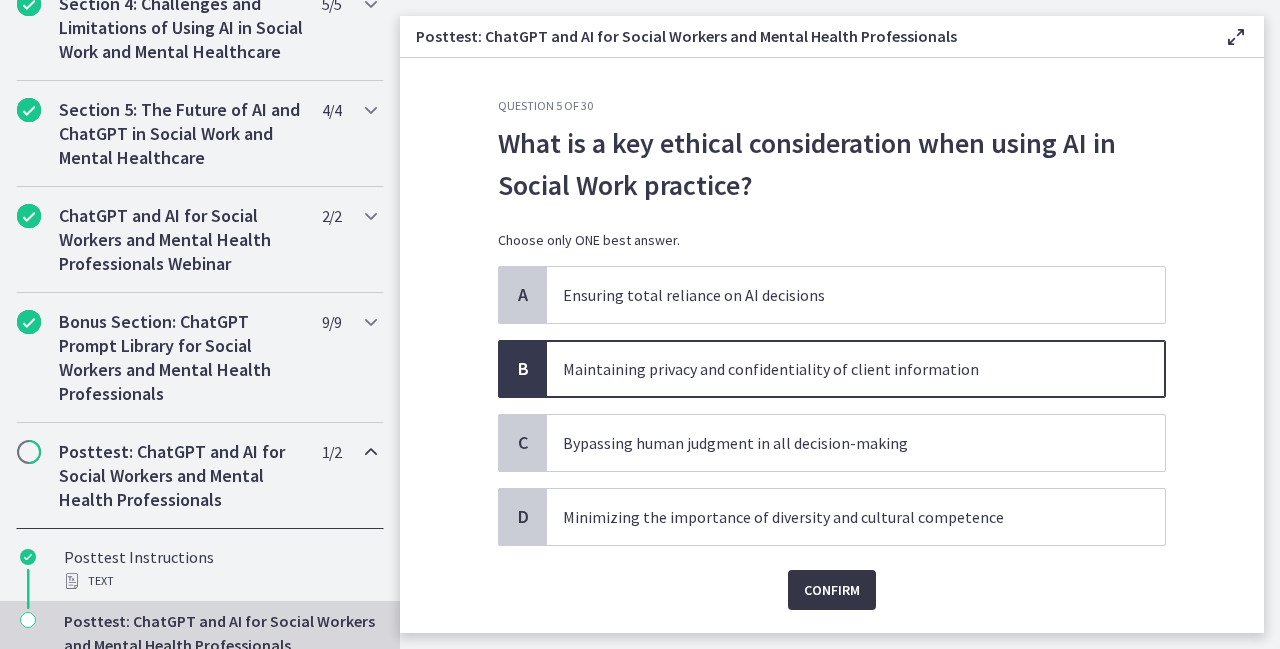click on "Confirm" at bounding box center (832, 590) 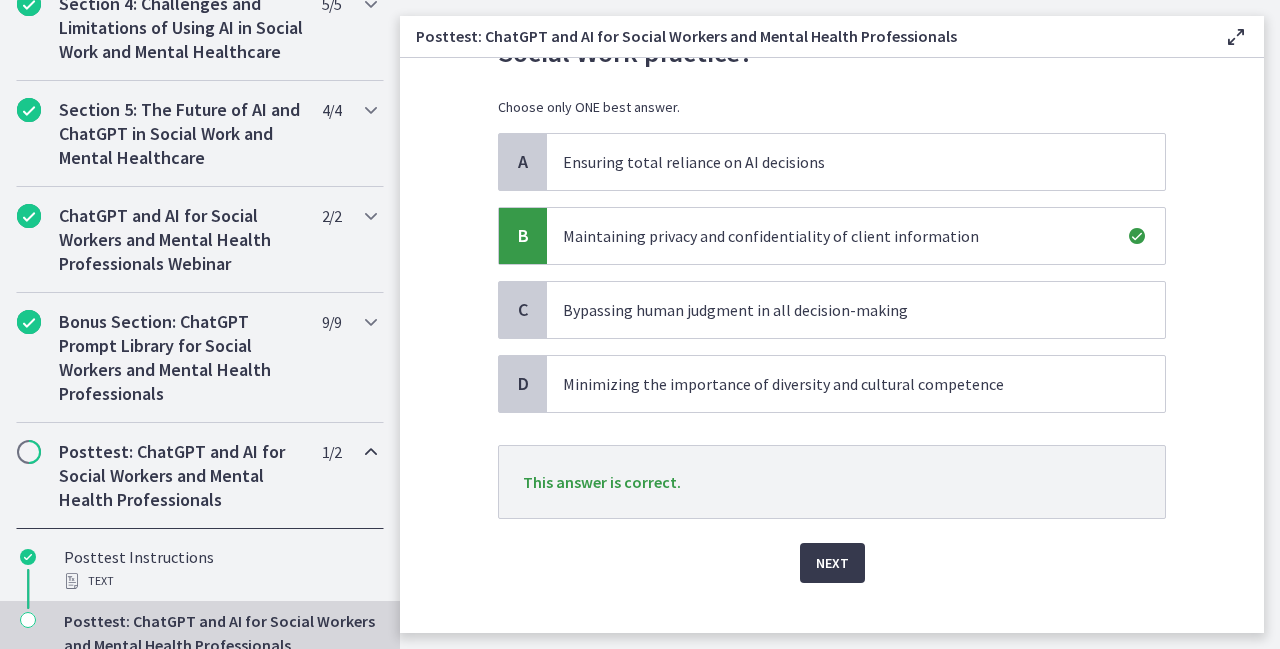 scroll, scrollTop: 159, scrollLeft: 0, axis: vertical 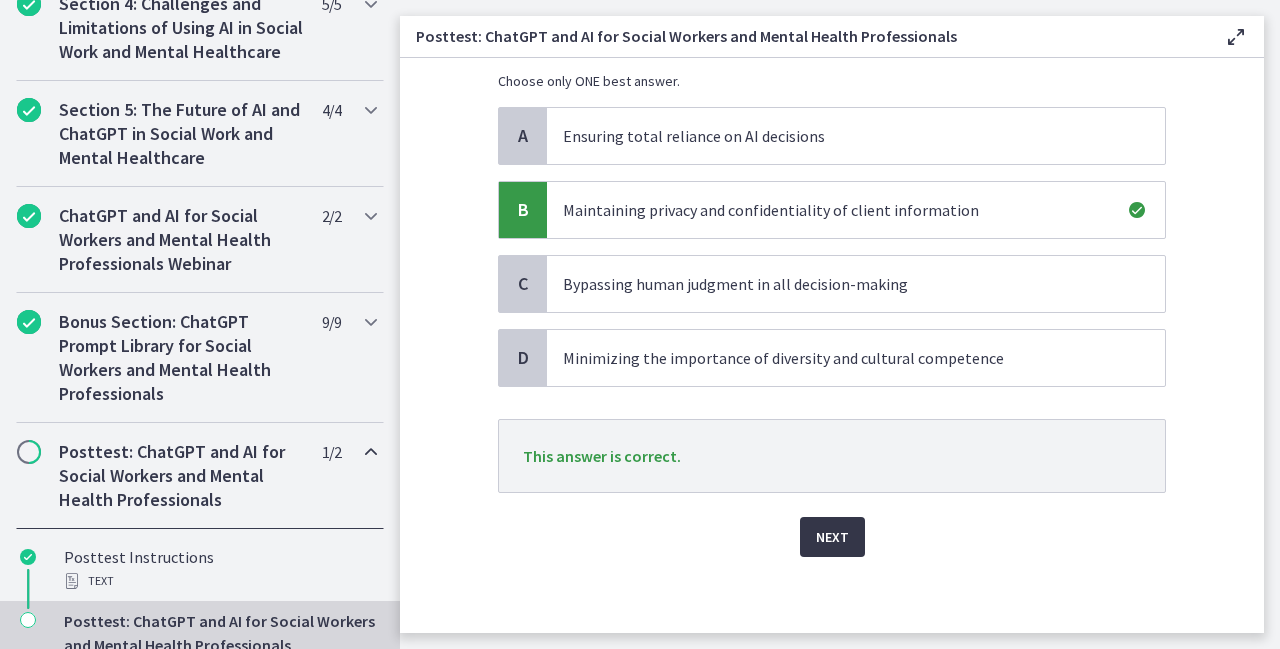 click on "Next" at bounding box center (832, 537) 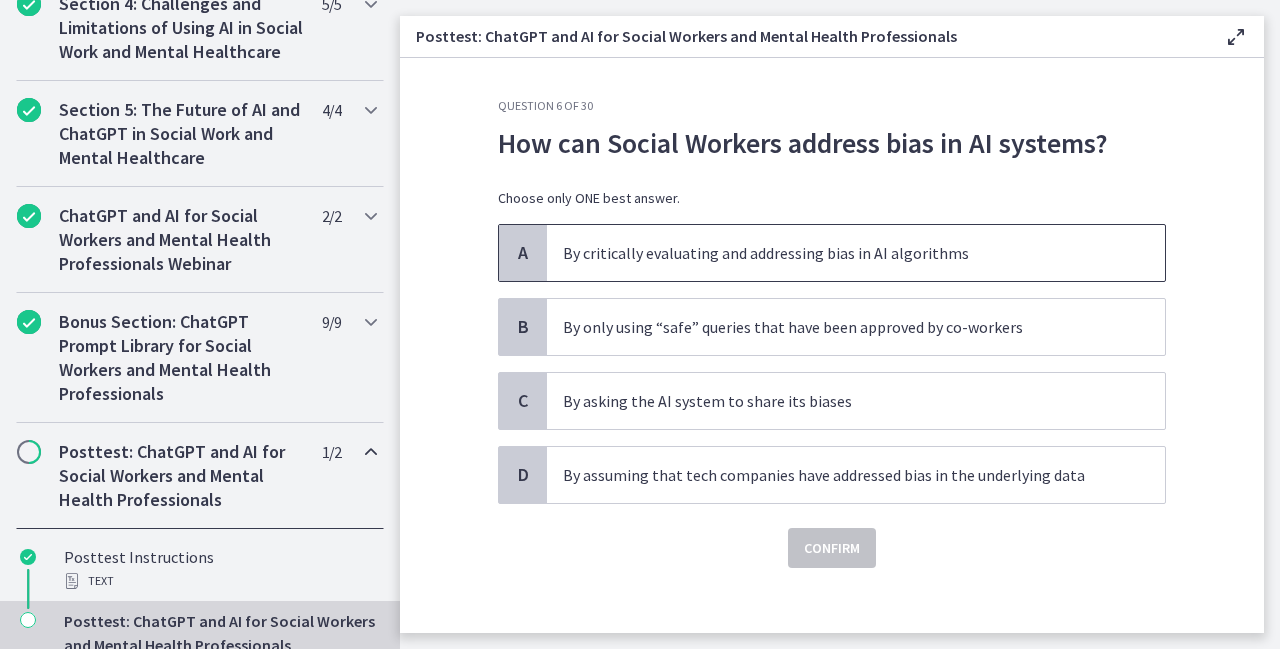 click on "By critically evaluating and addressing bias in AI algorithms" at bounding box center (856, 253) 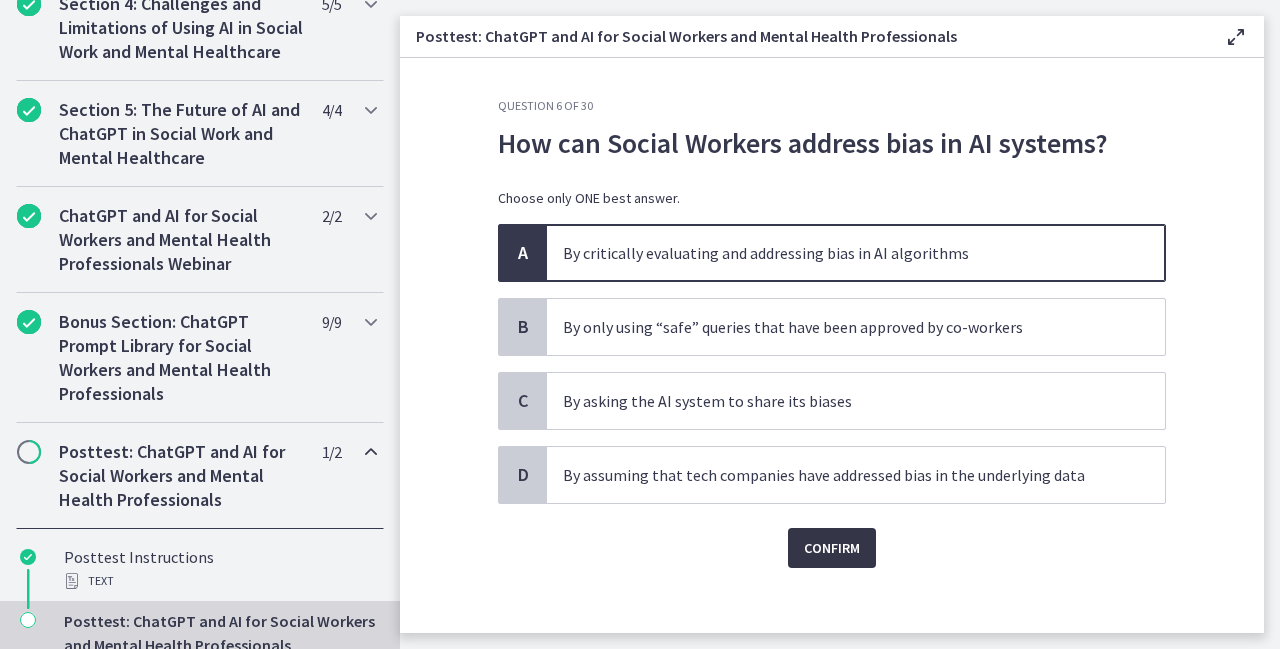 click on "Confirm" at bounding box center (832, 548) 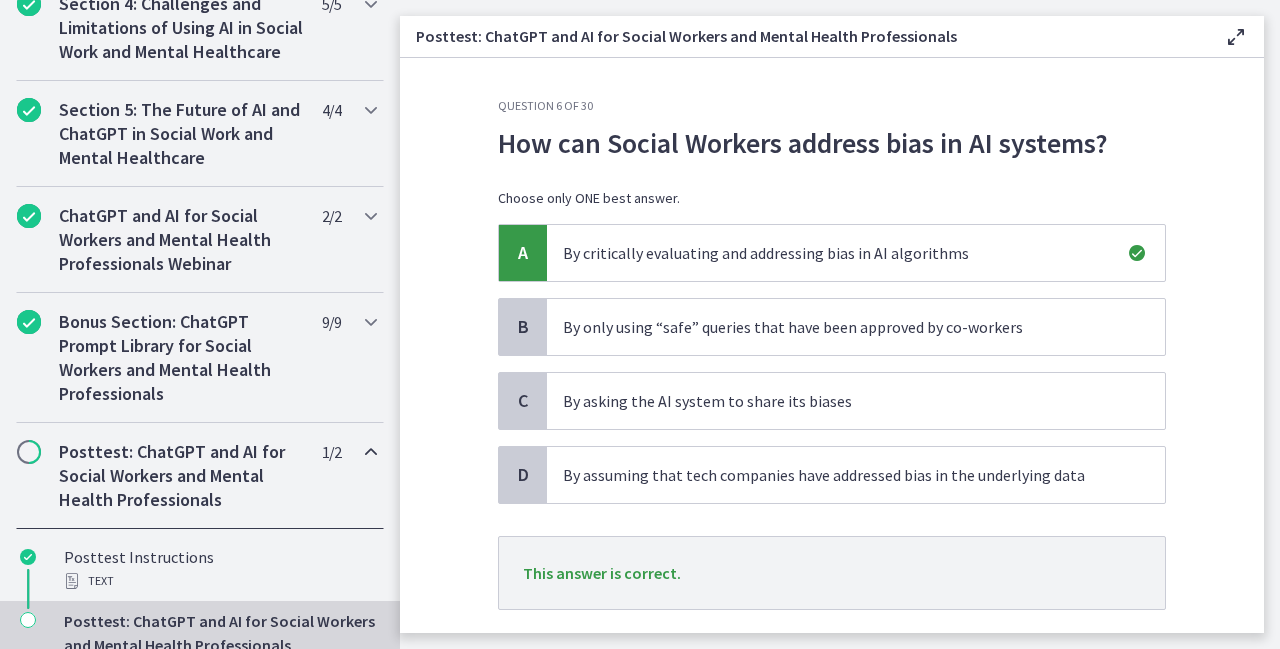click on "Question   6   of   30
How can Social Workers address bias in AI systems?
Choose only ONE best answer.
A
By critically evaluating and addressing bias in AI algorithms
B
By only using “safe” queries that have been approved by co-workers
C
By asking the AI system to share its biases
D
By assuming that tech companies have addressed bias in the underlying data
This answer is correct.
Next" at bounding box center [832, 345] 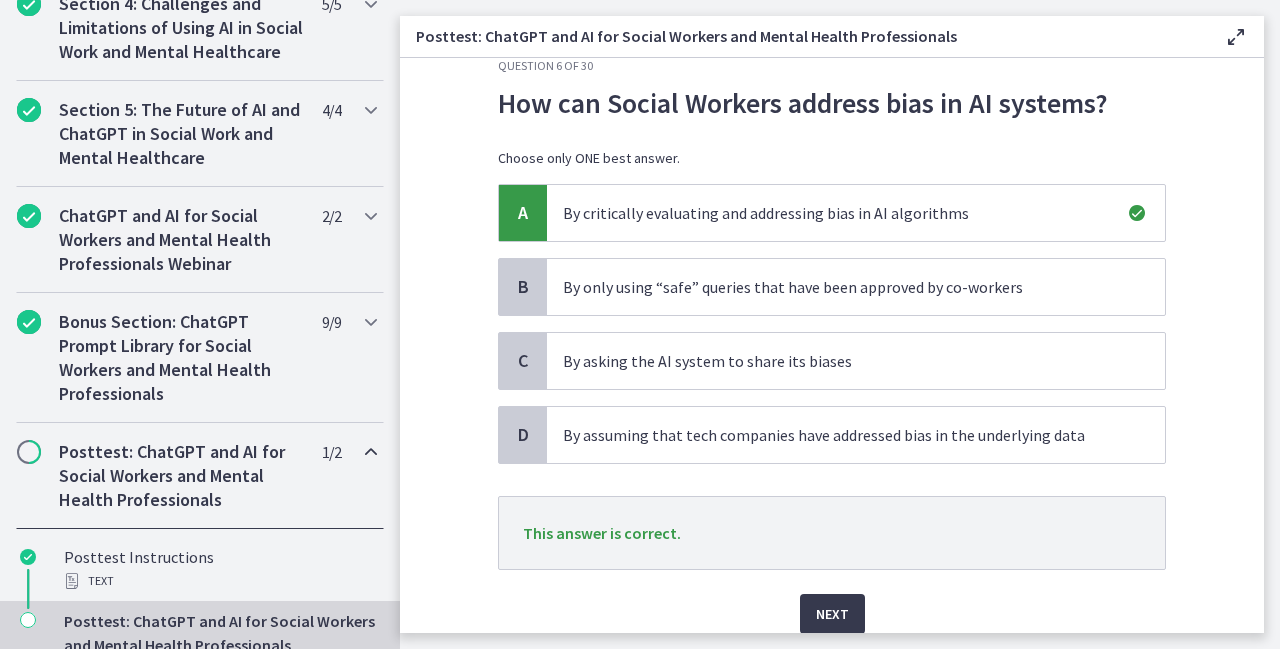 scroll, scrollTop: 80, scrollLeft: 0, axis: vertical 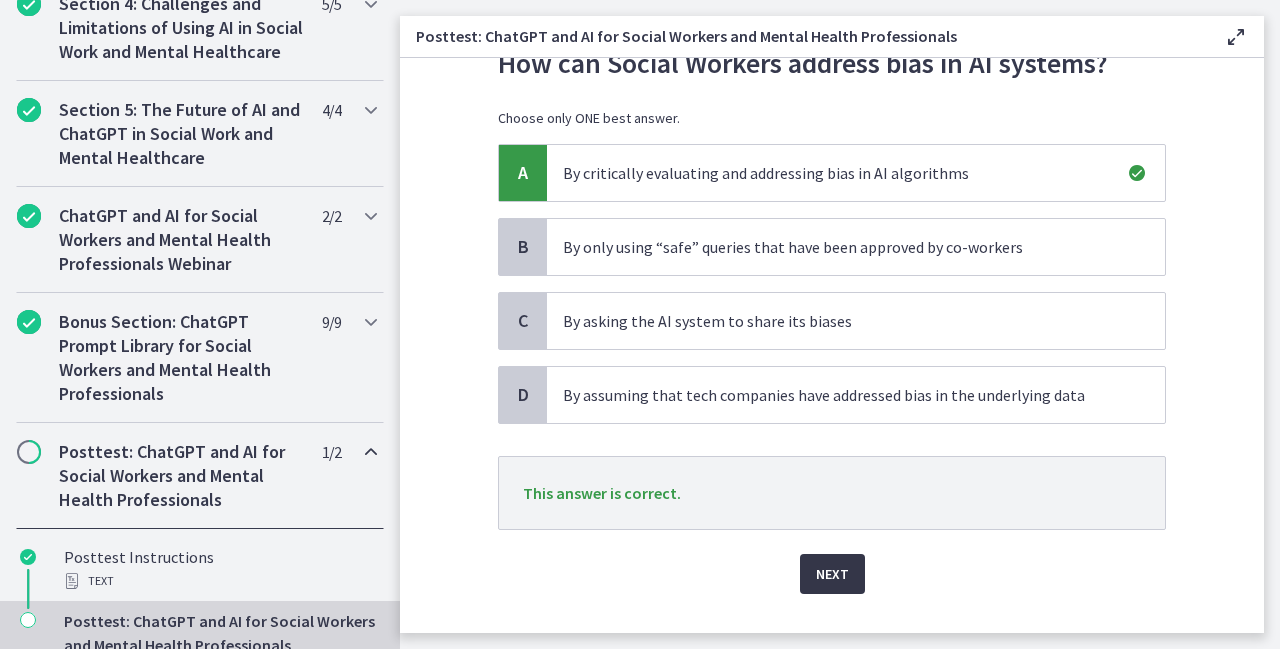 click on "Next" at bounding box center (832, 574) 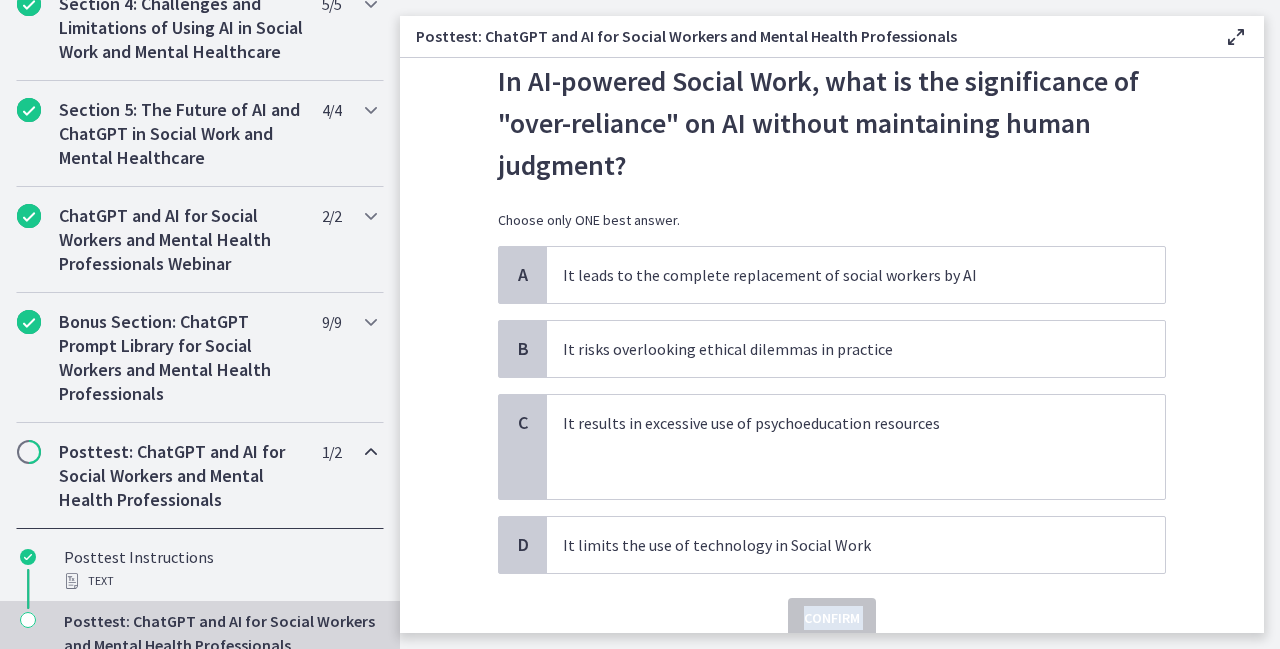 scroll, scrollTop: 80, scrollLeft: 0, axis: vertical 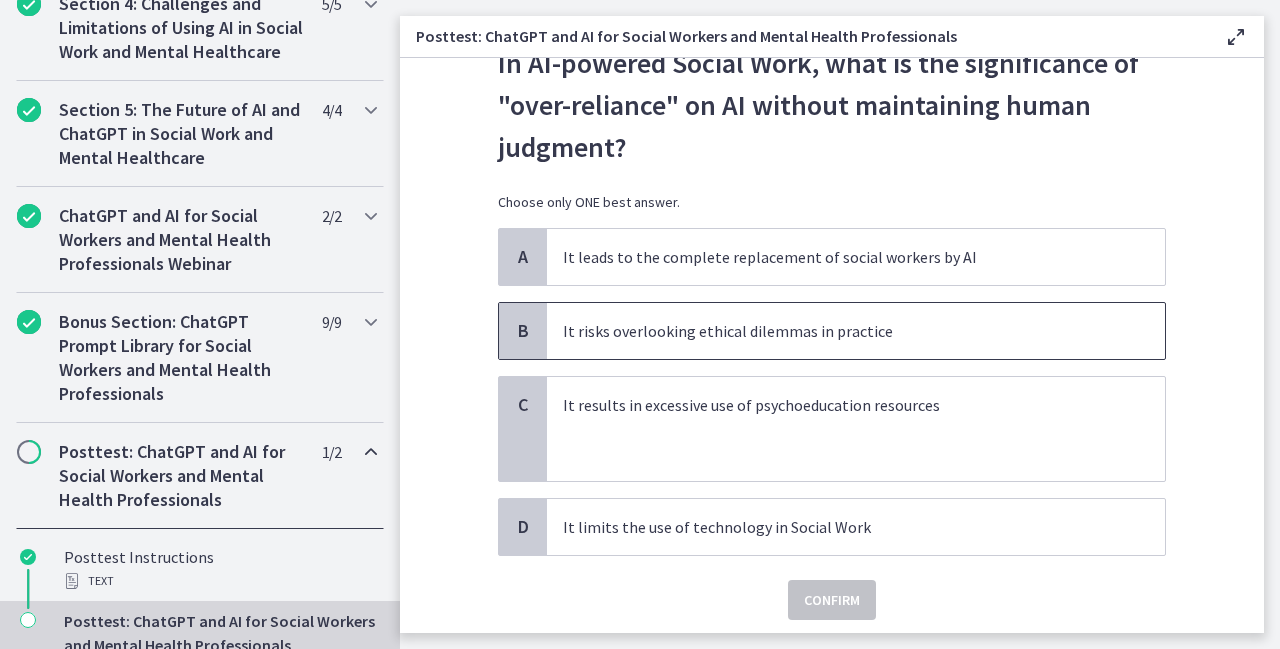 click on "It risks overlooking ethical dilemmas in practice" at bounding box center (836, 331) 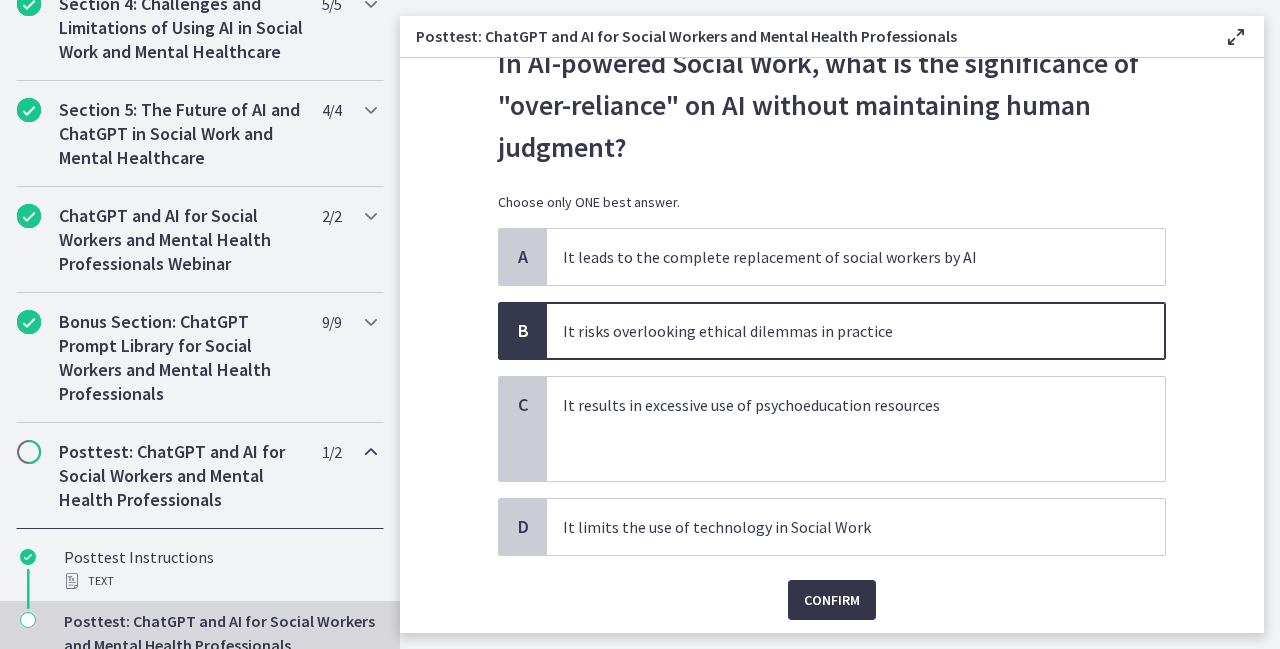 click on "Confirm" at bounding box center (832, 600) 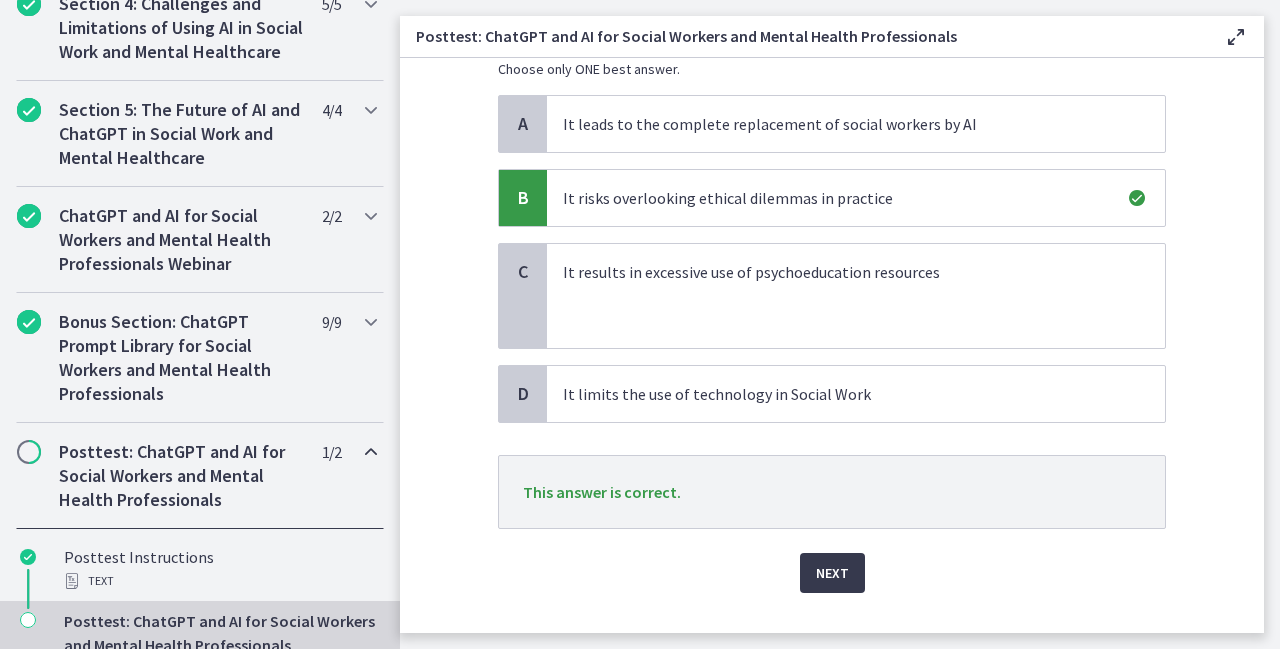 scroll, scrollTop: 249, scrollLeft: 0, axis: vertical 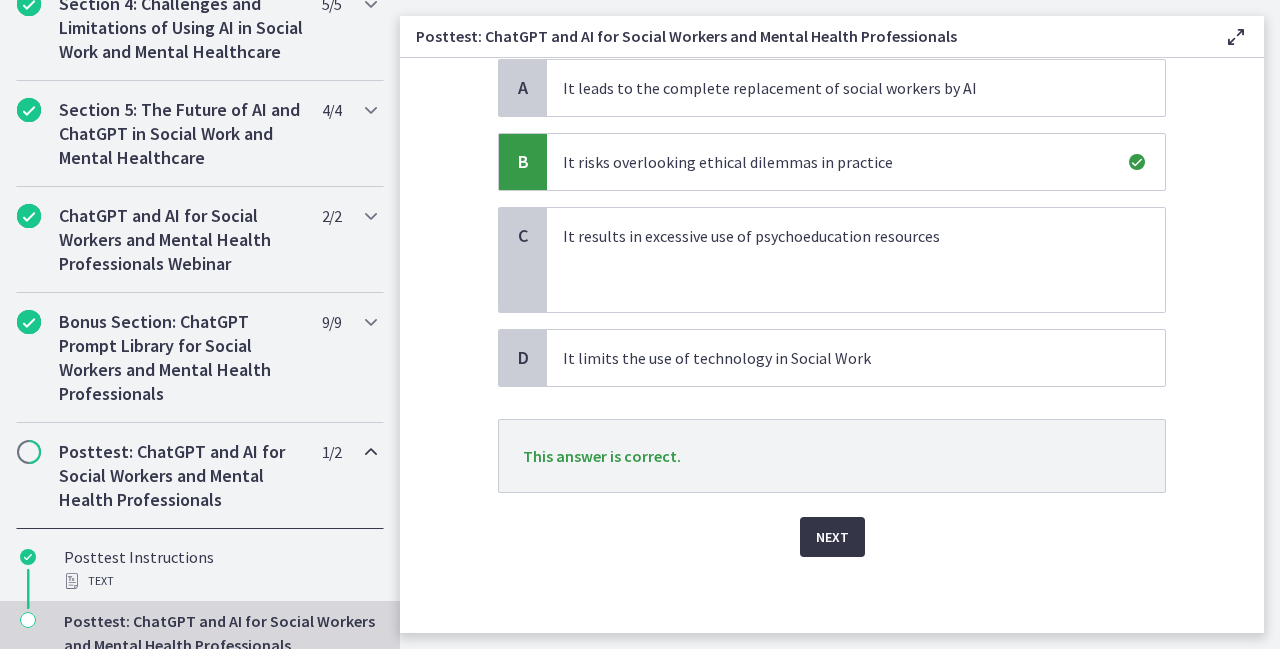 click on "Next" at bounding box center (832, 537) 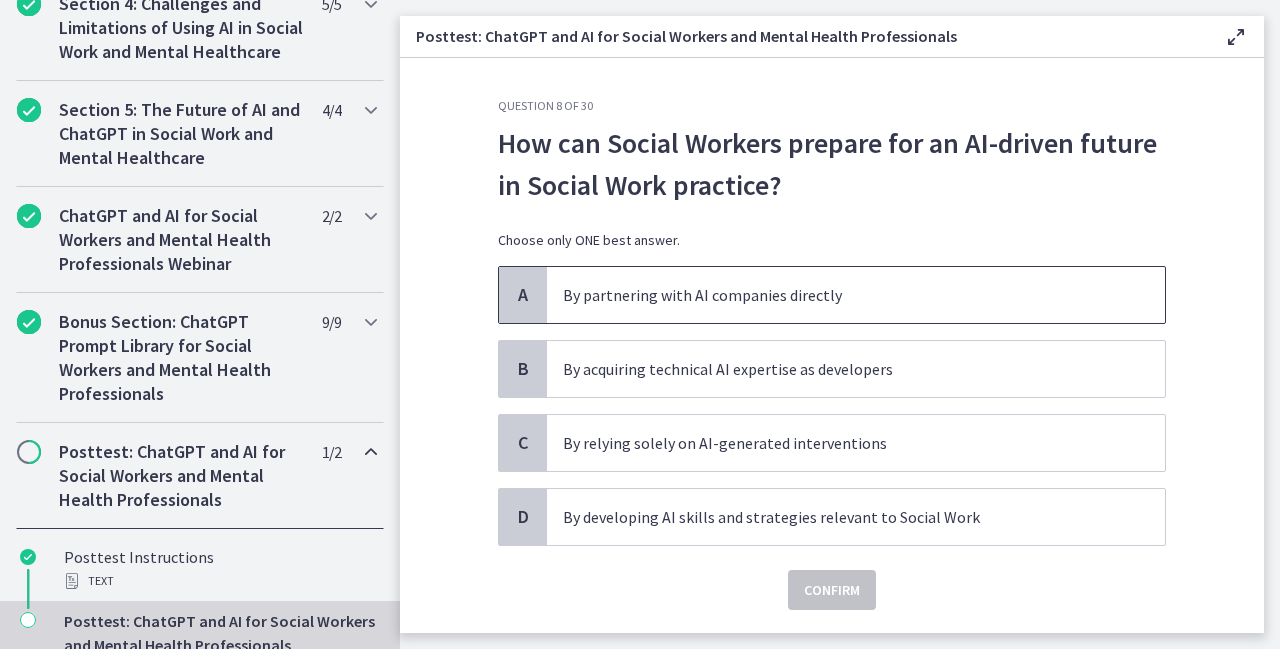 click on "By partnering with AI companies directly" at bounding box center (836, 295) 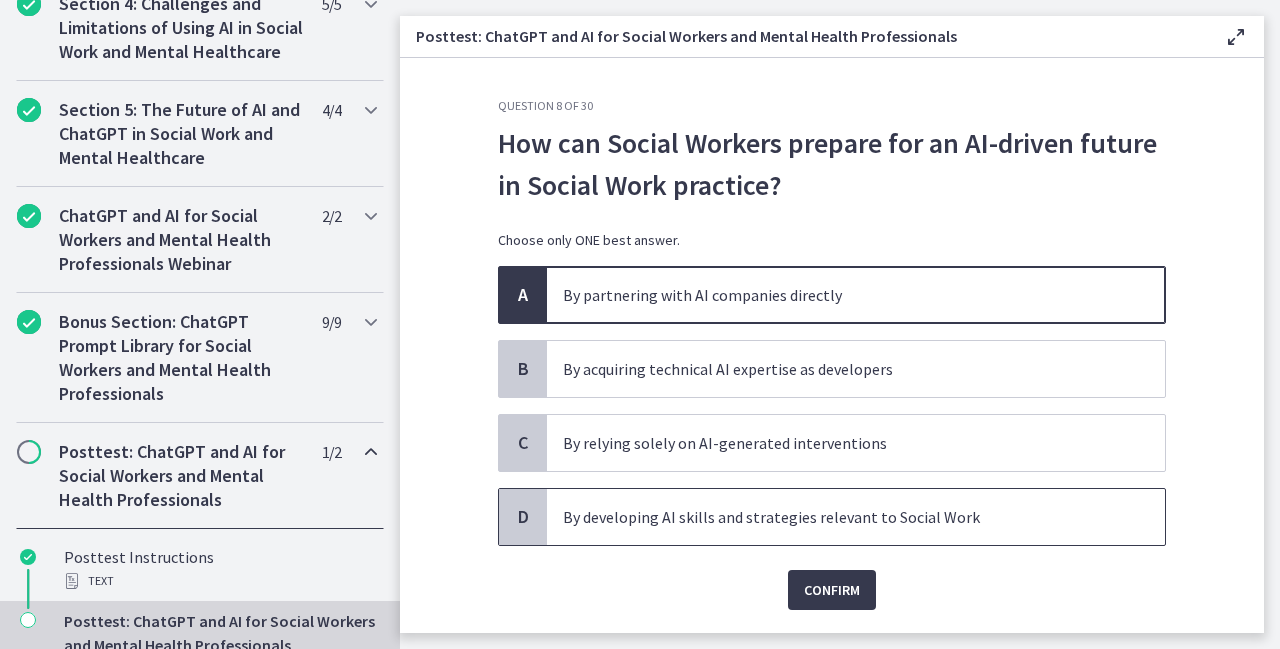 click on "By developing AI skills and strategies relevant to Social Work" at bounding box center (836, 517) 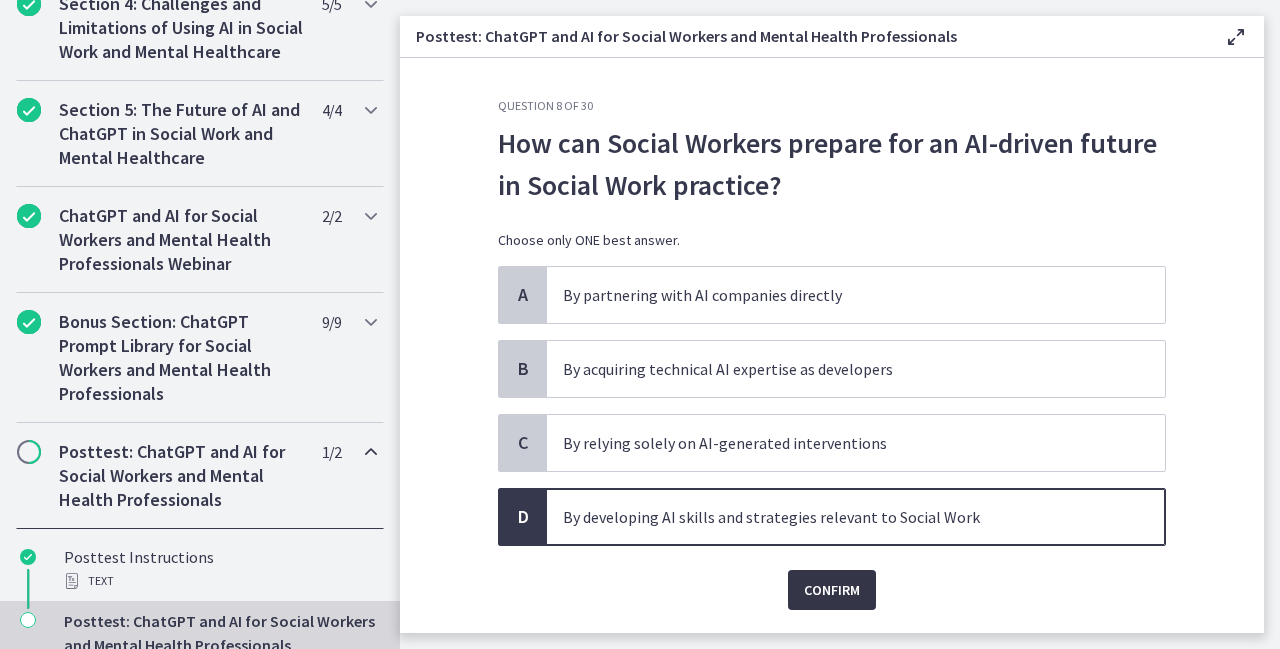click on "Confirm" at bounding box center [832, 590] 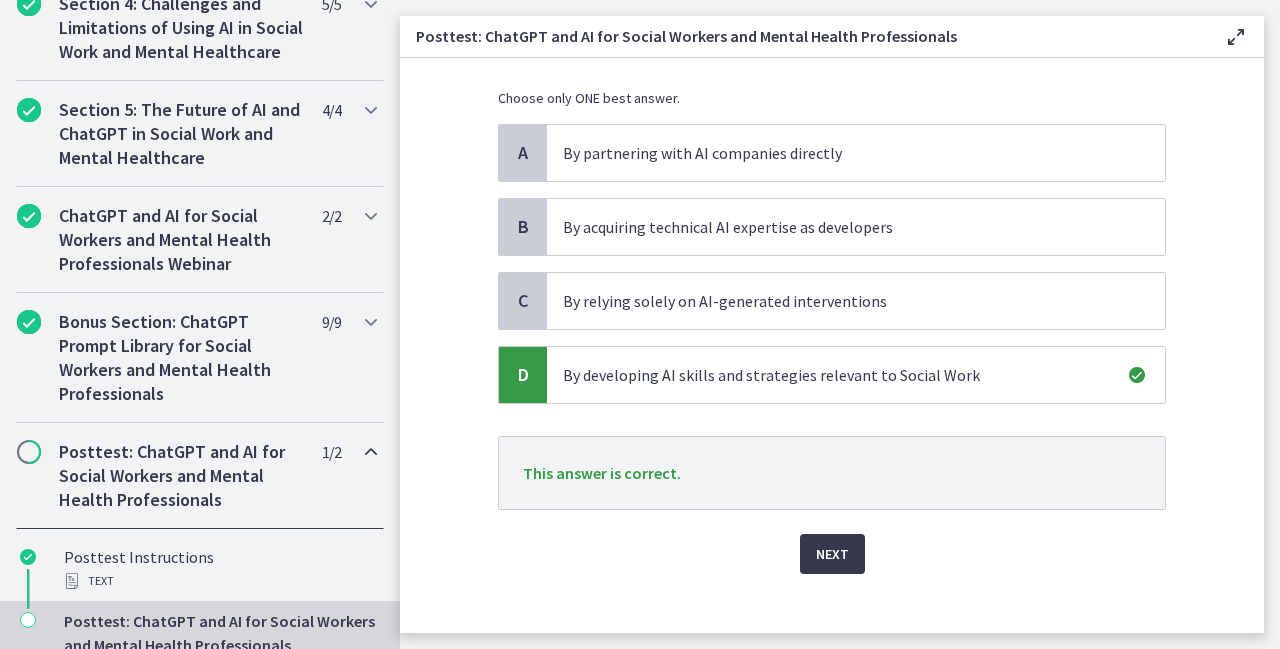 scroll, scrollTop: 159, scrollLeft: 0, axis: vertical 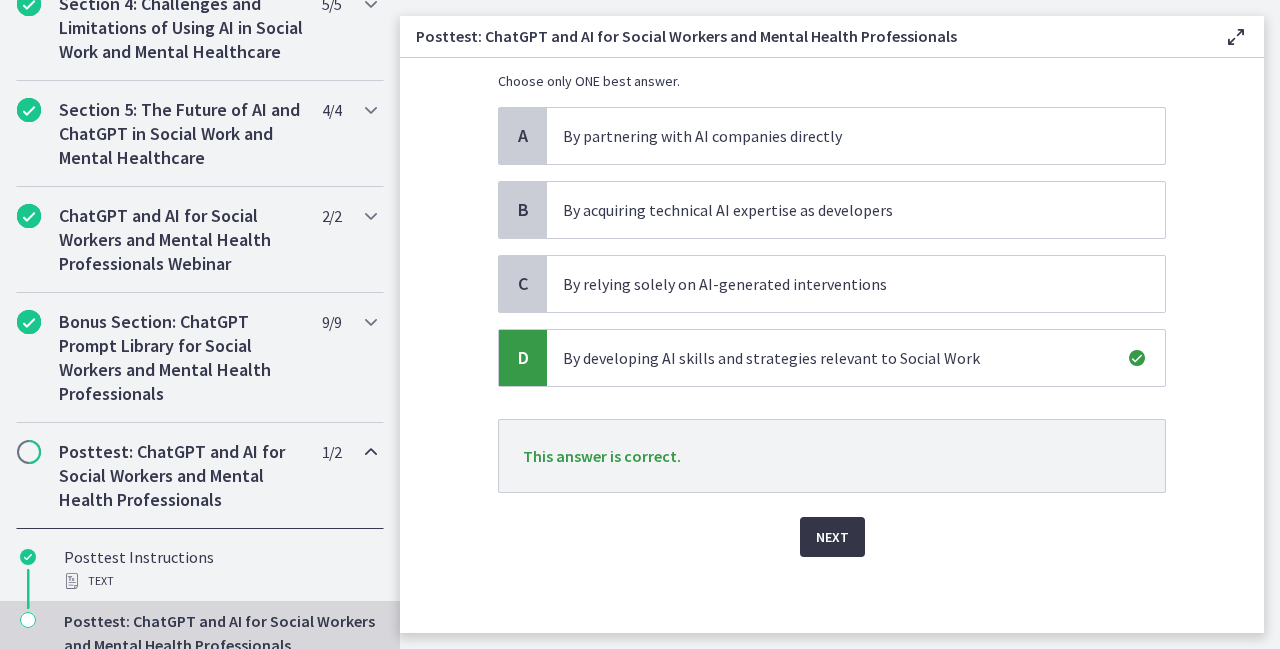 click on "Next" at bounding box center [832, 537] 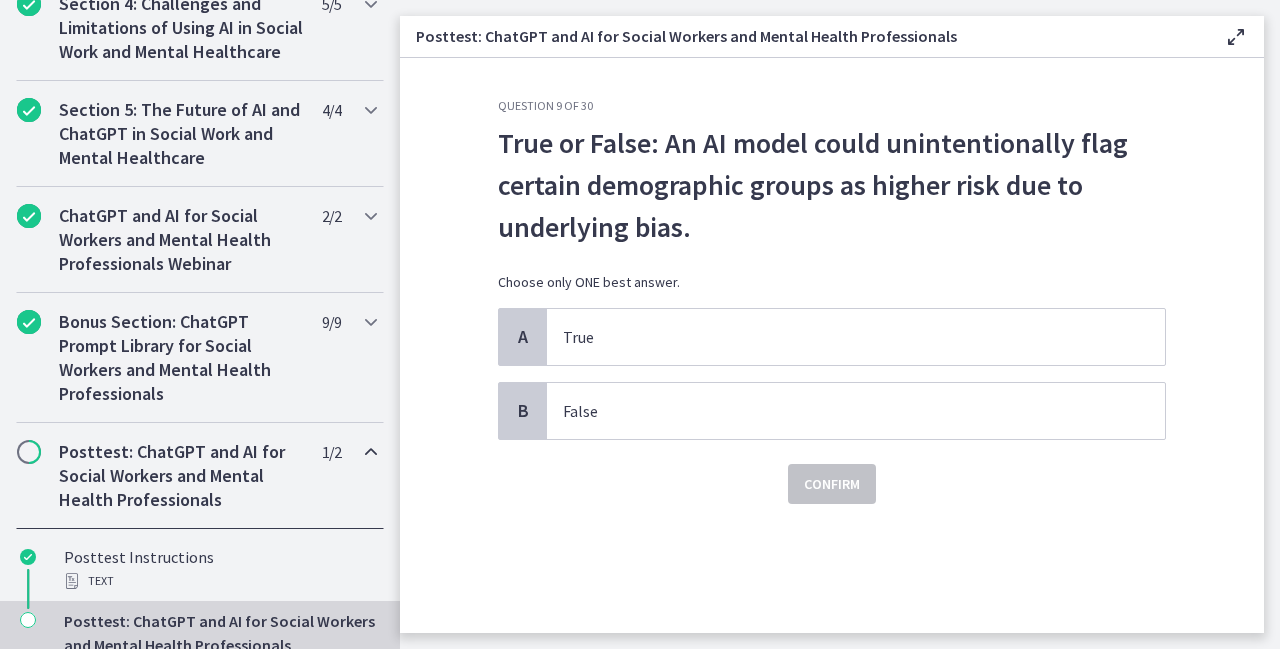 scroll, scrollTop: 0, scrollLeft: 0, axis: both 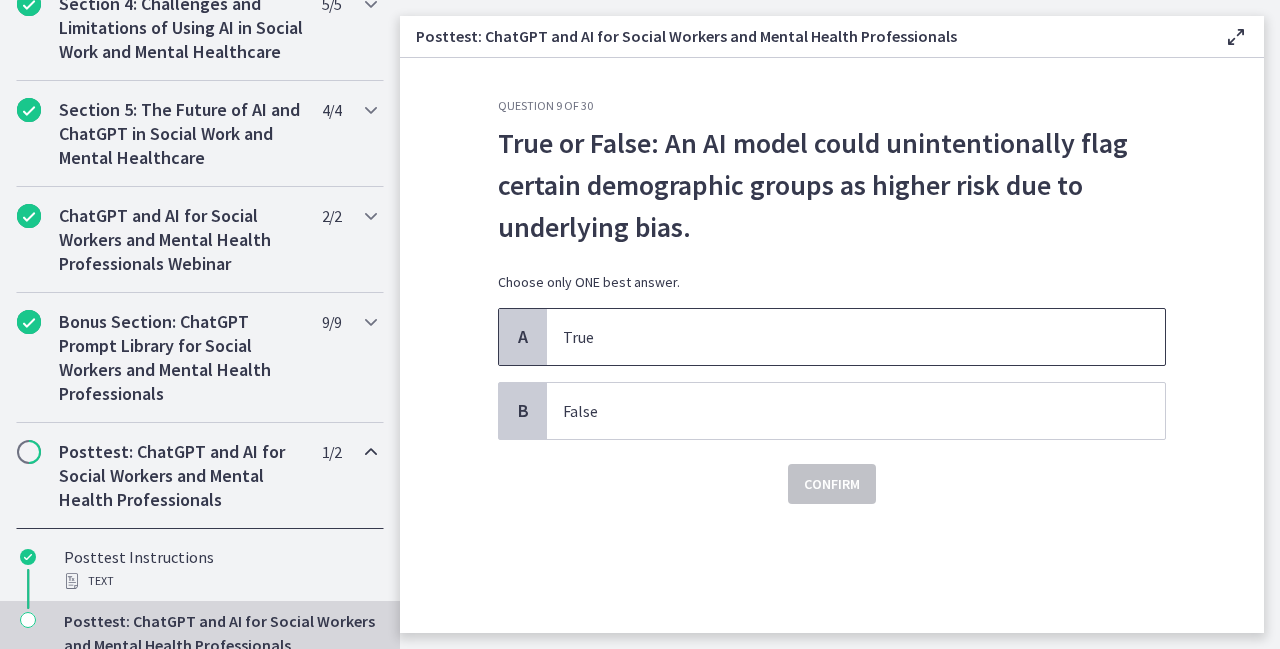 click on "True" at bounding box center (836, 337) 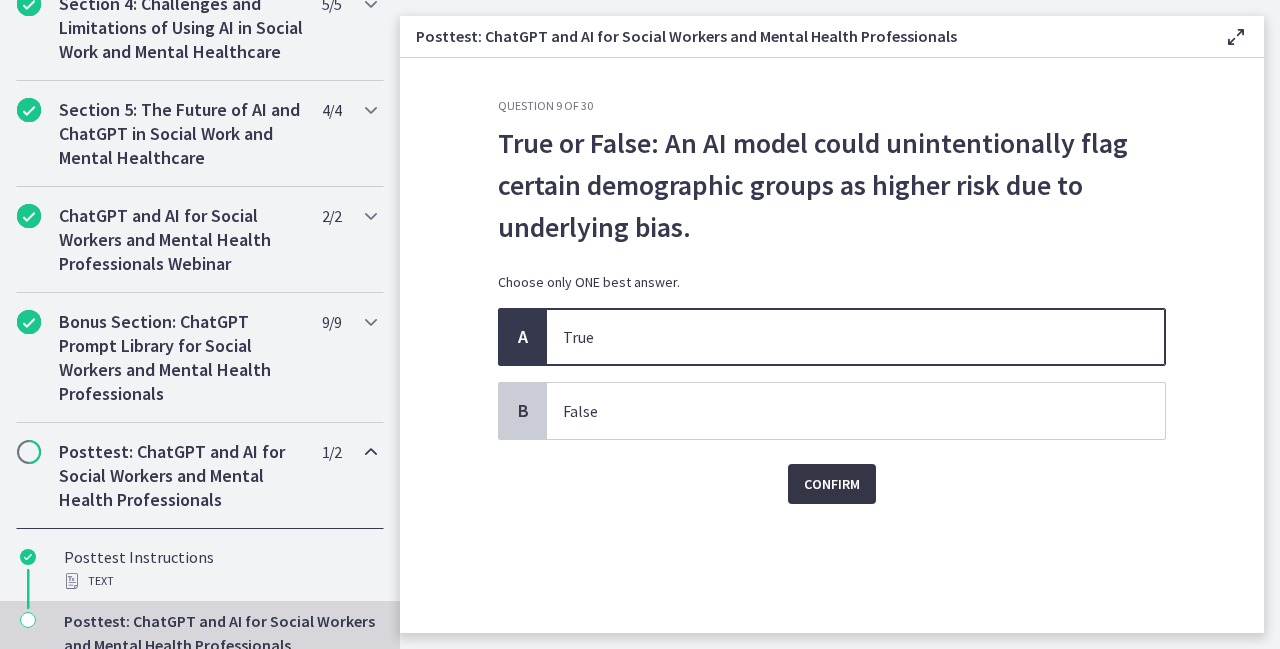 click on "Confirm" at bounding box center [832, 484] 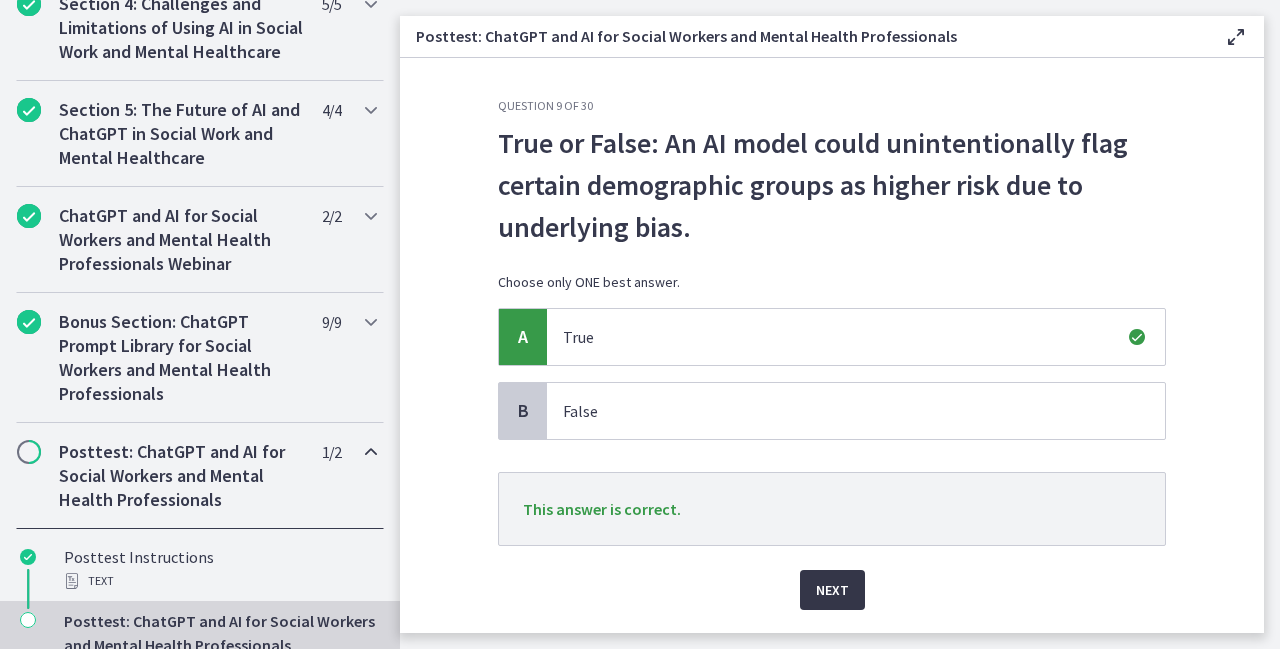 click on "Next" at bounding box center (832, 590) 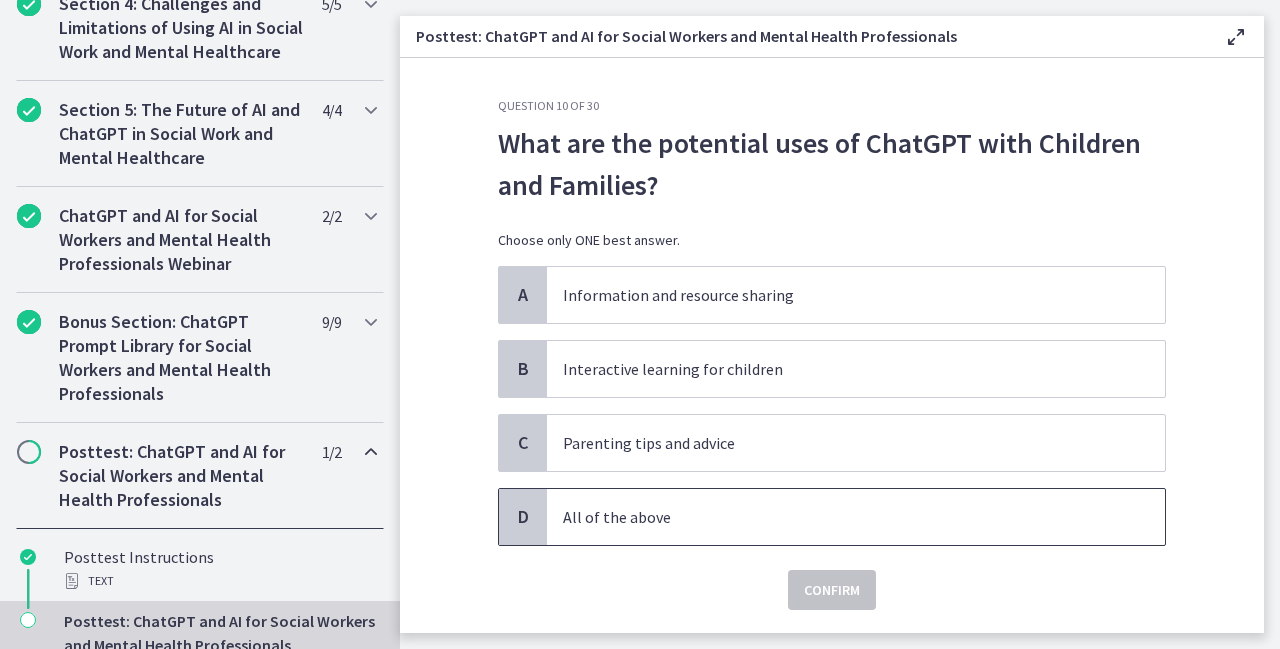 click on "All of the above" at bounding box center (836, 517) 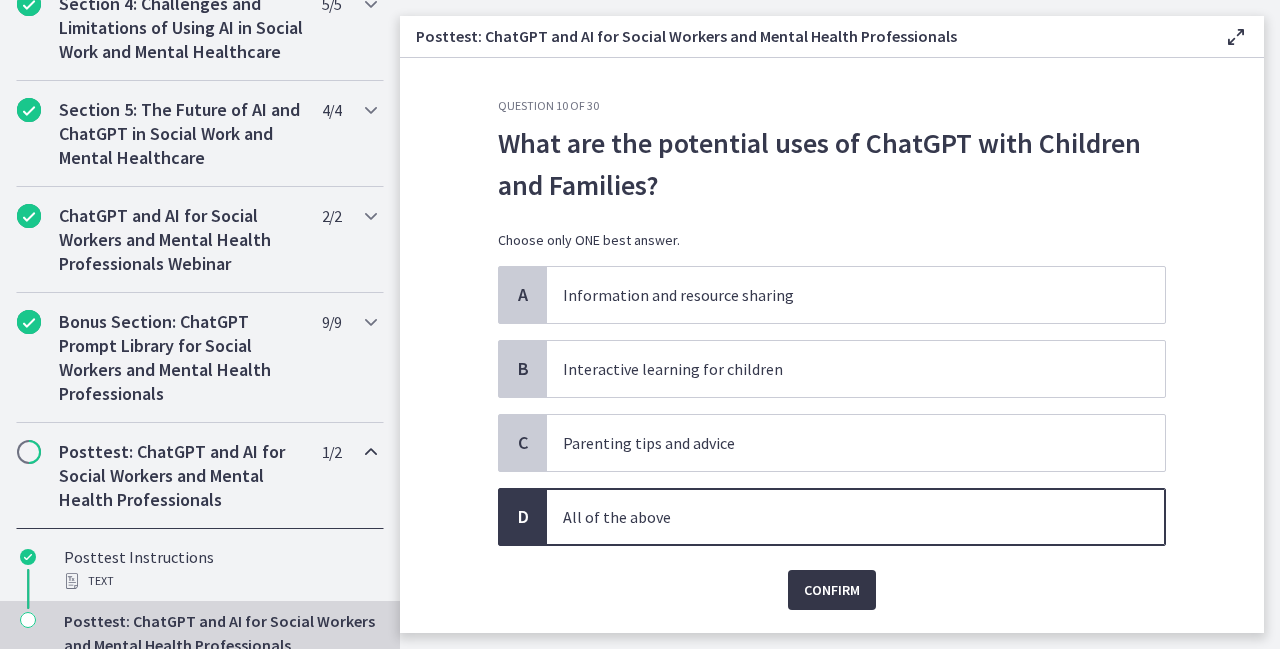 click on "Confirm" at bounding box center [832, 590] 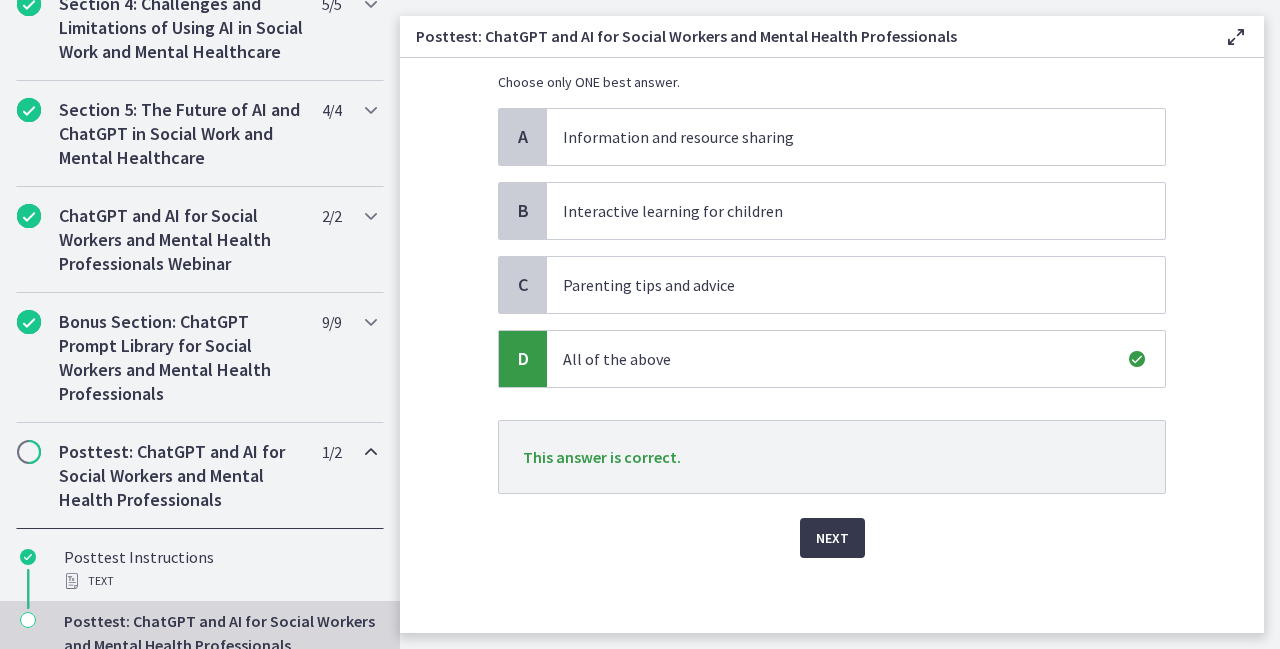 scroll, scrollTop: 159, scrollLeft: 0, axis: vertical 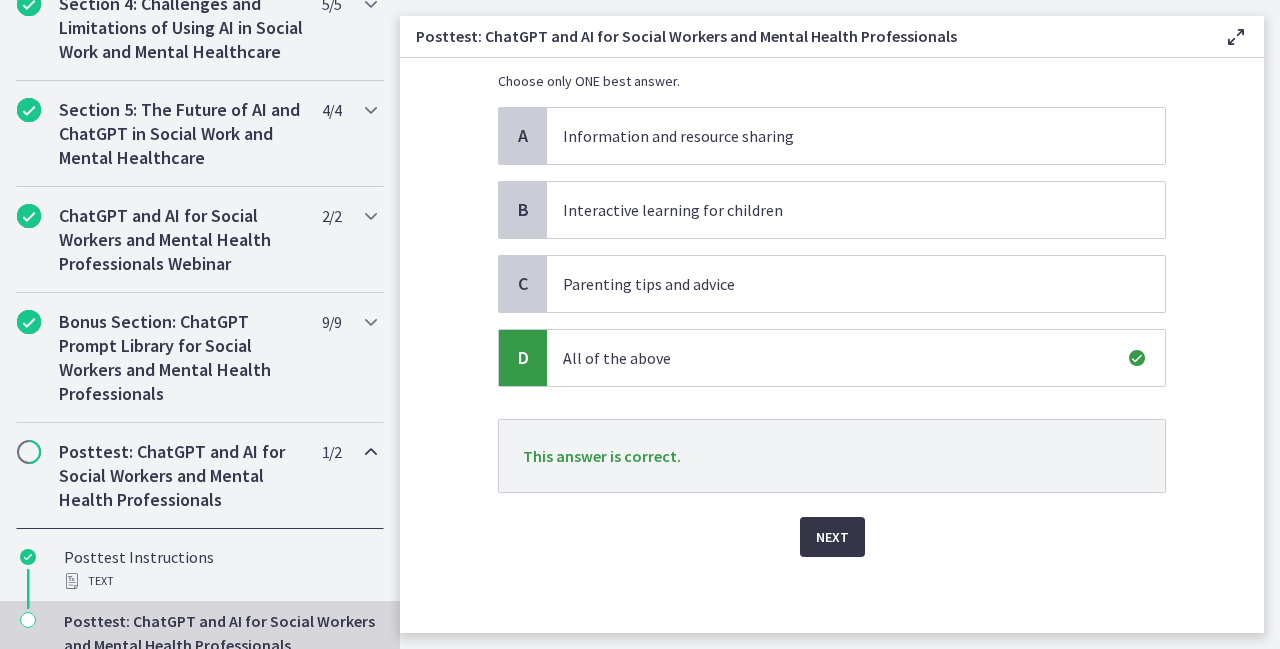 click on "Next" at bounding box center [832, 537] 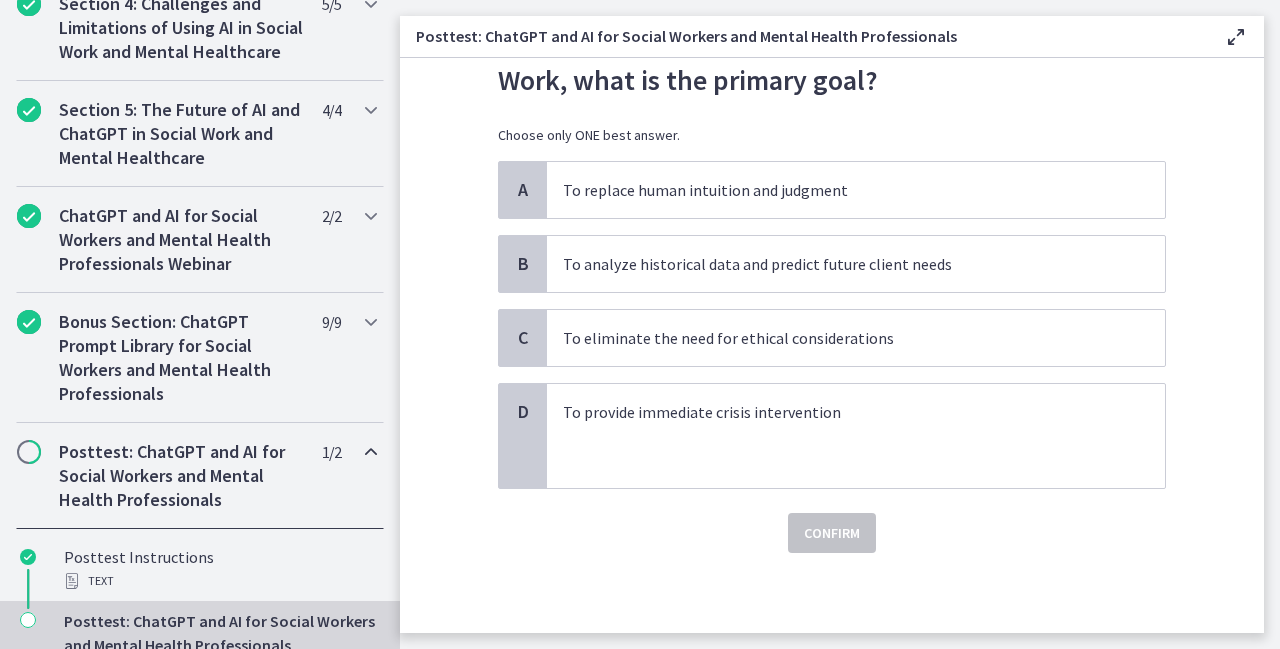 scroll, scrollTop: 0, scrollLeft: 0, axis: both 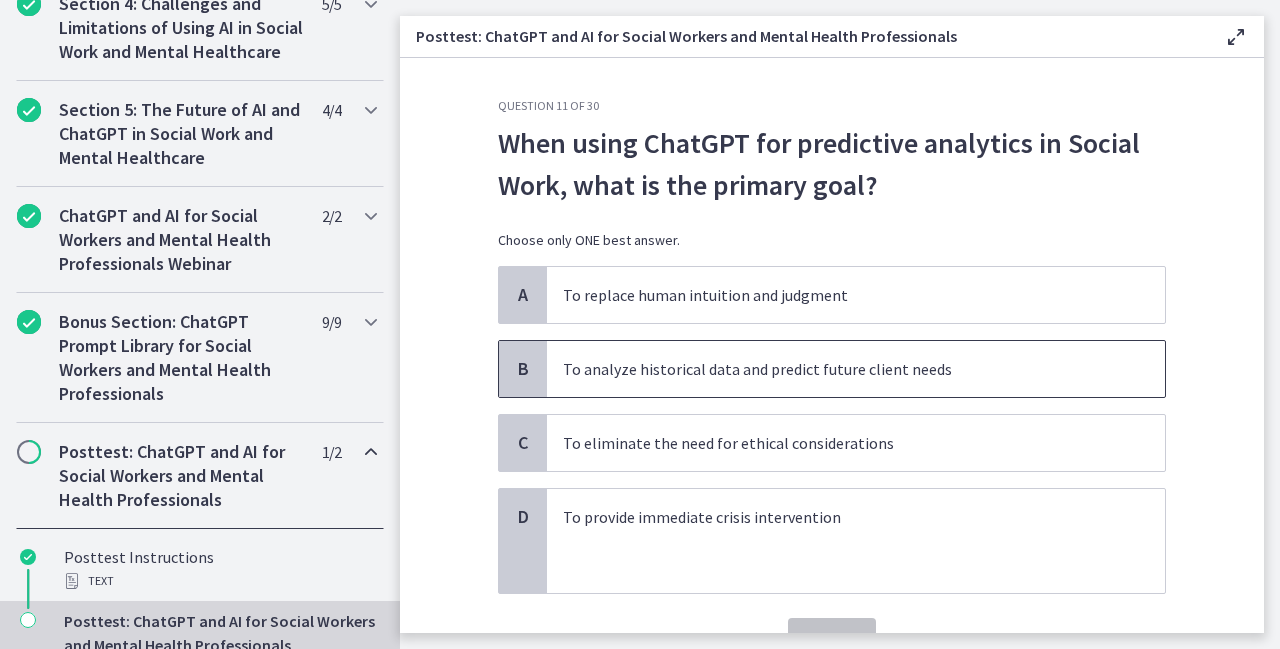 click on "To analyze historical data and predict future client needs" at bounding box center [836, 369] 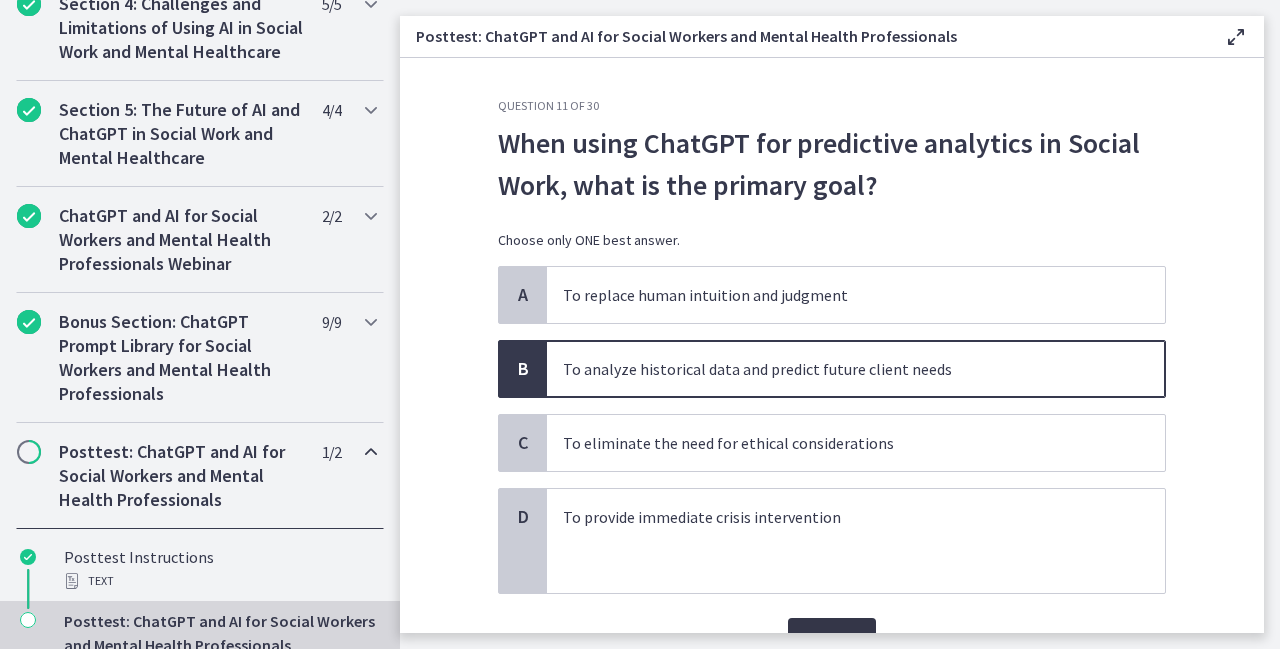 click on "Confirm" at bounding box center [832, 638] 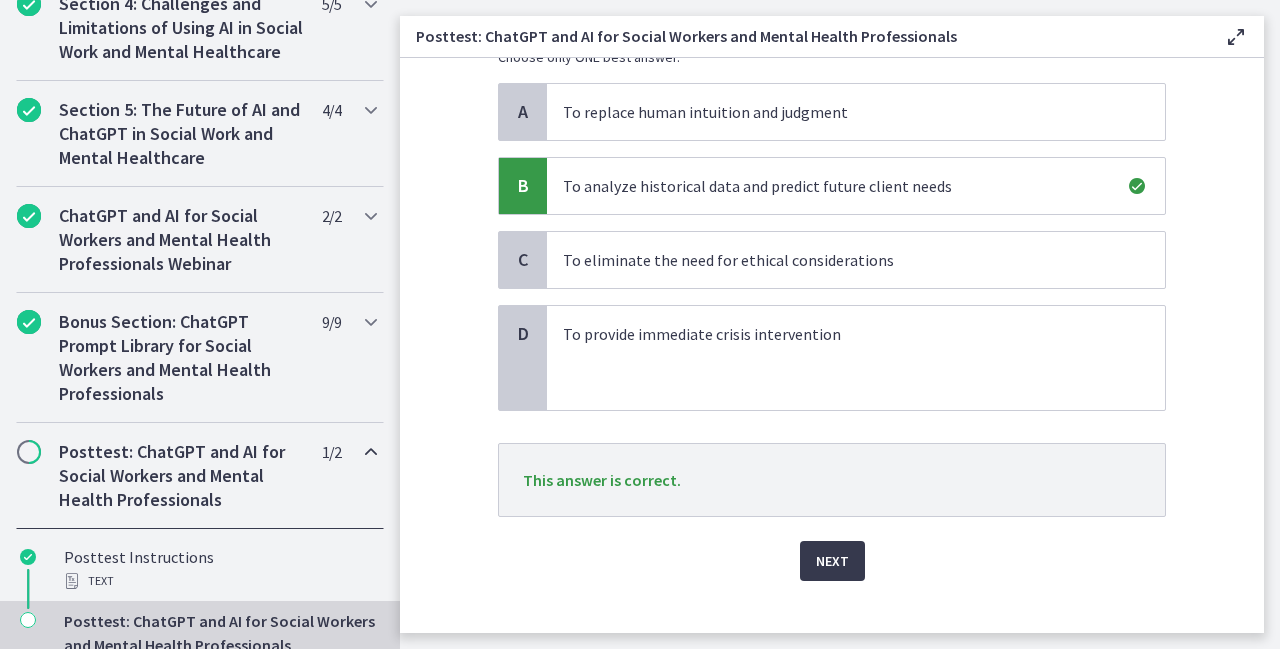 scroll, scrollTop: 200, scrollLeft: 0, axis: vertical 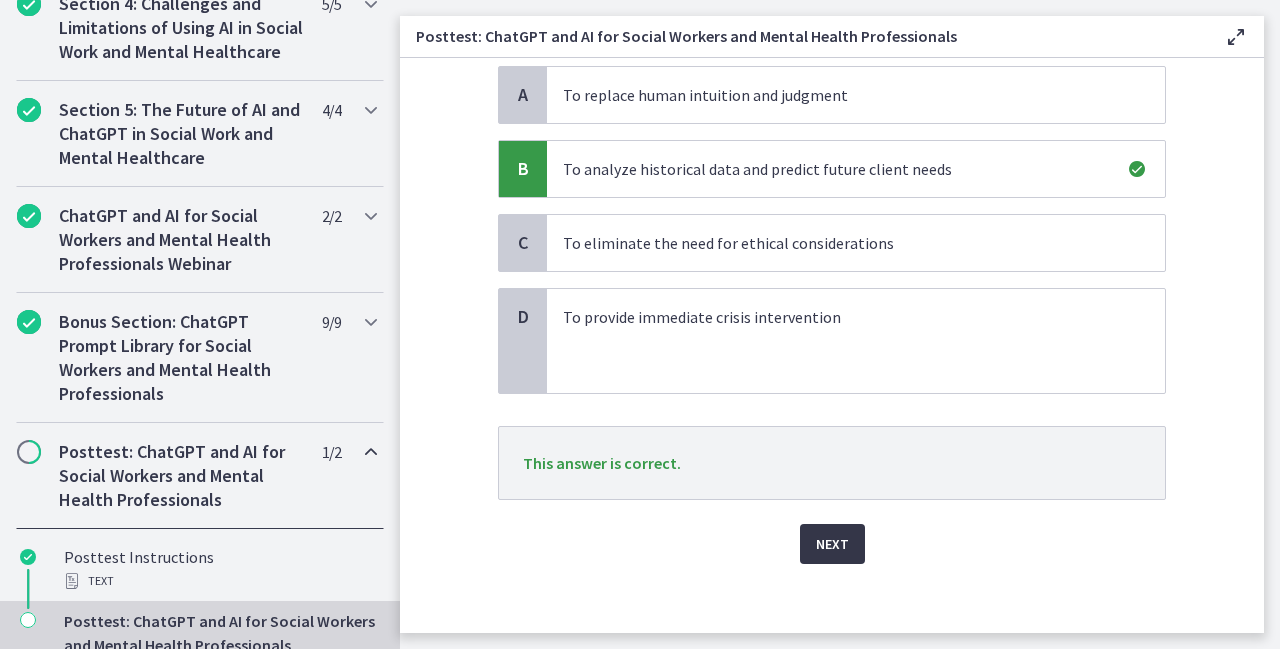 click on "Next" at bounding box center [832, 544] 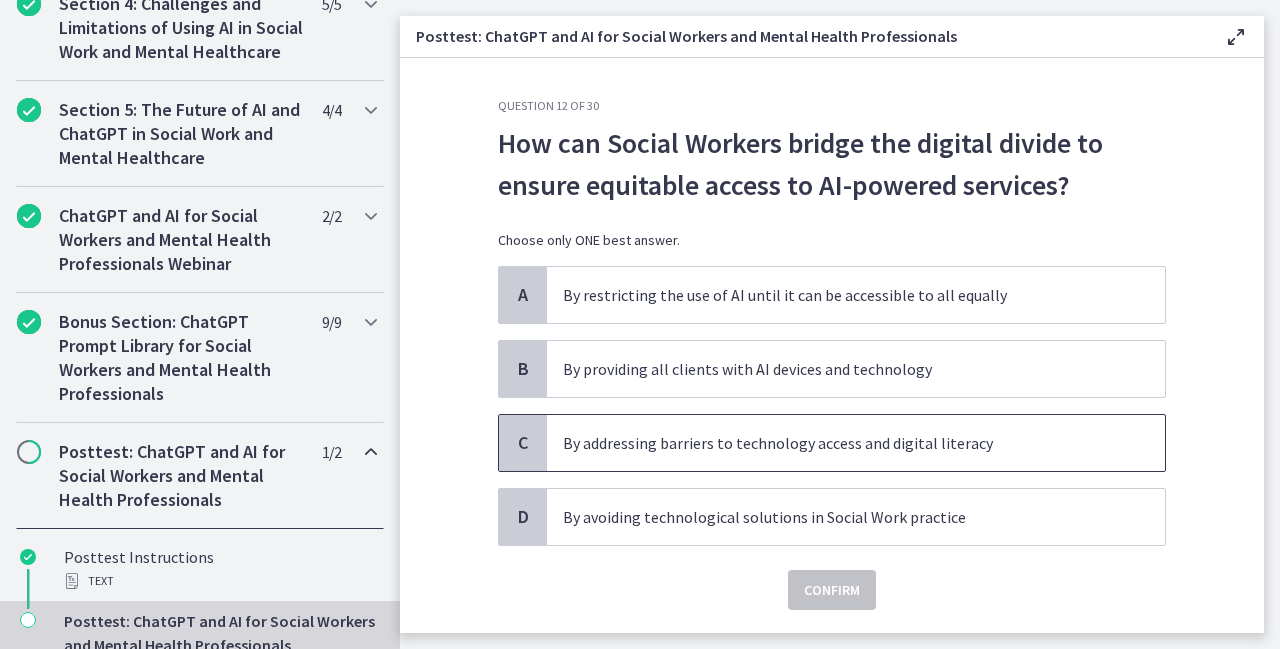 click on "By addressing barriers to technology access and digital literacy" at bounding box center [836, 443] 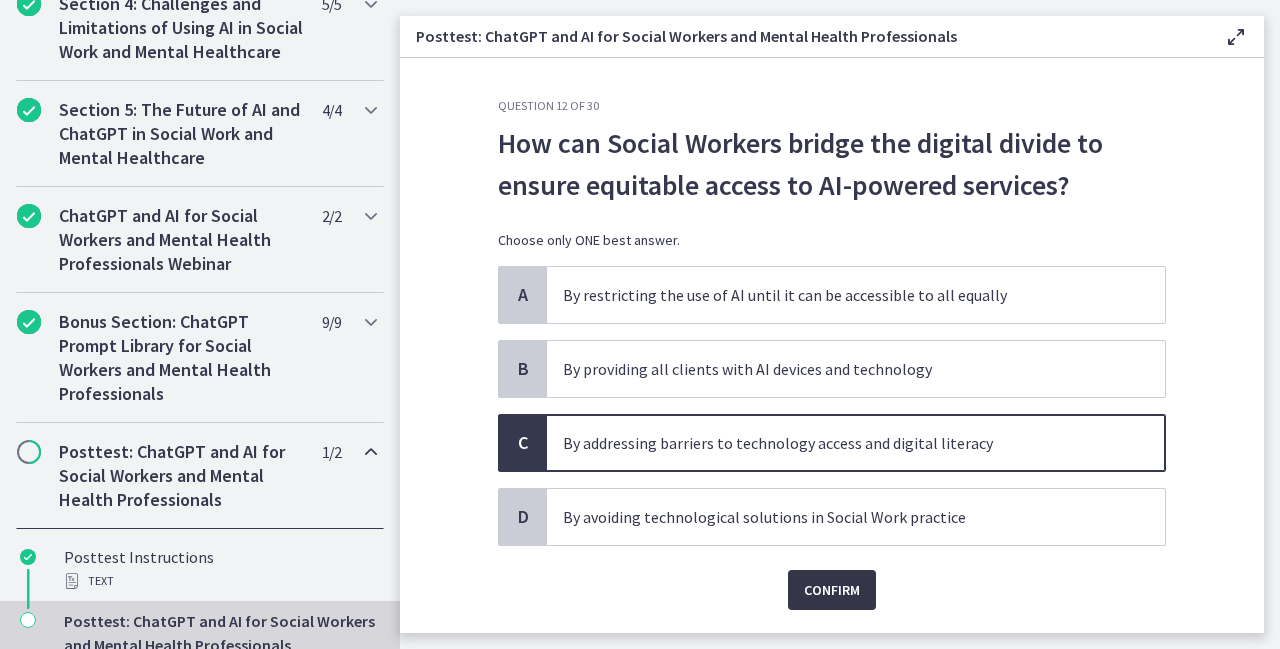 click on "Confirm" at bounding box center (832, 590) 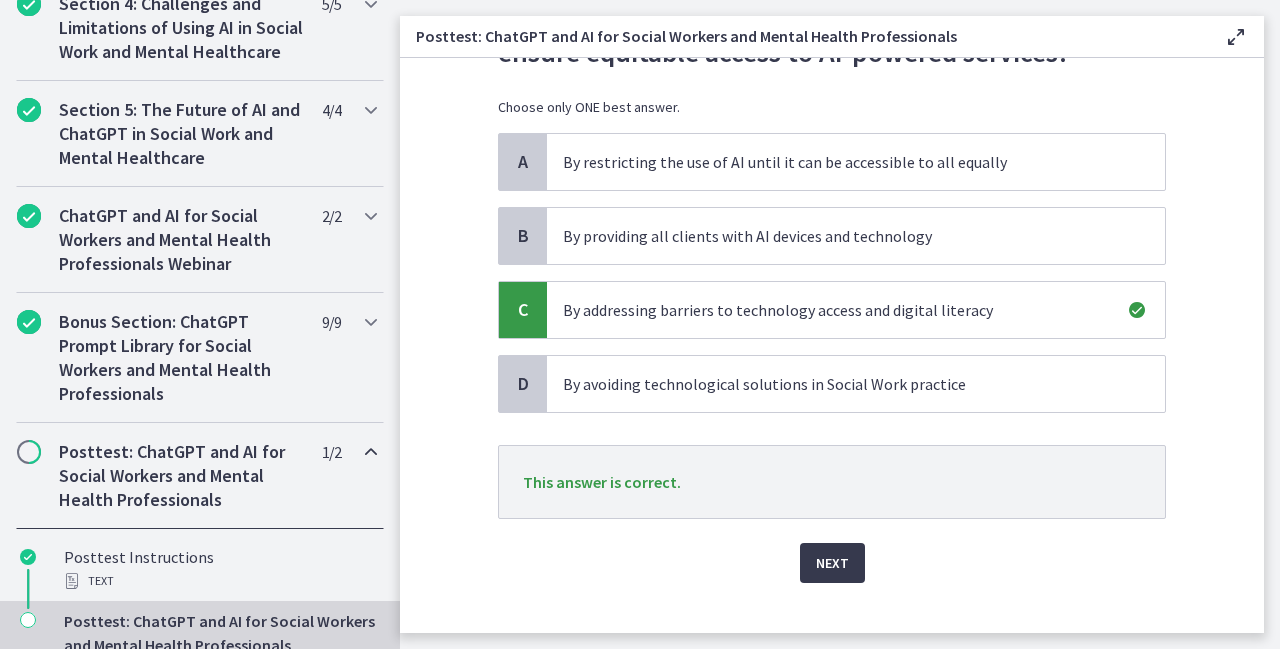 scroll, scrollTop: 159, scrollLeft: 0, axis: vertical 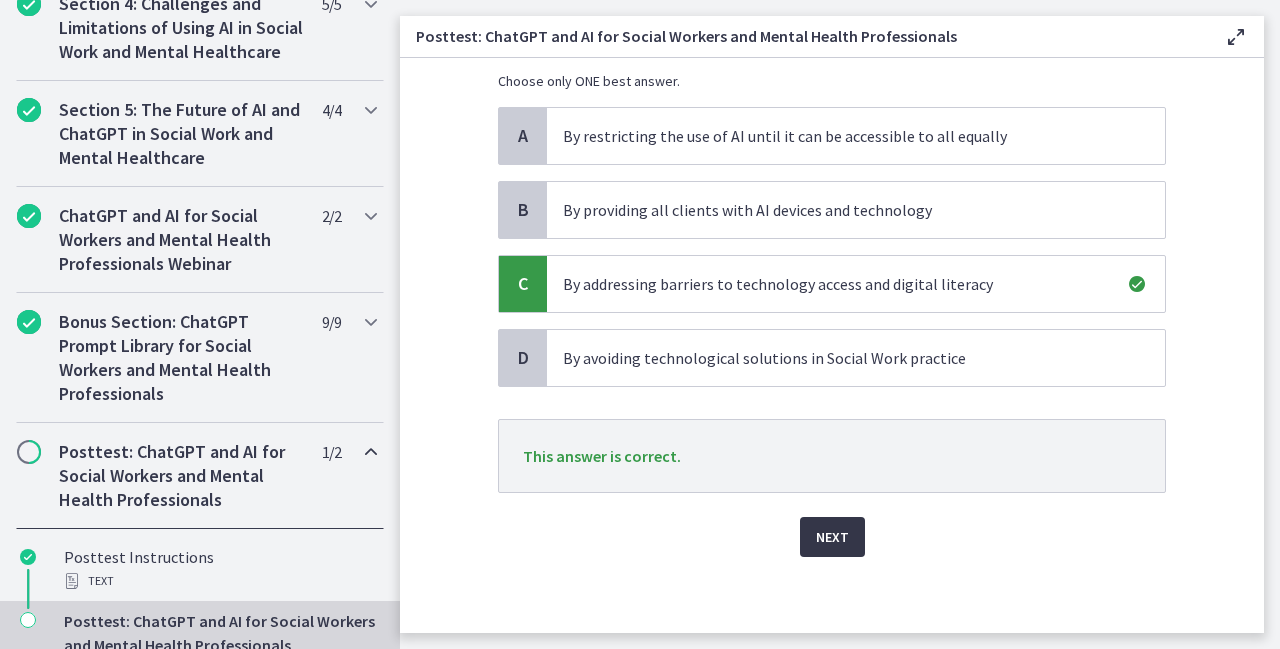 click on "Next" at bounding box center [832, 537] 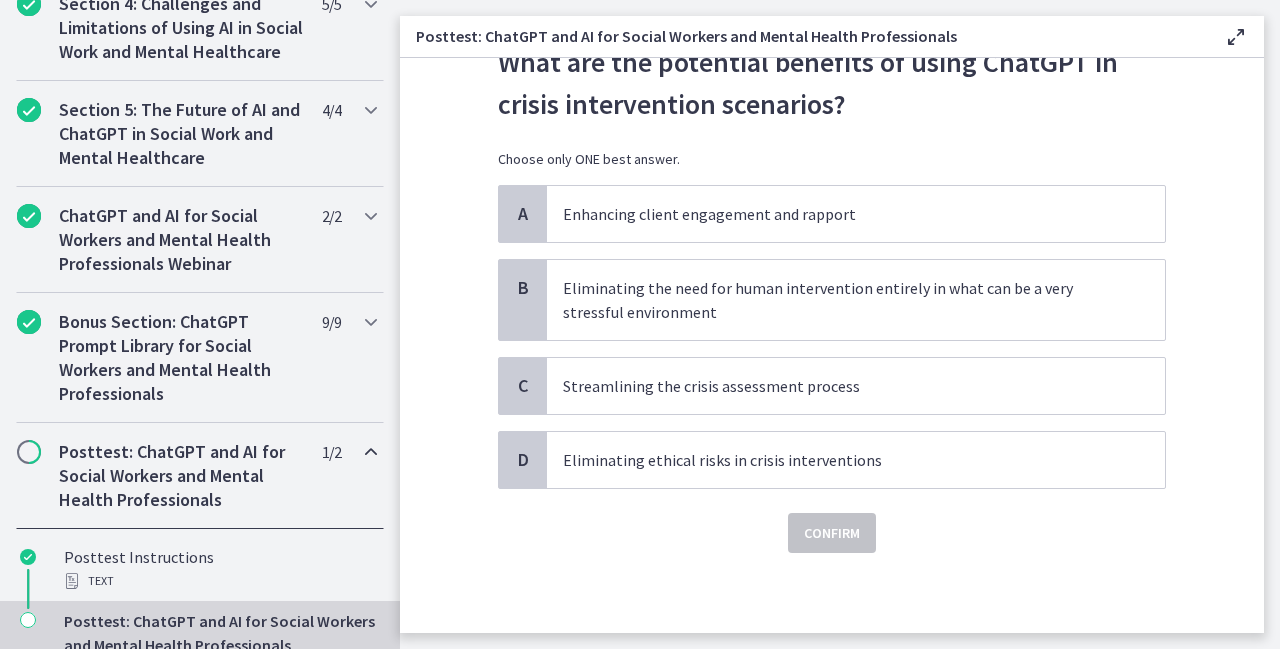 scroll, scrollTop: 0, scrollLeft: 0, axis: both 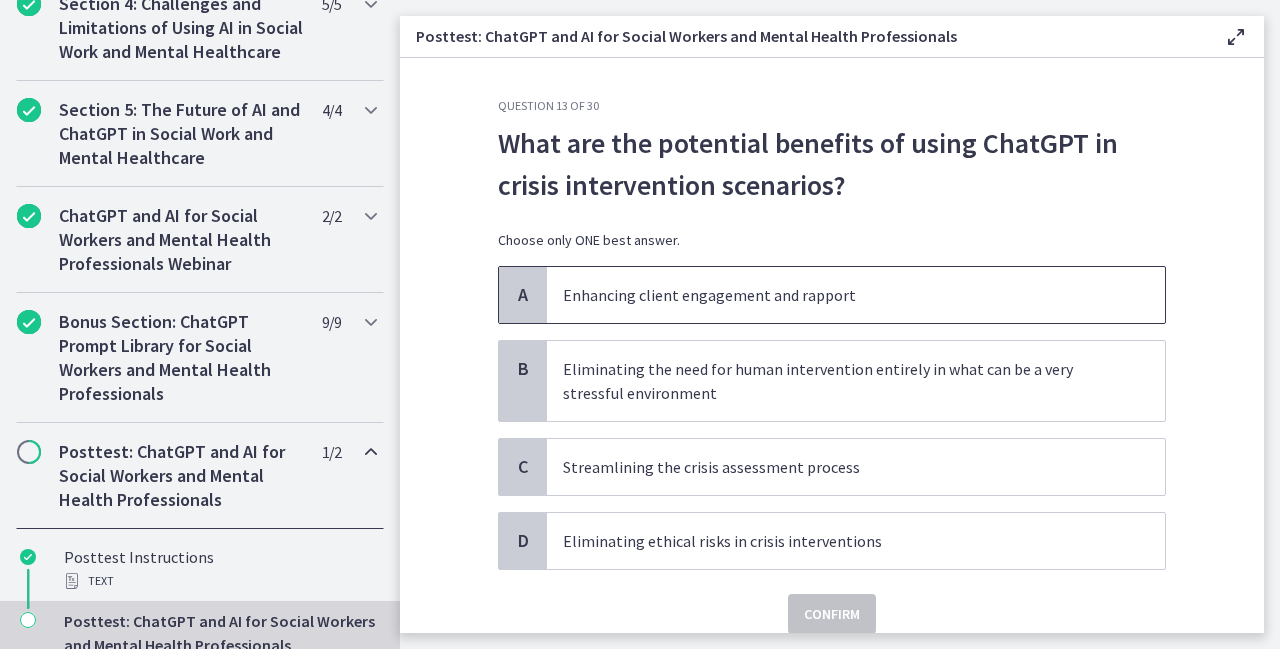 click on "Enhancing client engagement and rapport" at bounding box center [836, 295] 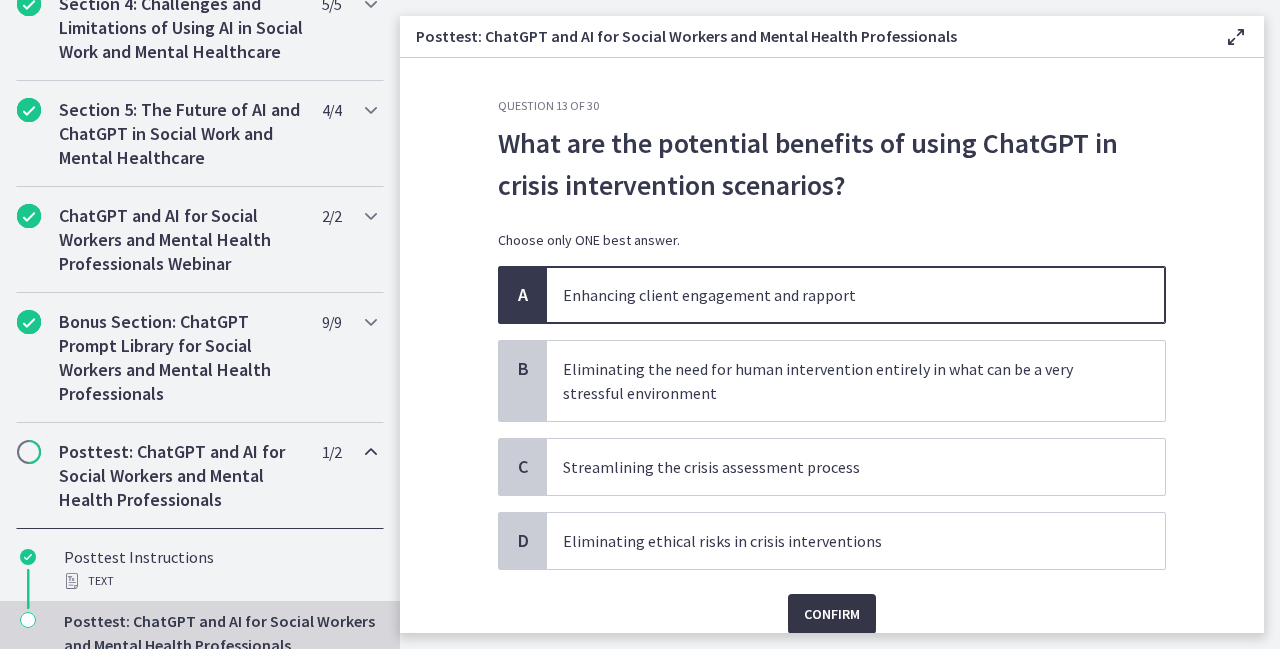 click on "Confirm" at bounding box center (832, 614) 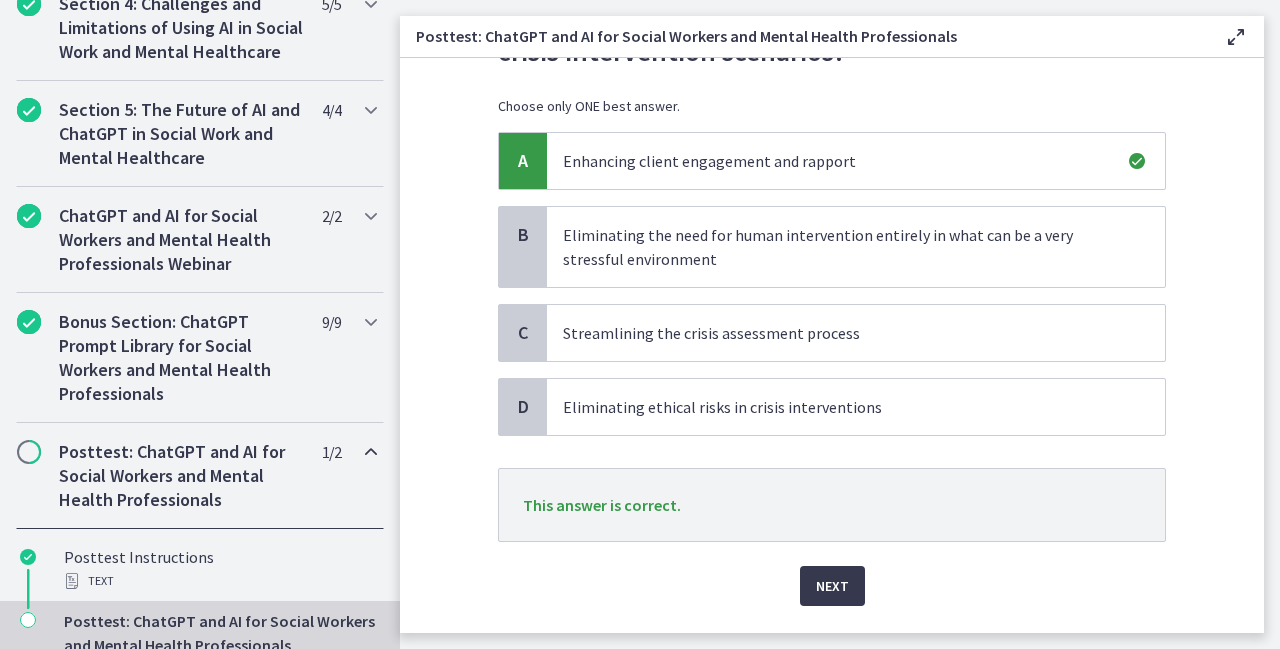 scroll, scrollTop: 183, scrollLeft: 0, axis: vertical 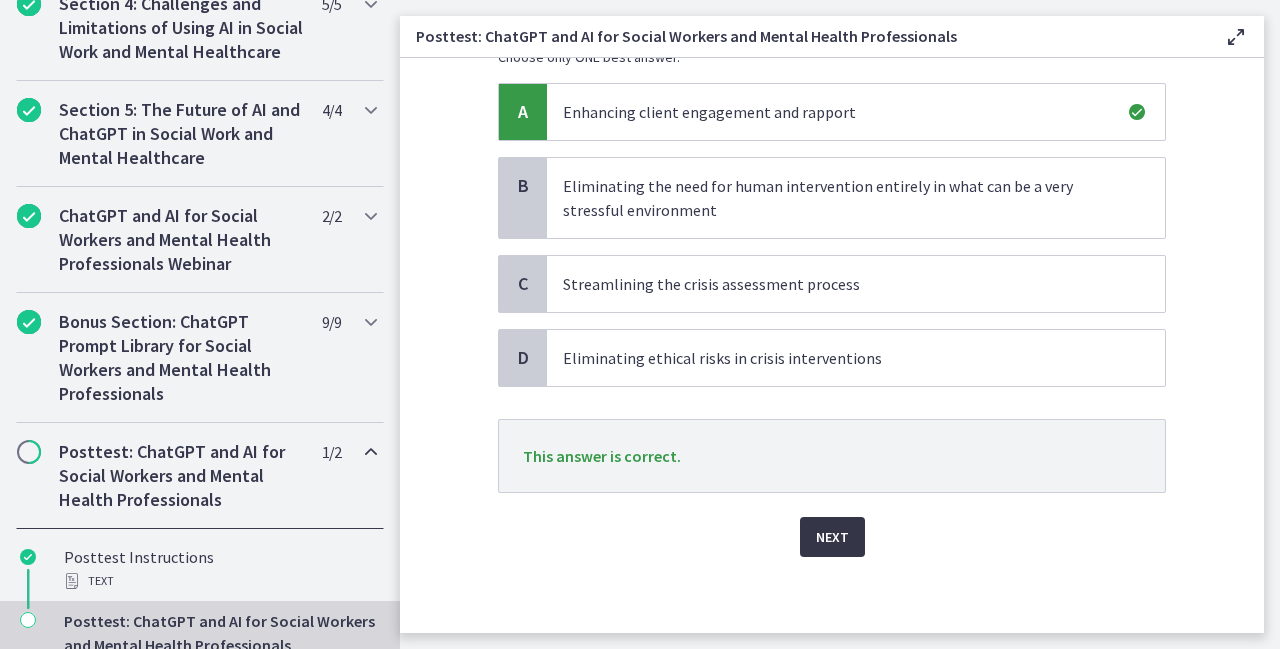 click on "Next" at bounding box center (832, 537) 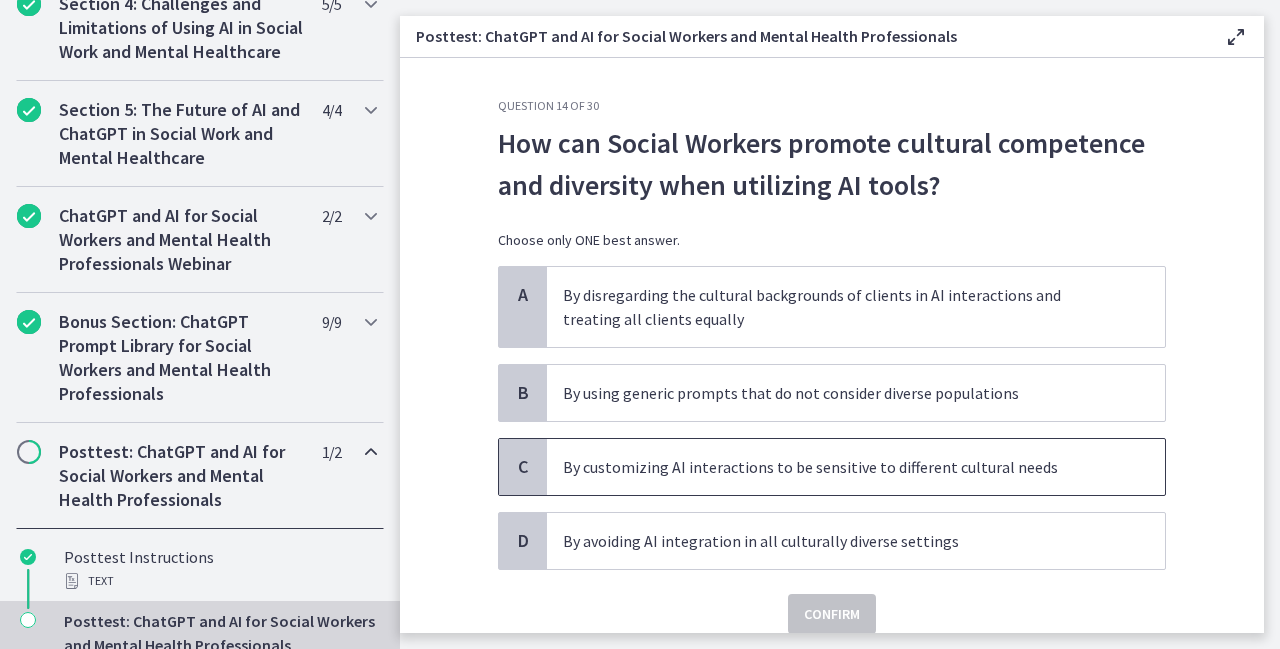 click on "By customizing AI interactions to be sensitive to different cultural needs" at bounding box center (836, 467) 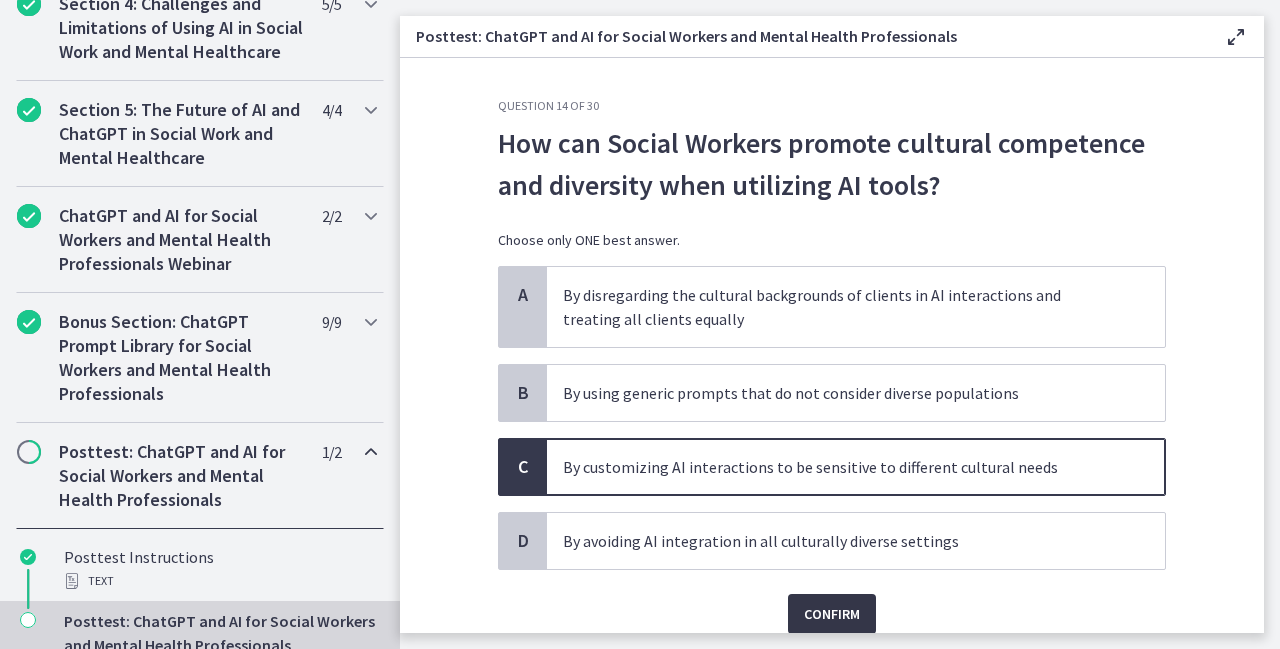 click on "Confirm" at bounding box center [832, 614] 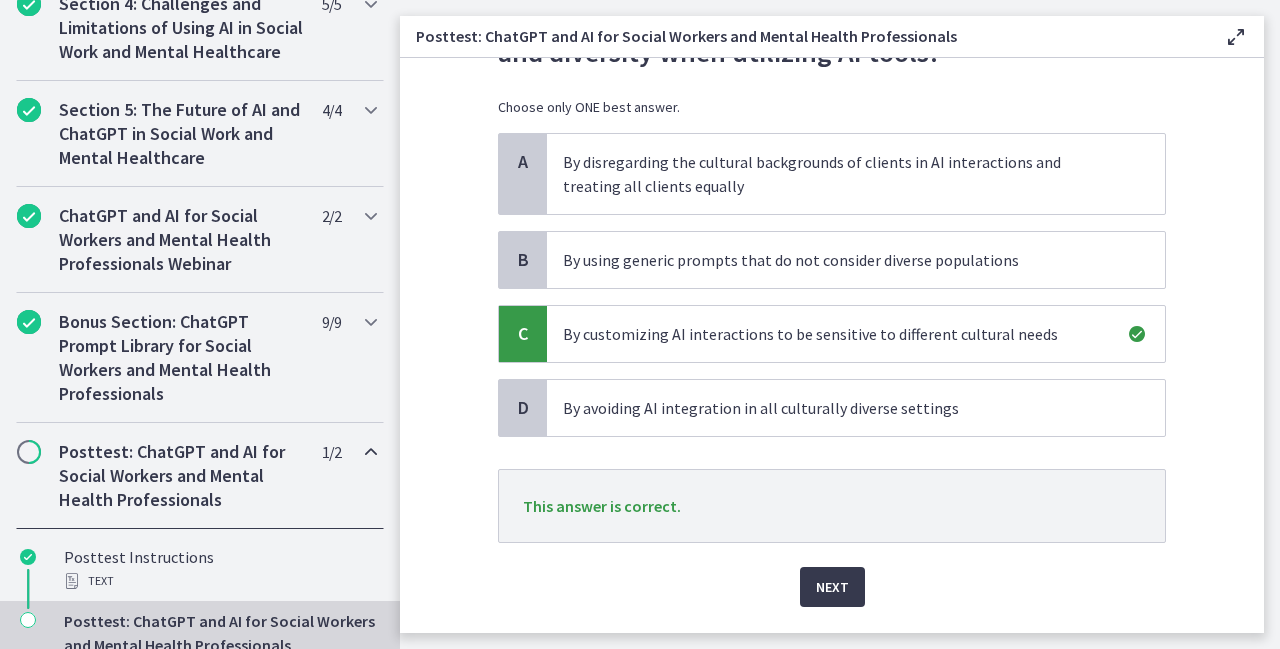 scroll, scrollTop: 183, scrollLeft: 0, axis: vertical 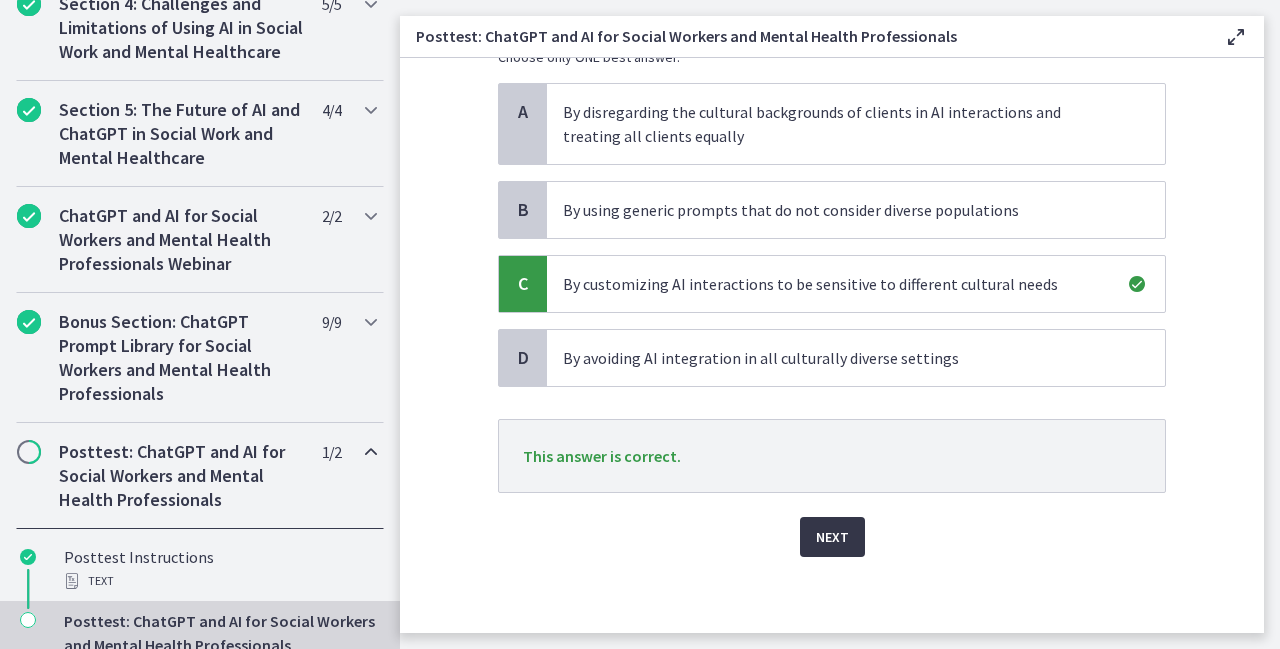 click on "Next" at bounding box center (832, 537) 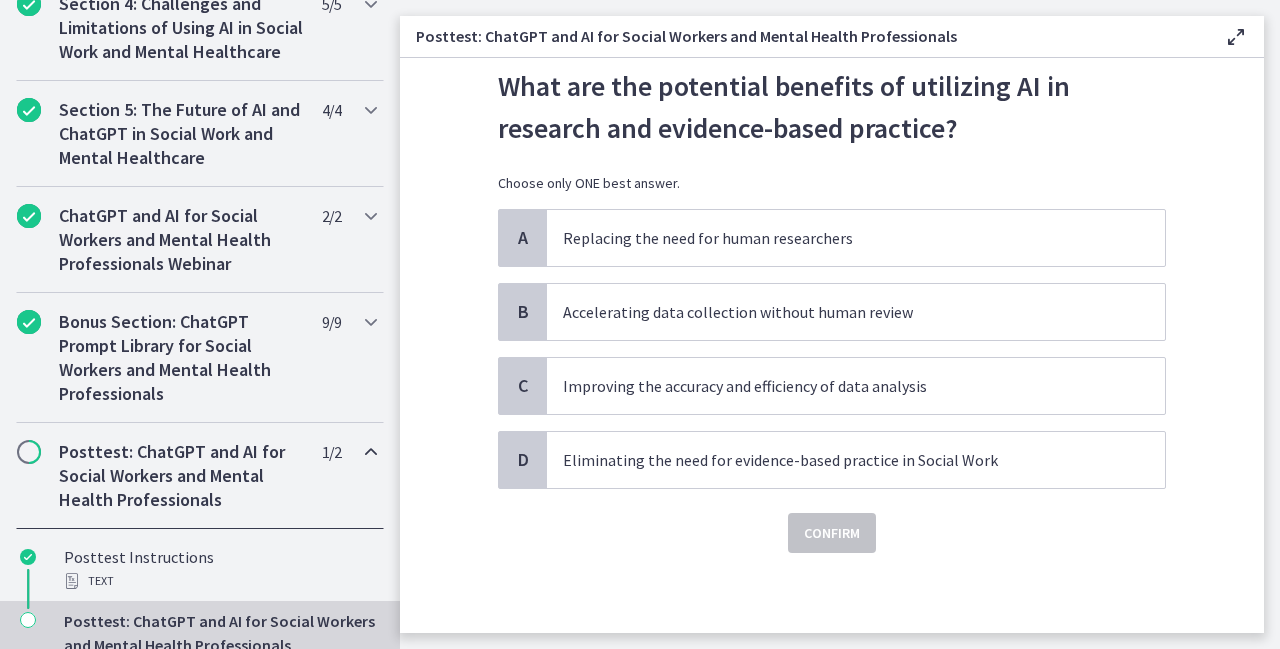 scroll, scrollTop: 0, scrollLeft: 0, axis: both 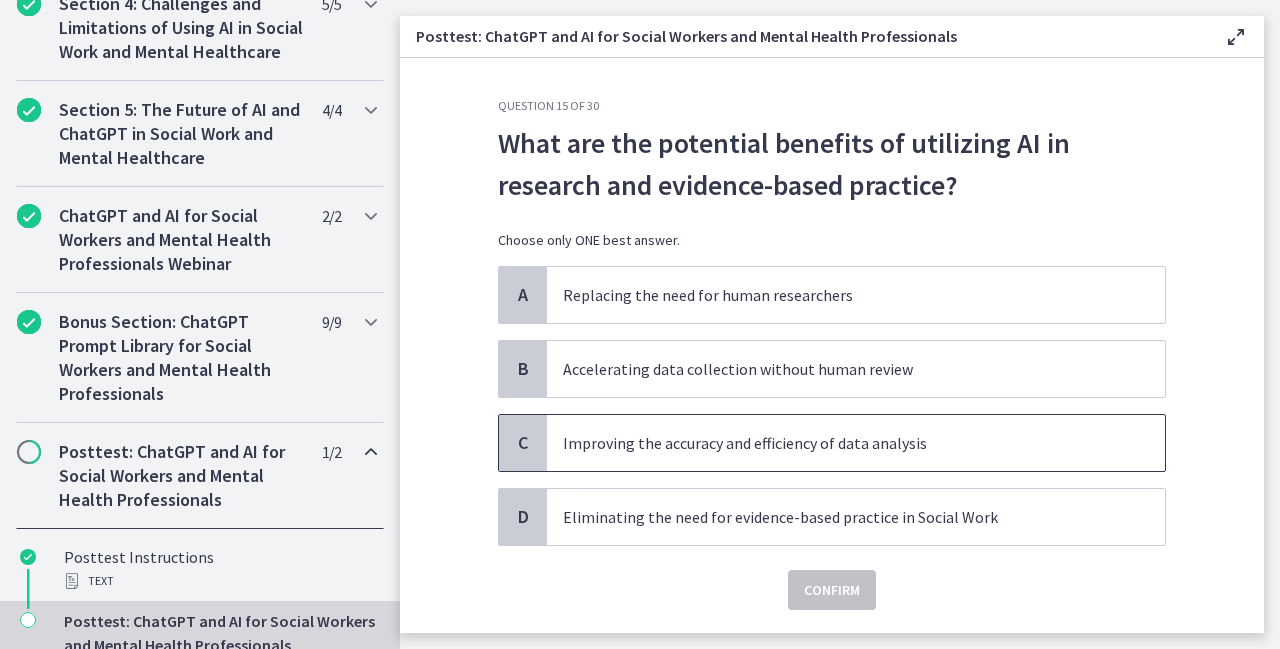 click on "Improving the accuracy and efficiency of data analysis" at bounding box center [836, 443] 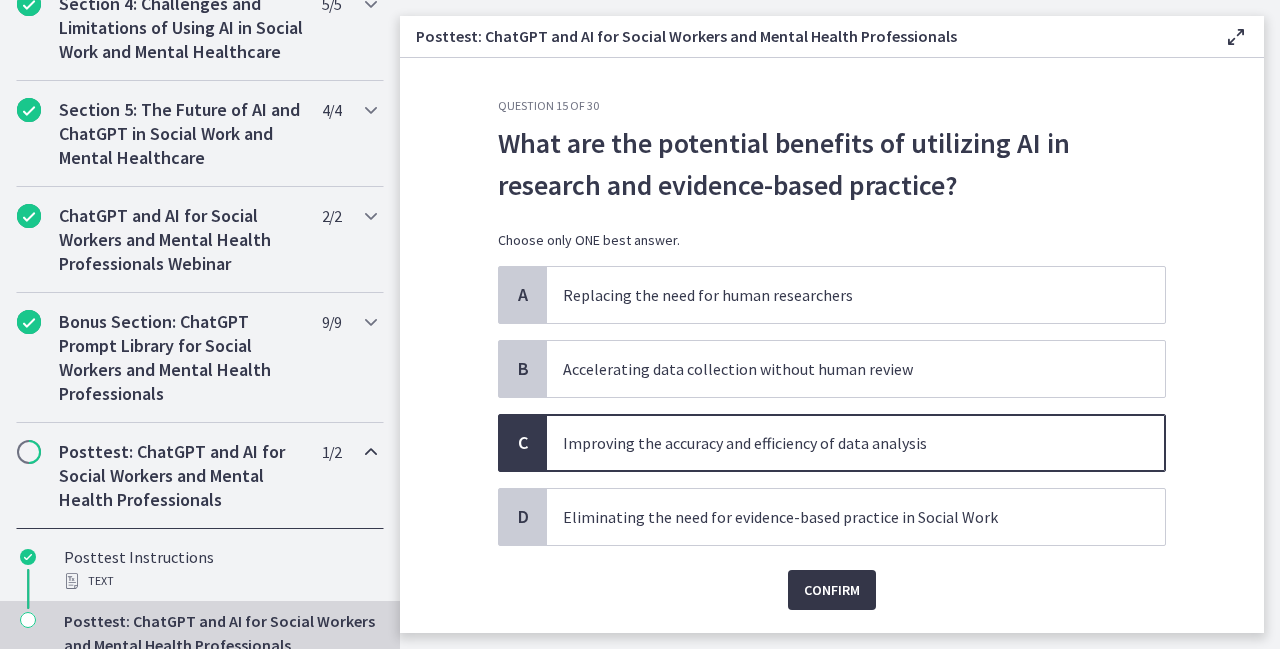 click on "Confirm" at bounding box center [832, 590] 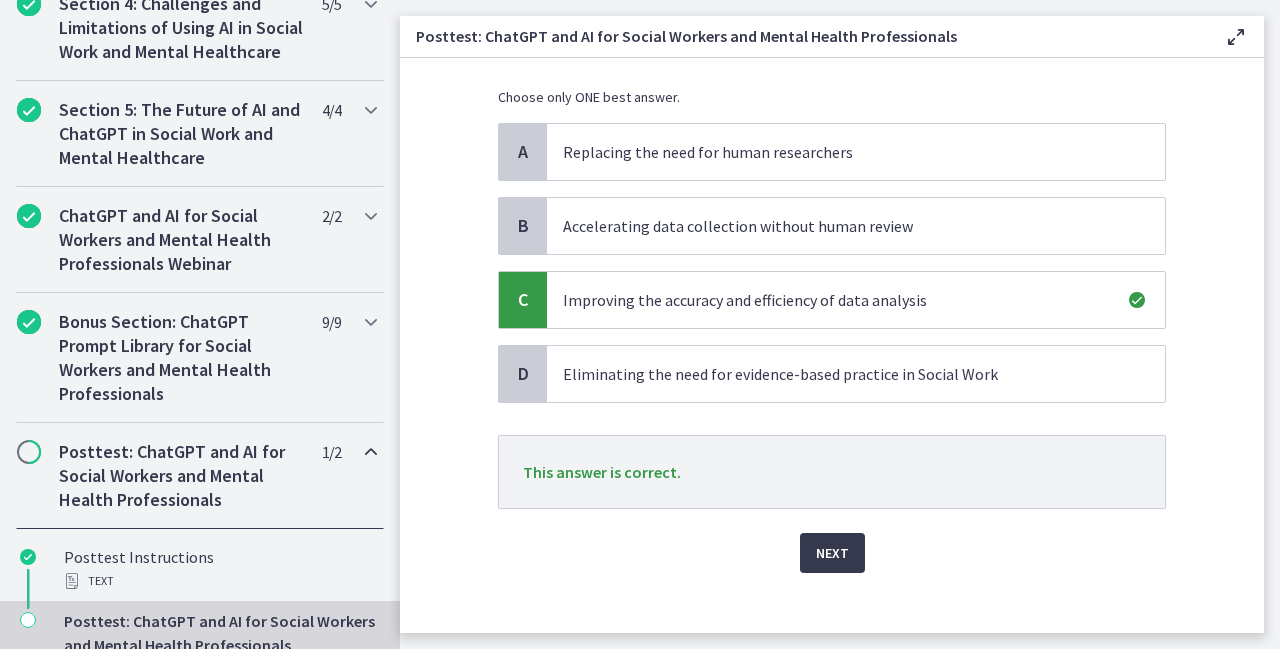 scroll, scrollTop: 159, scrollLeft: 0, axis: vertical 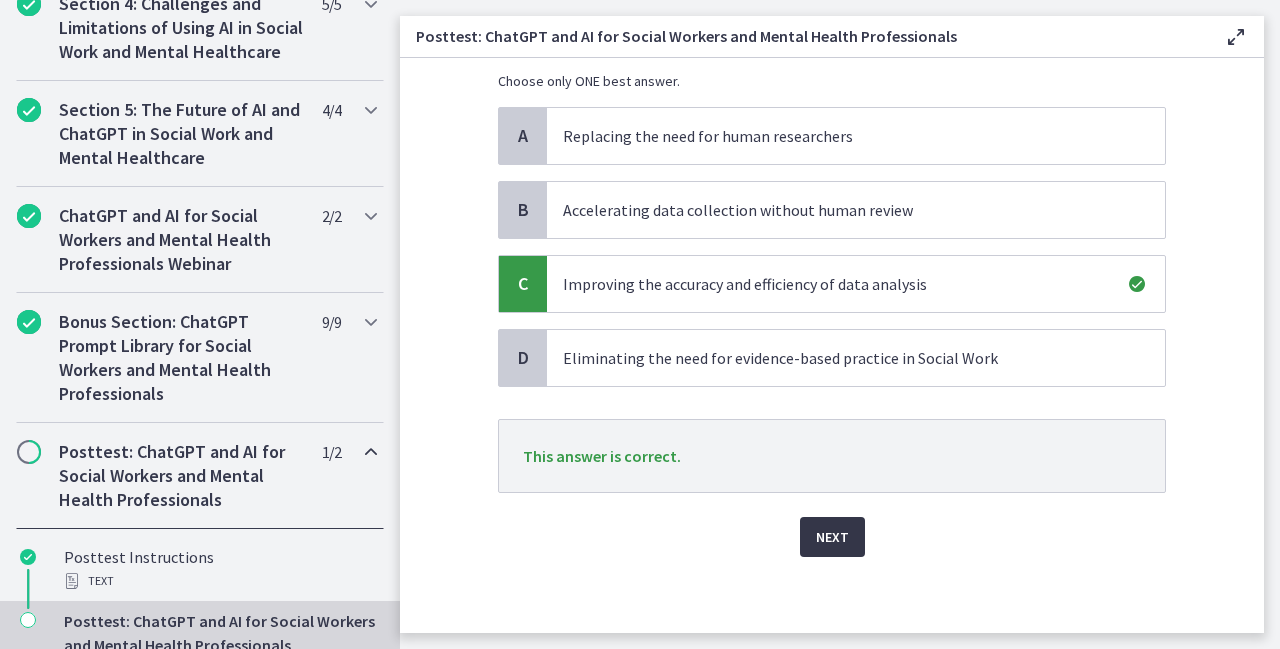 click on "Next" at bounding box center [832, 537] 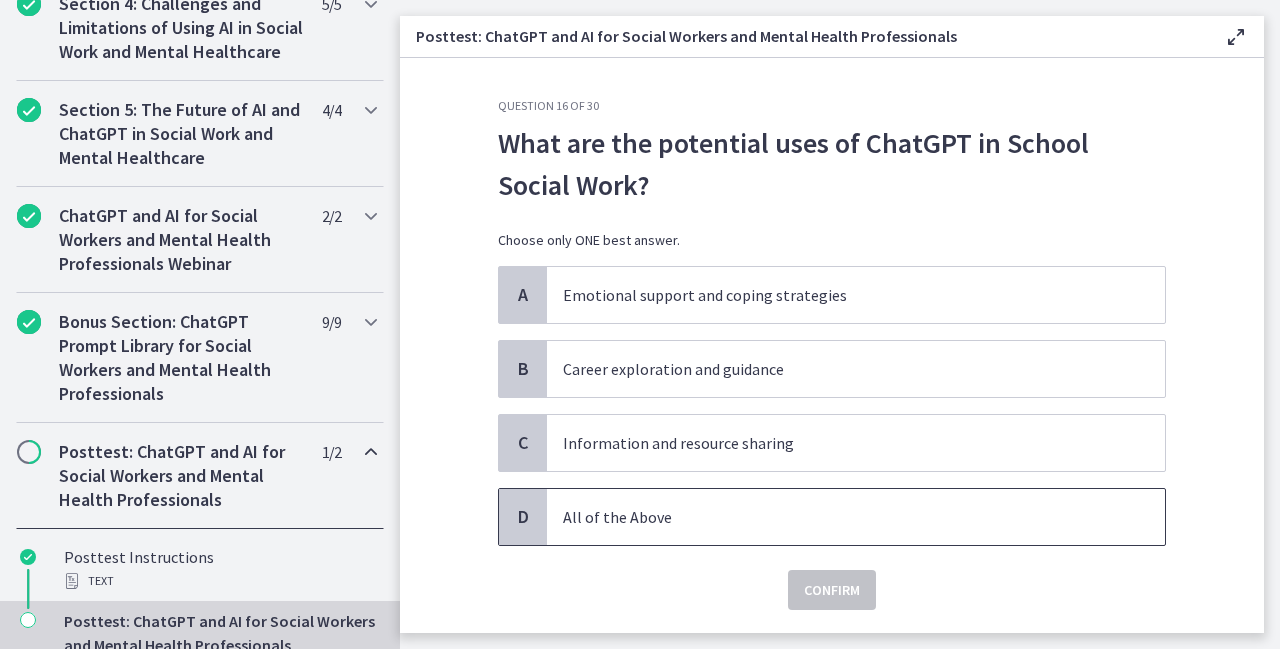 click on "All of the Above" at bounding box center [836, 517] 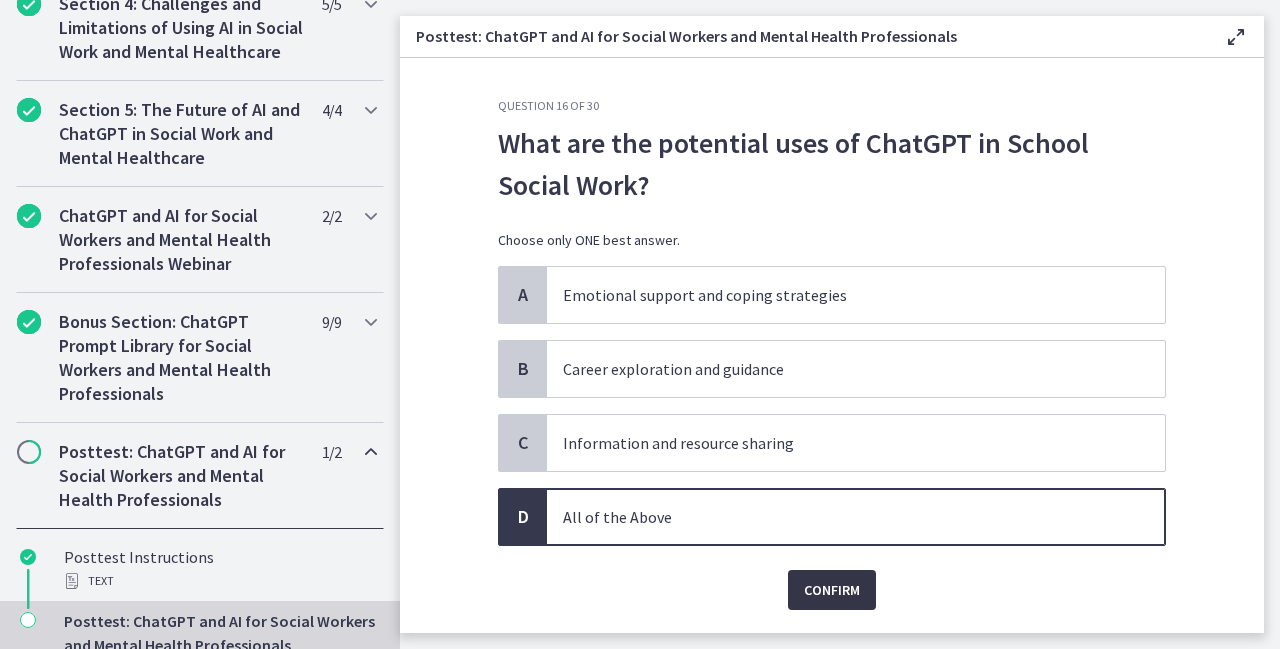 click on "Confirm" at bounding box center (832, 590) 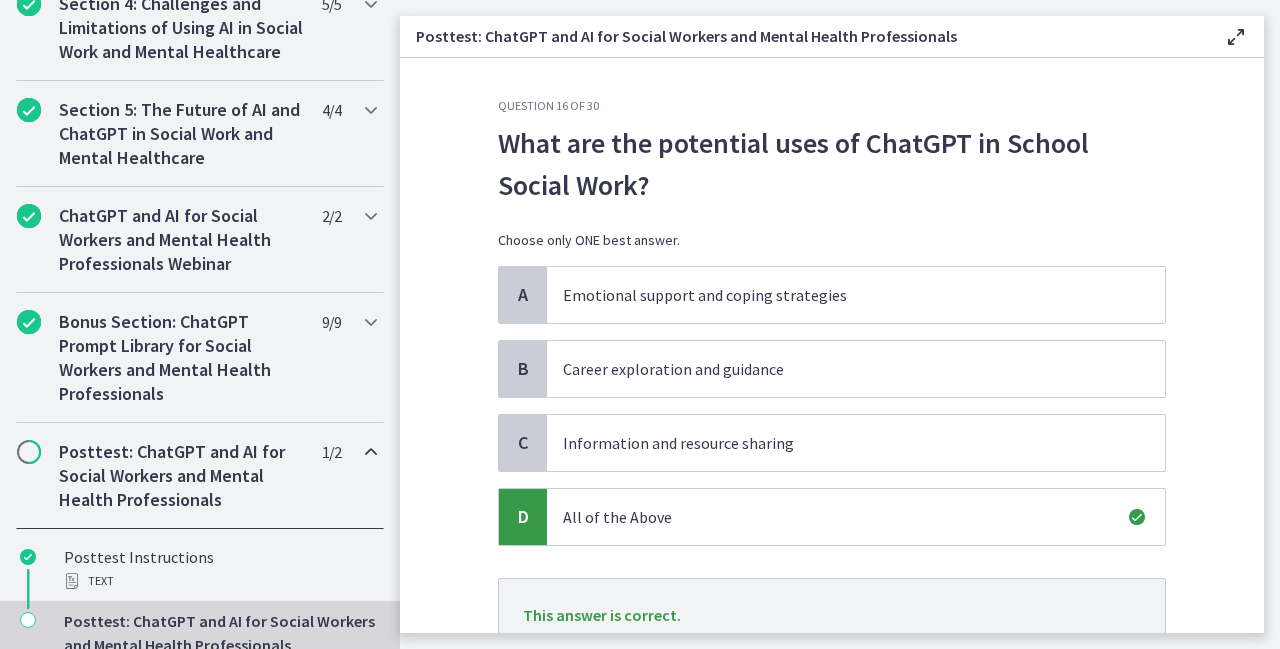 click on "Posttest: ChatGPT and AI for Social Workers and Mental Health Professionals
Enable fullscreen
Question   16   of   30
What are the potential uses of ChatGPT in School Social Work?
Choose only ONE best answer.
A
Emotional support and coping strategies
B
Career exploration and guidance
C
Information and resource sharing
D
All of the Above" at bounding box center [840, 324] 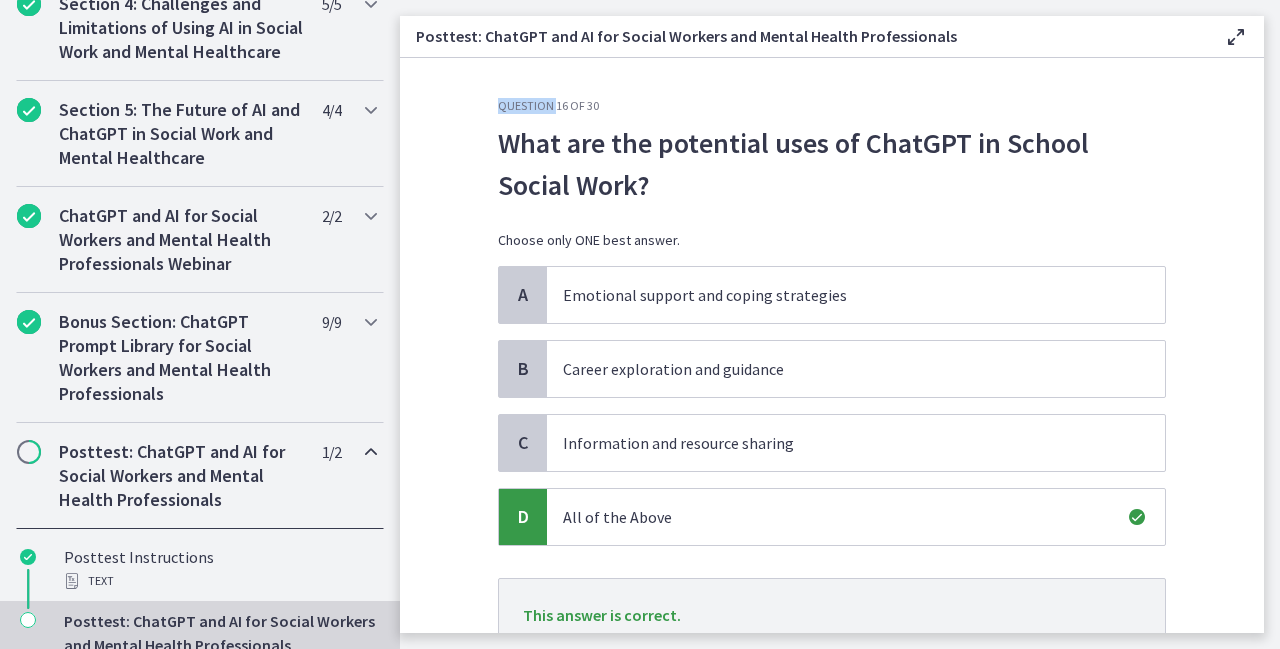 click on "Posttest: ChatGPT and AI for Social Workers and Mental Health Professionals
Enable fullscreen
Question   16   of   30
What are the potential uses of ChatGPT in School Social Work?
Choose only ONE best answer.
A
Emotional support and coping strategies
B
Career exploration and guidance
C
Information and resource sharing
D
All of the Above" at bounding box center (840, 324) 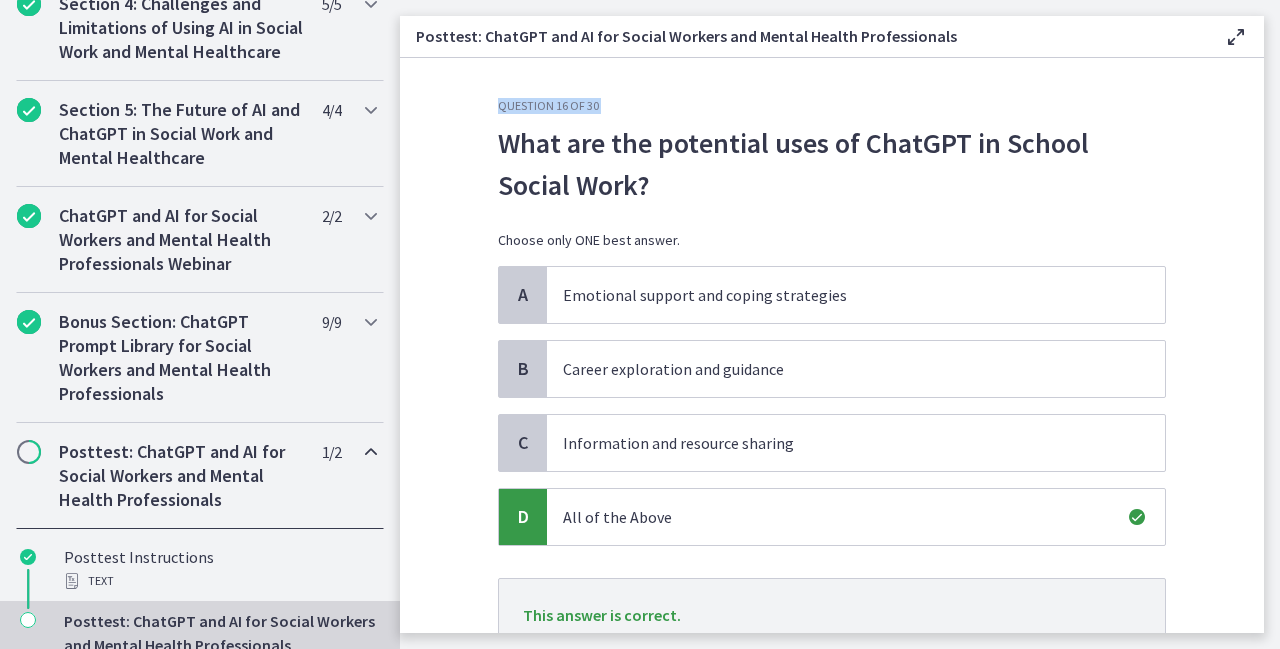 click on "Posttest: ChatGPT and AI for Social Workers and Mental Health Professionals
Enable fullscreen
Question   16   of   30
What are the potential uses of ChatGPT in School Social Work?
Choose only ONE best answer.
A
Emotional support and coping strategies
B
Career exploration and guidance
C
Information and resource sharing
D
All of the Above" at bounding box center [840, 324] 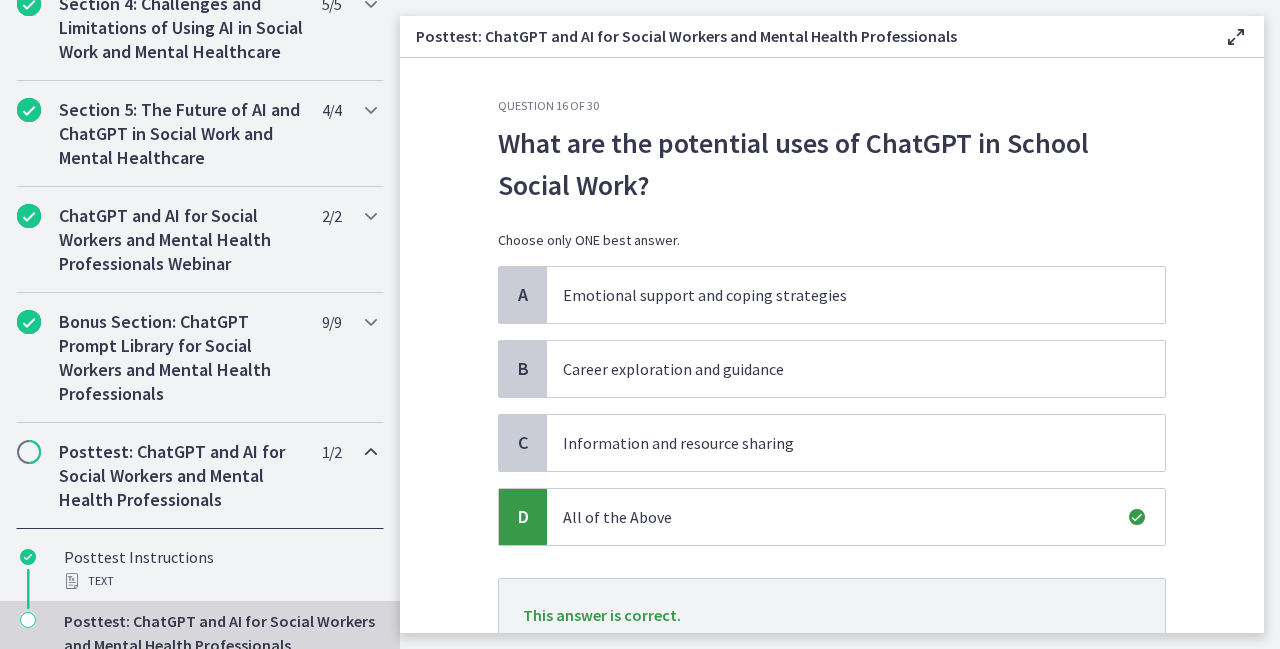drag, startPoint x: 1264, startPoint y: 629, endPoint x: 1249, endPoint y: 619, distance: 18.027756 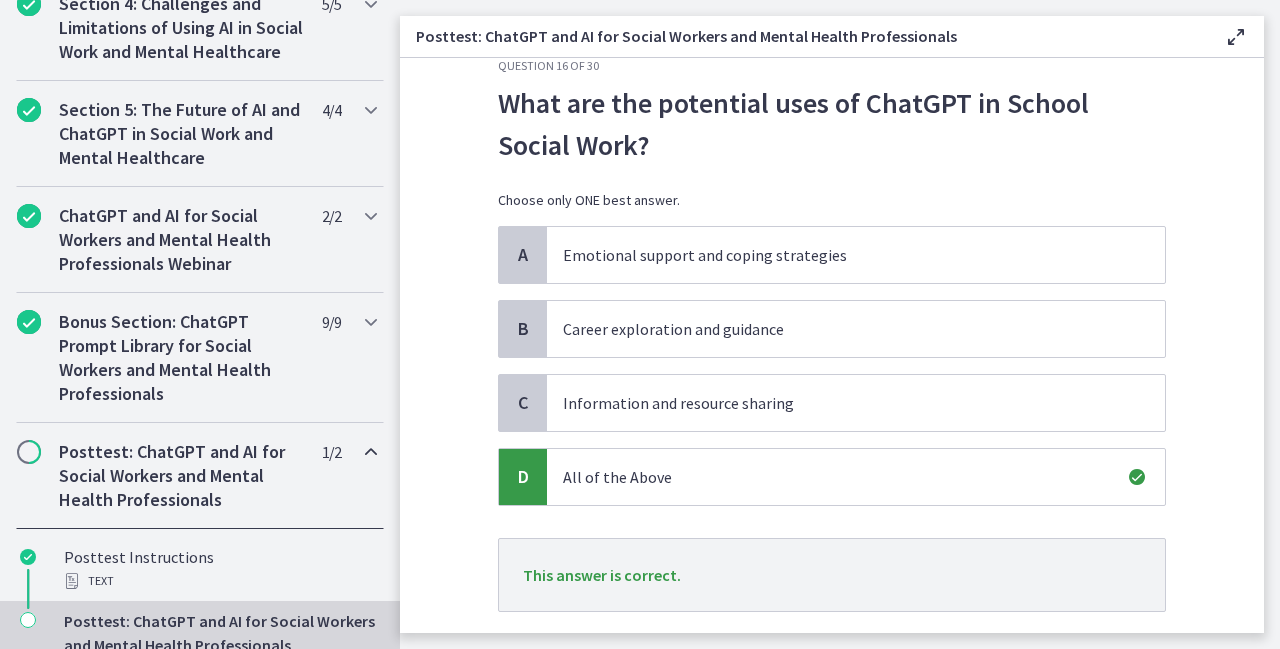 scroll, scrollTop: 159, scrollLeft: 0, axis: vertical 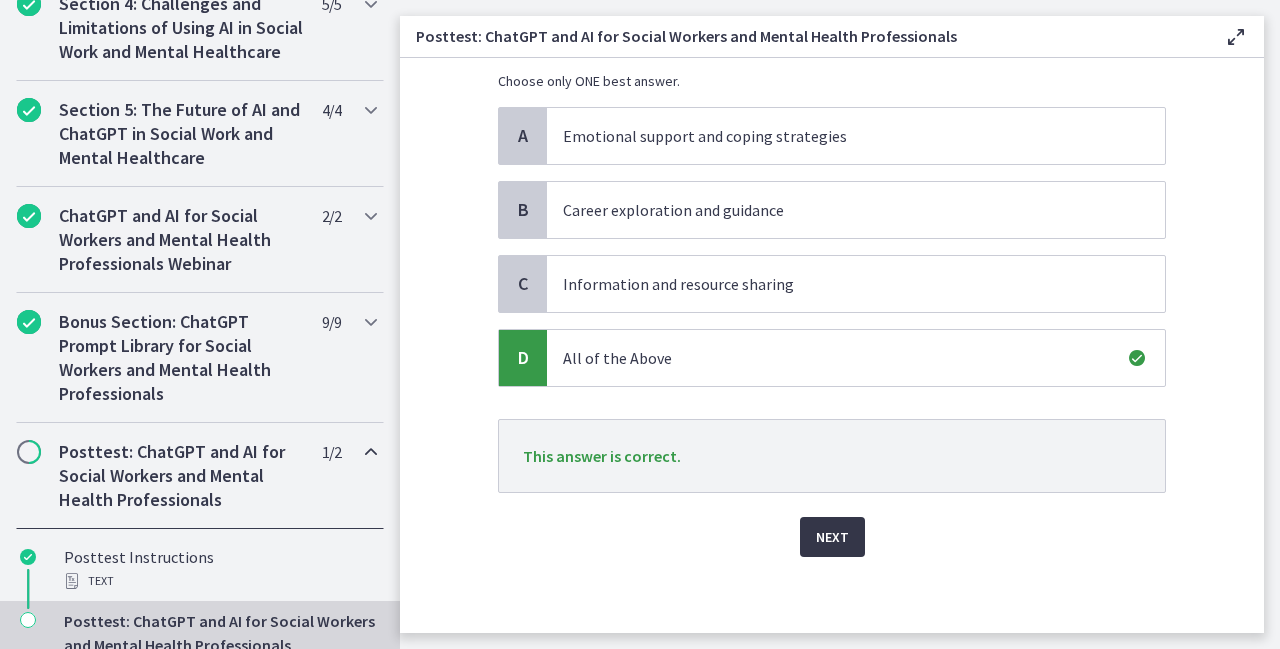 click on "Next" at bounding box center [832, 537] 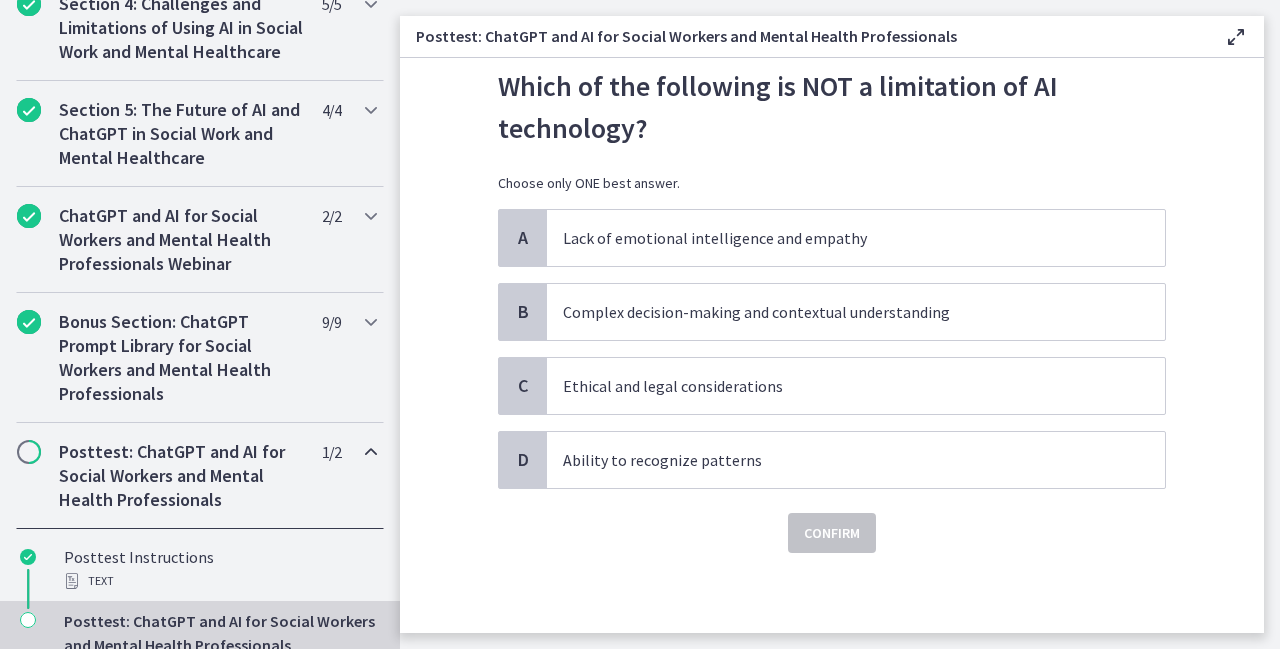 scroll, scrollTop: 0, scrollLeft: 0, axis: both 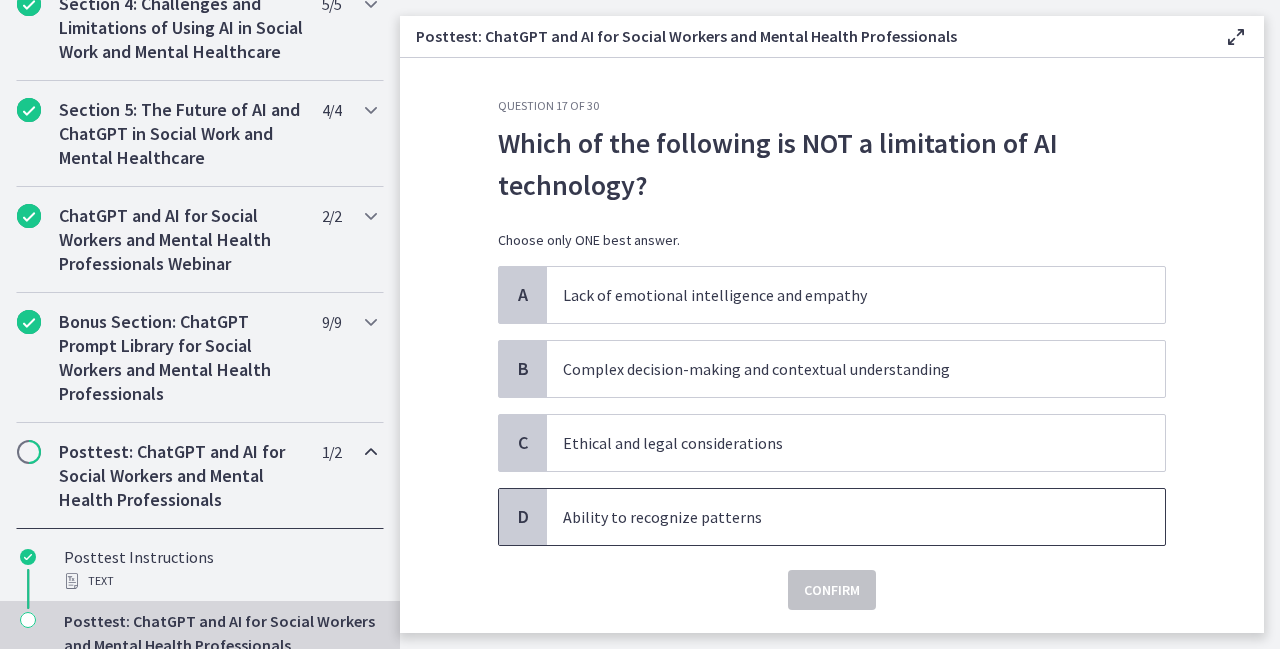 click on "Ability to recognize patterns" at bounding box center [836, 517] 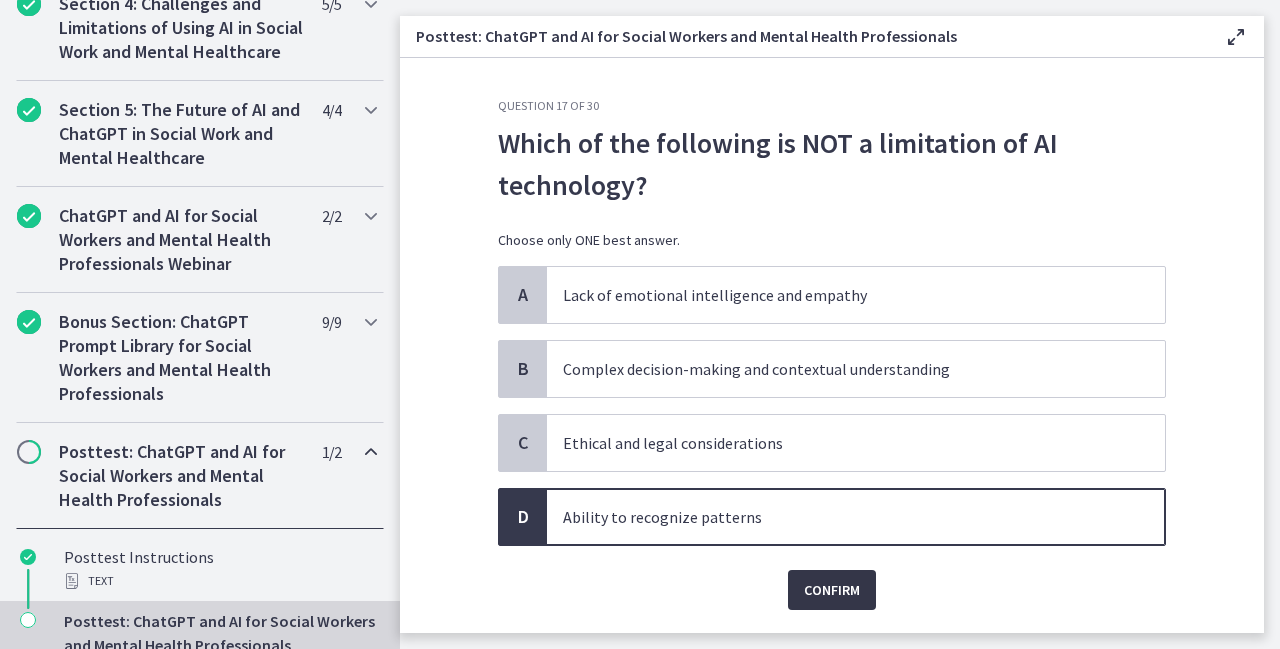 click on "Confirm" at bounding box center (832, 590) 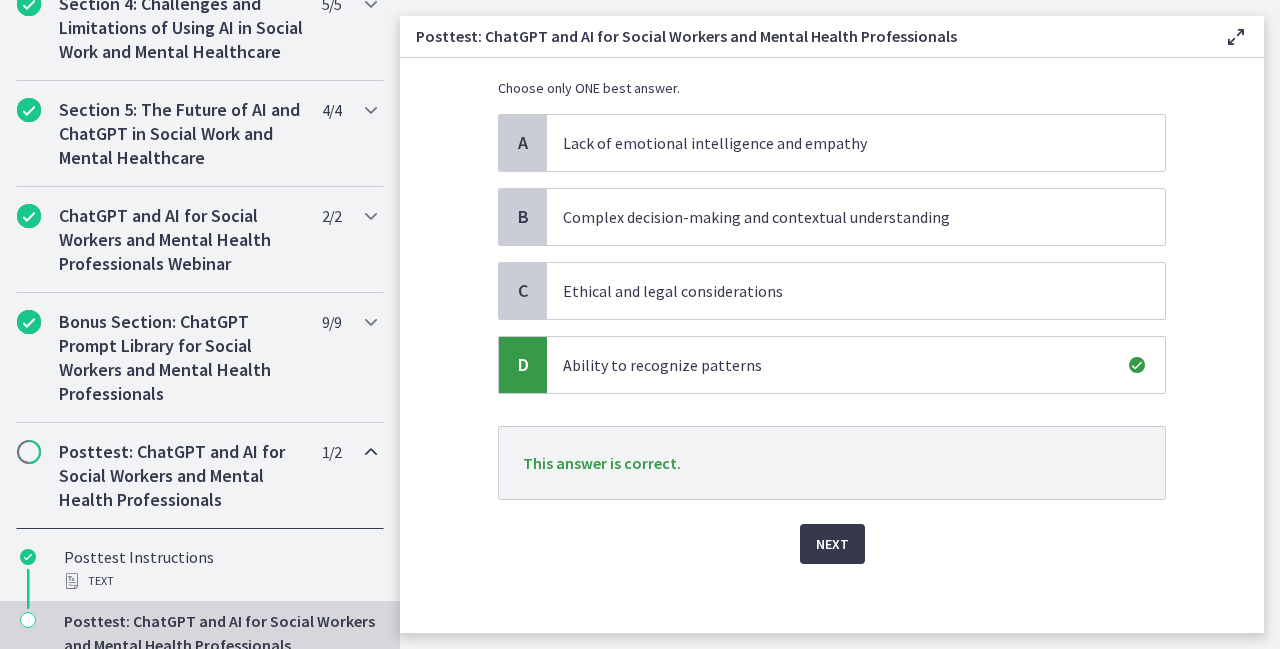 scroll, scrollTop: 159, scrollLeft: 0, axis: vertical 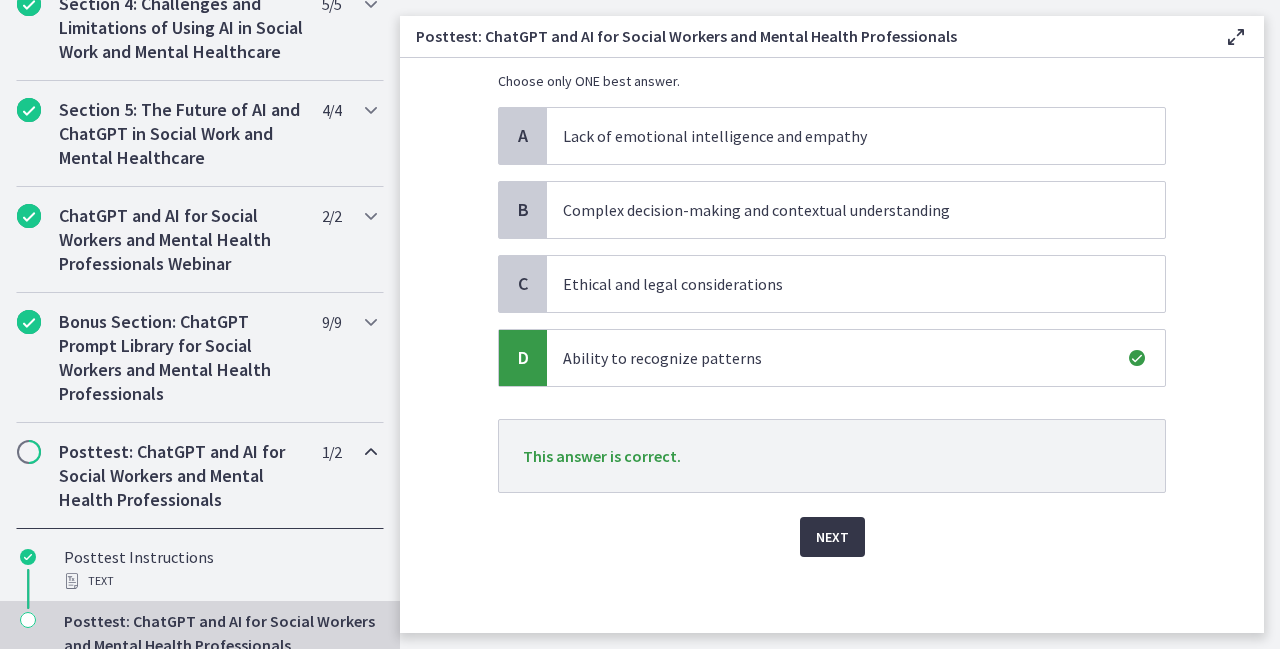 click on "Next" at bounding box center (832, 537) 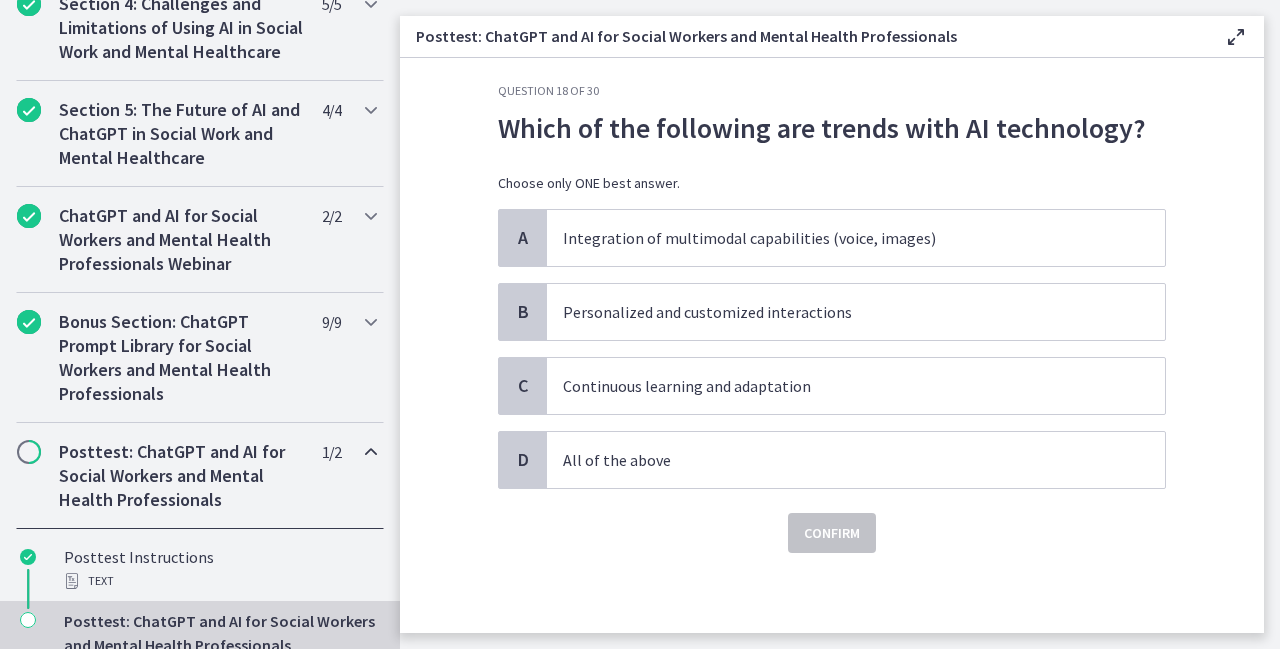 scroll, scrollTop: 0, scrollLeft: 0, axis: both 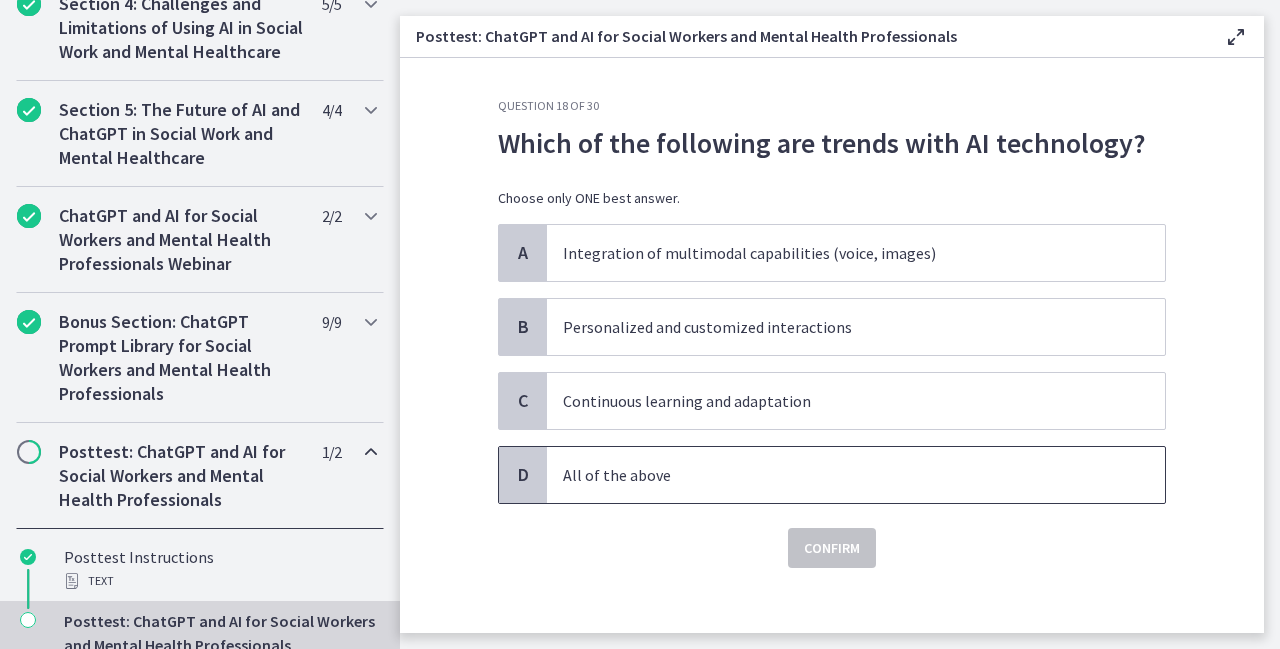click on "All of the above" at bounding box center (856, 475) 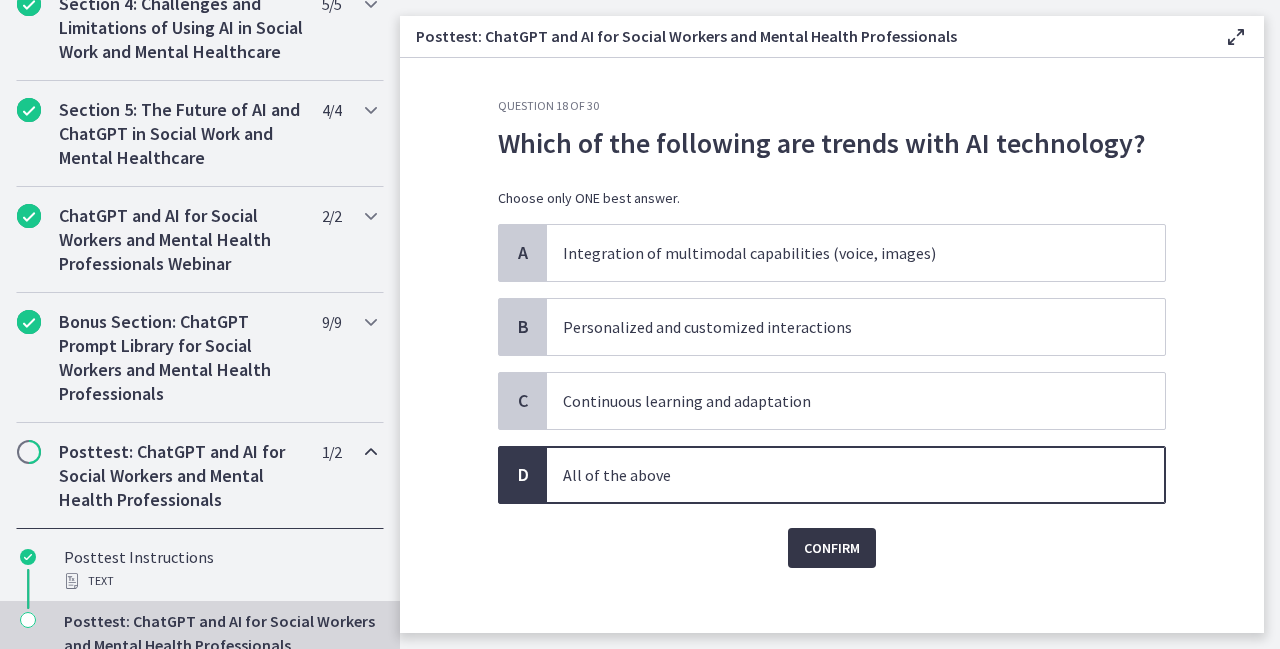 click on "Confirm" at bounding box center [832, 548] 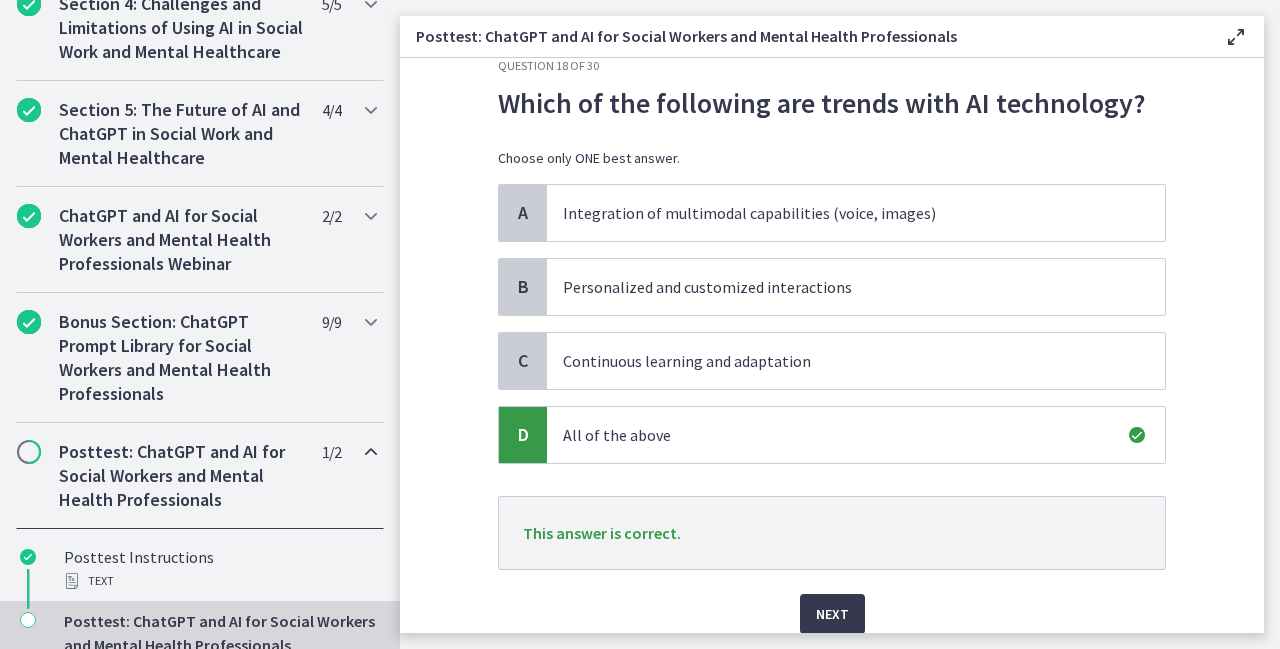 scroll, scrollTop: 117, scrollLeft: 0, axis: vertical 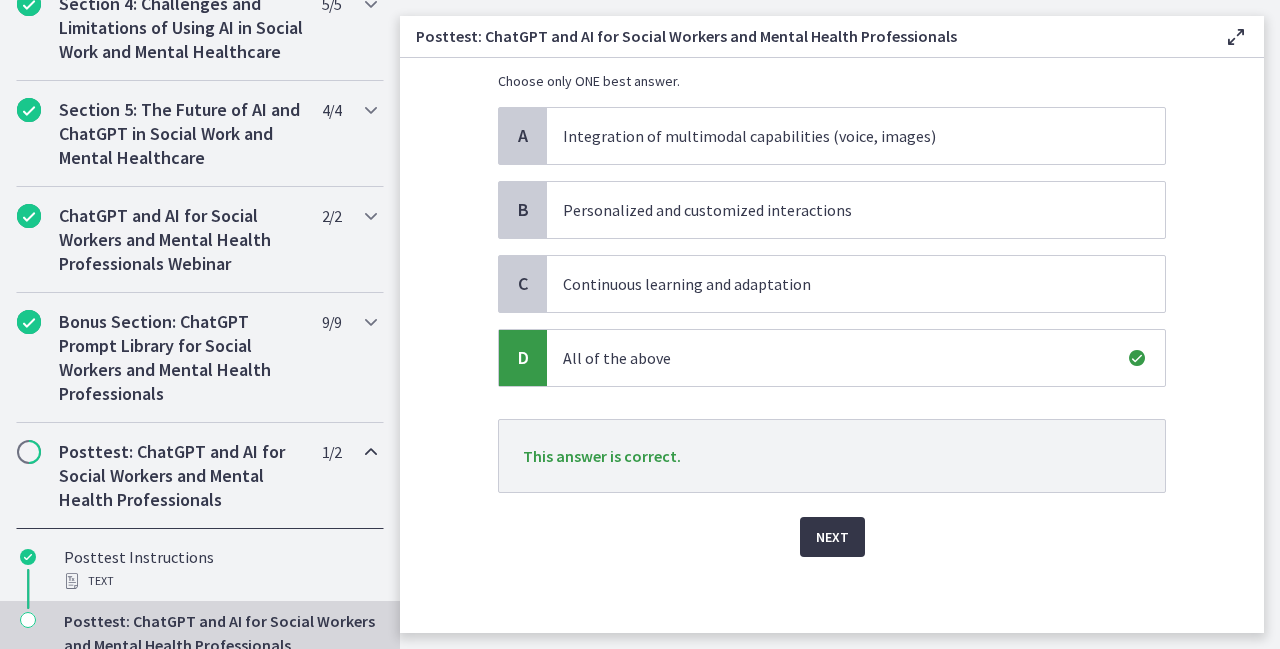 click on "Next" at bounding box center [832, 537] 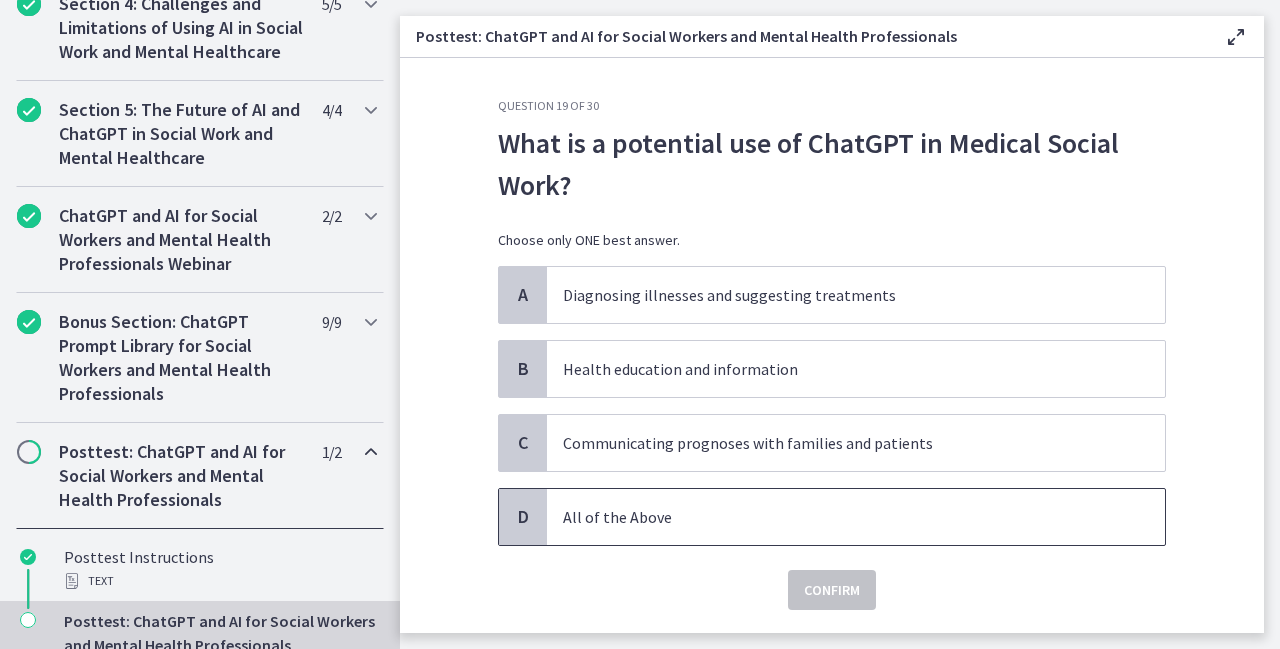 click on "All of the Above" at bounding box center [836, 517] 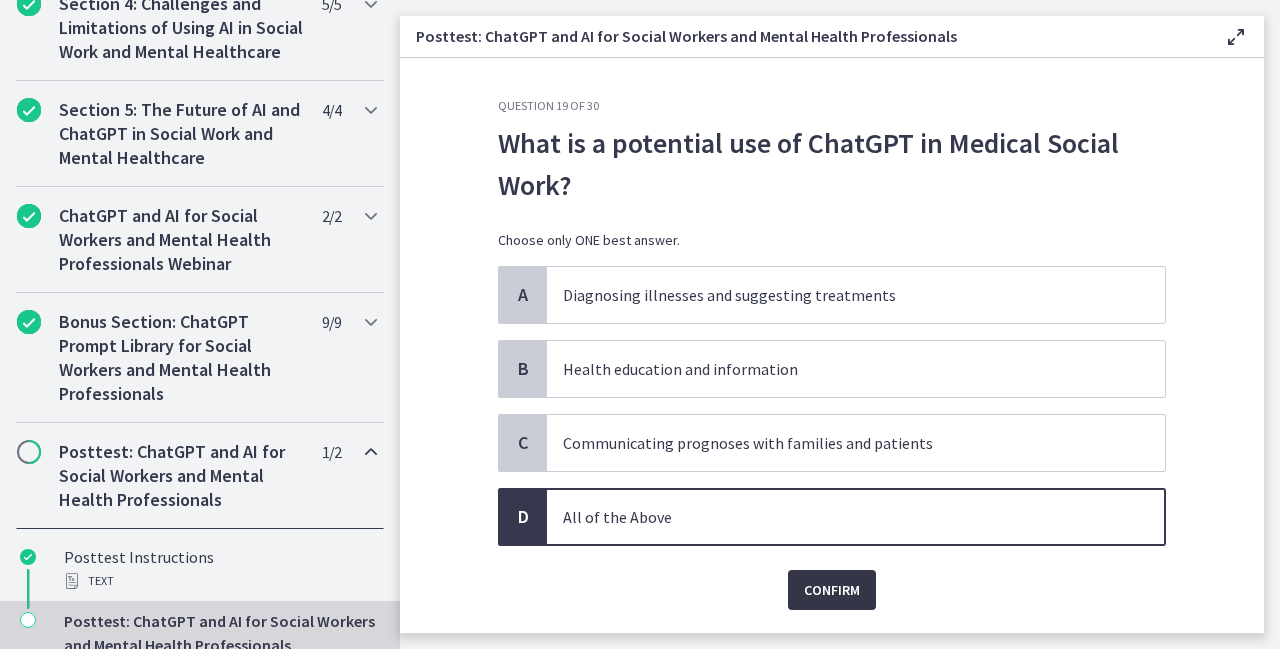click on "Confirm" at bounding box center [832, 590] 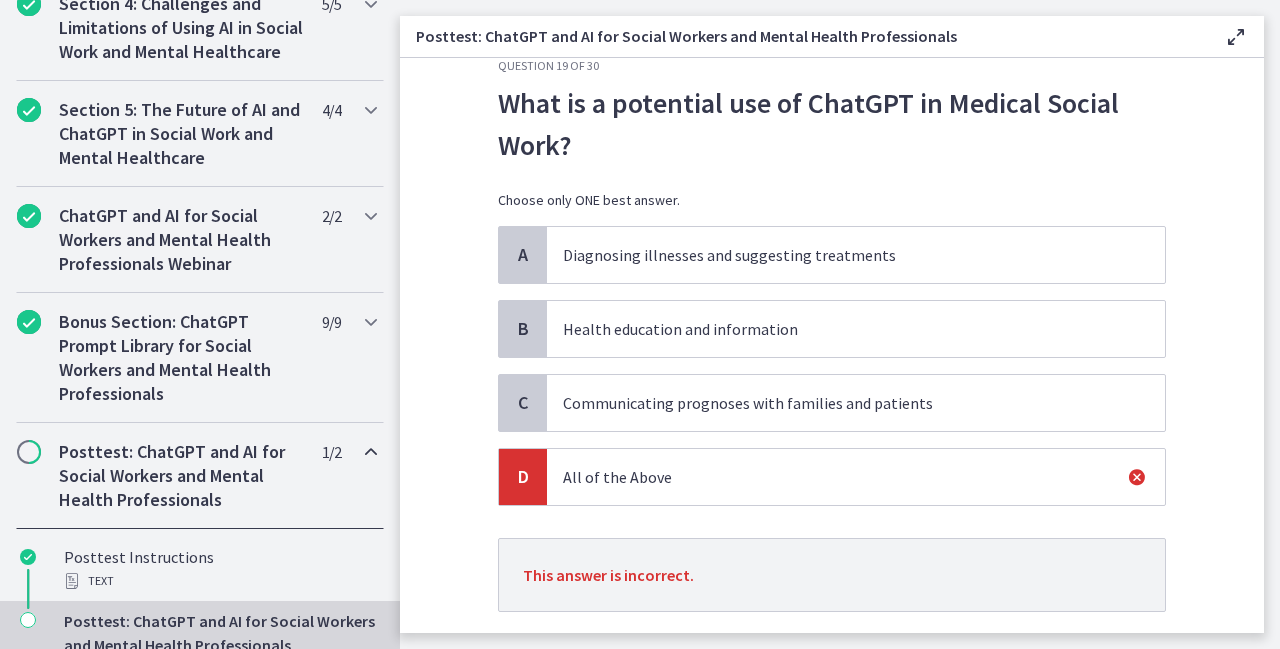 scroll, scrollTop: 80, scrollLeft: 0, axis: vertical 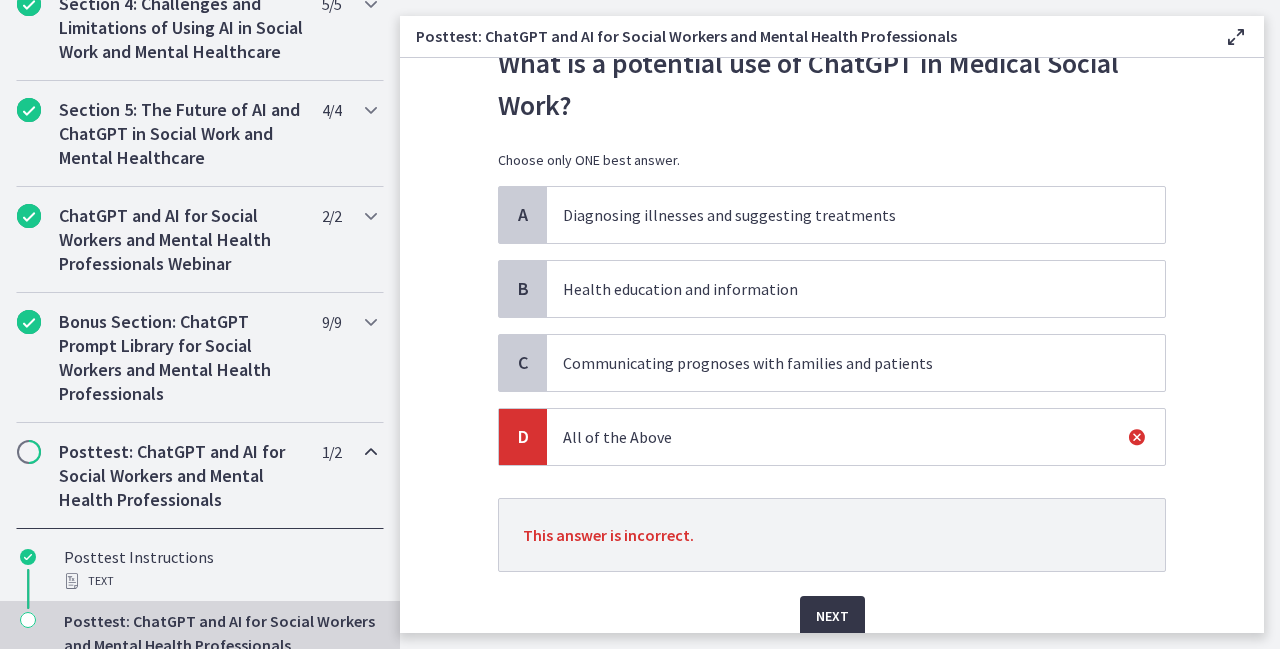 click on "Next" at bounding box center (832, 616) 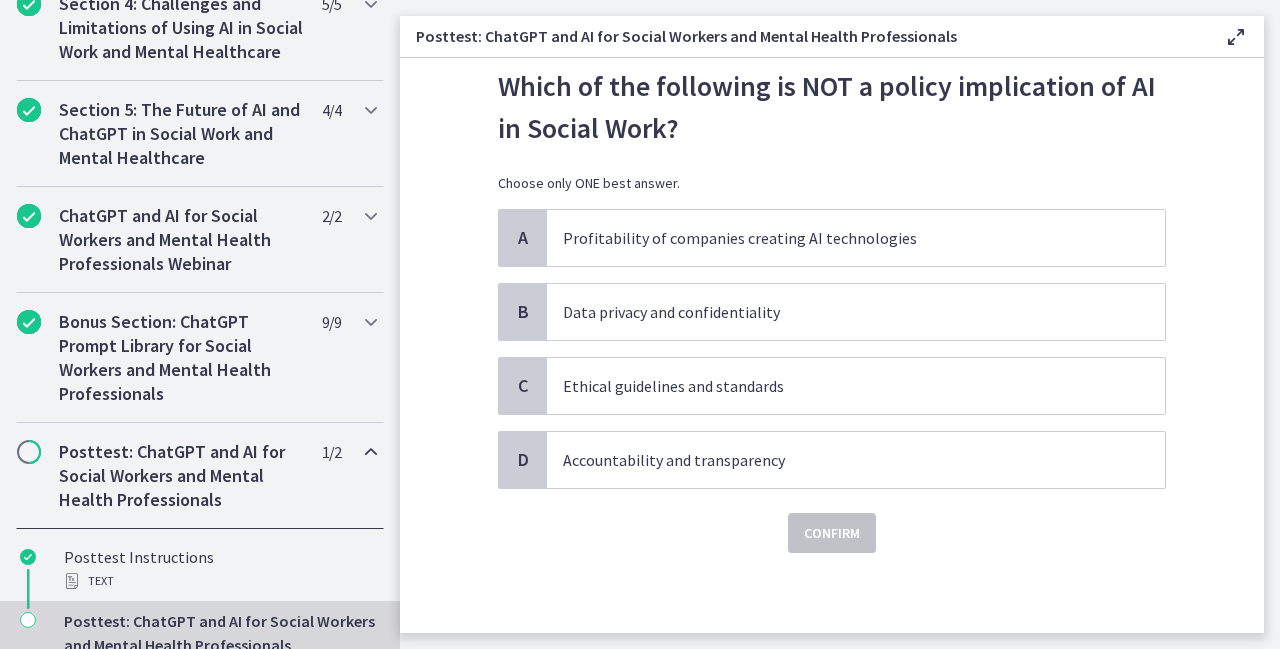 scroll, scrollTop: 0, scrollLeft: 0, axis: both 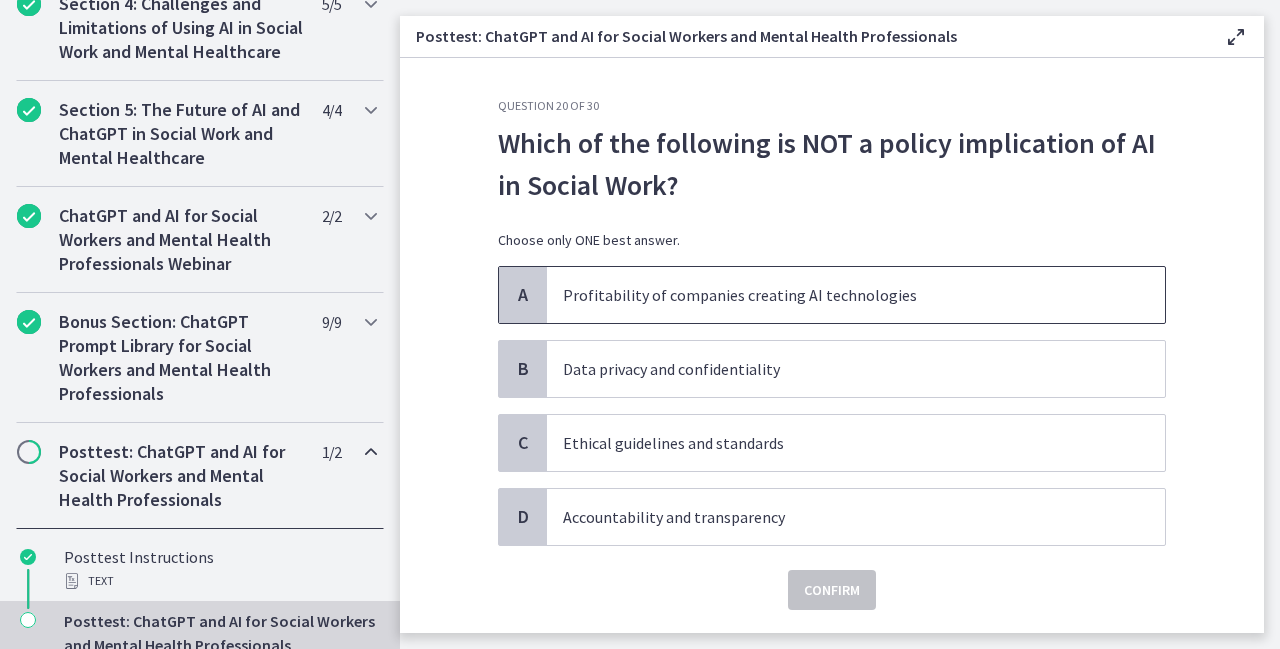 click on "Profitability of companies creating AI technologies" at bounding box center (836, 295) 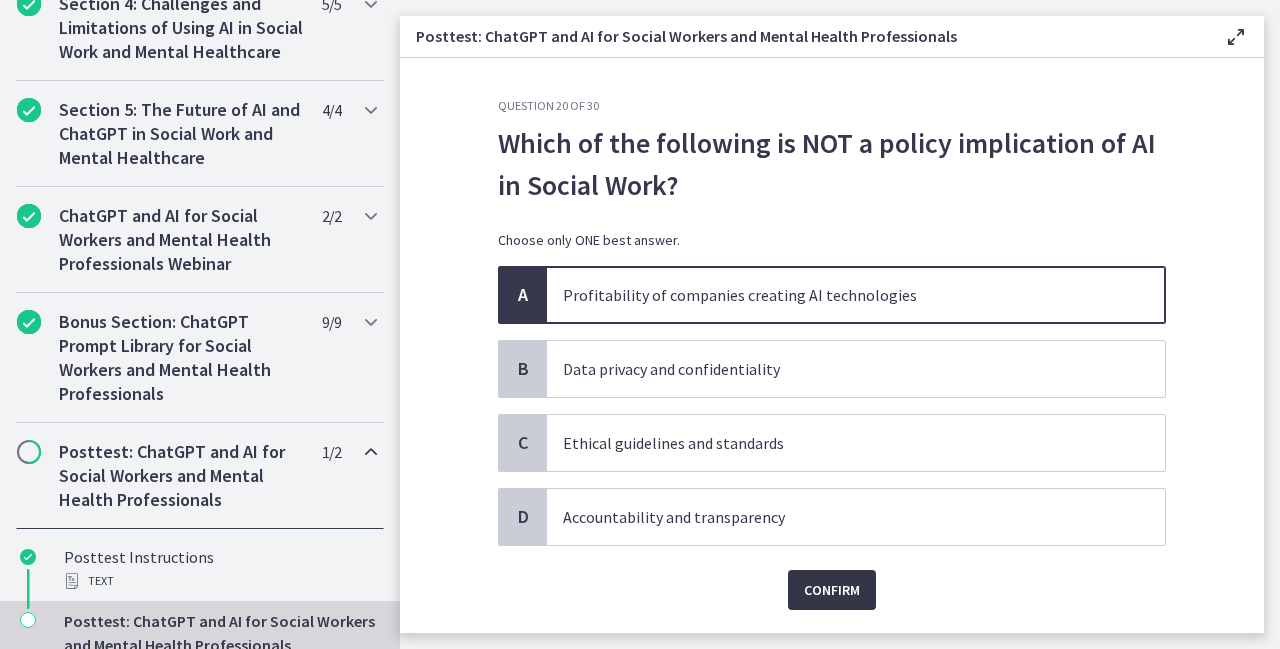 click on "Confirm" at bounding box center (832, 590) 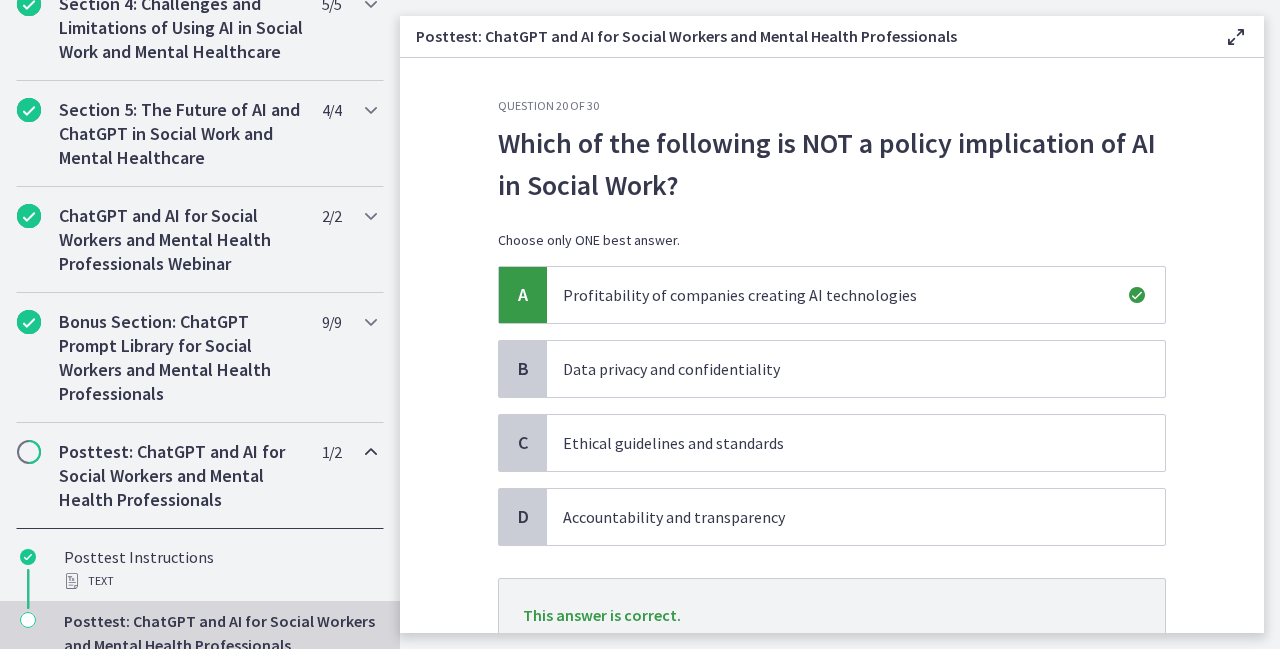 click on "Posttest: ChatGPT and AI for Social Workers and Mental Health Professionals
Enable fullscreen
Question   20   of   30
Which of the following is NOT a policy implication of AI in Social Work?
Choose only ONE best answer.
A
Profitability of companies creating AI technologies
B
Data privacy and confidentiality
C
Ethical guidelines and standards
D
Accountability and transparency" at bounding box center [840, 324] 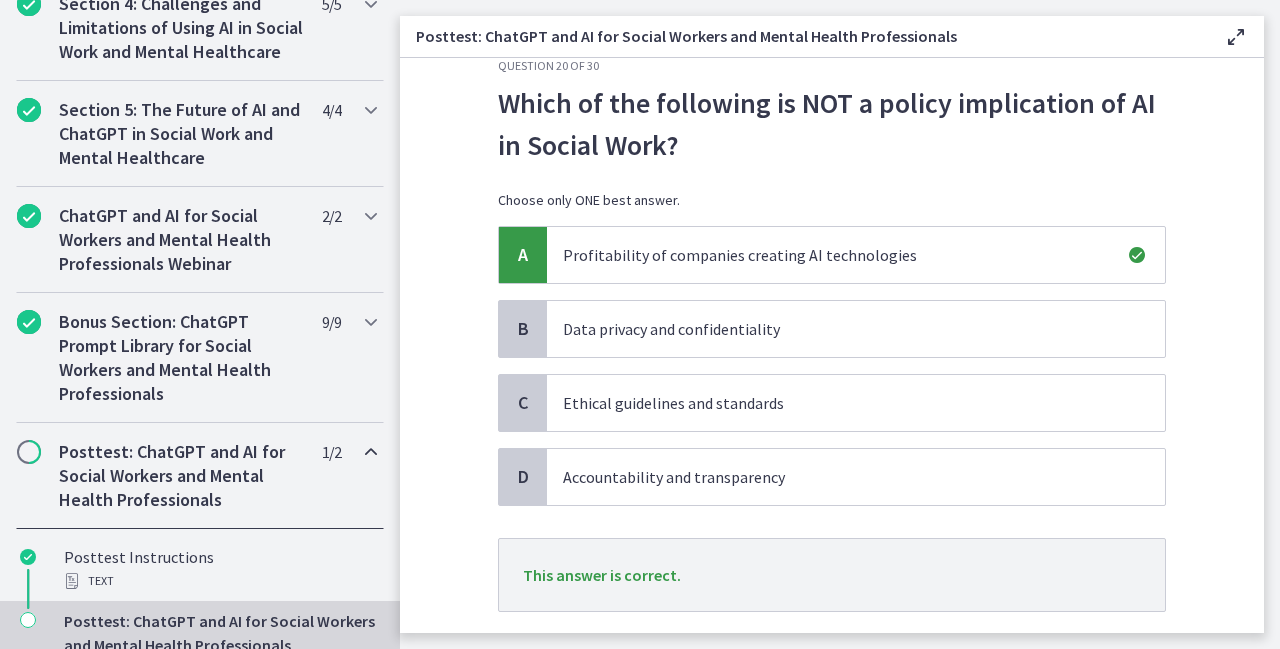 scroll, scrollTop: 159, scrollLeft: 0, axis: vertical 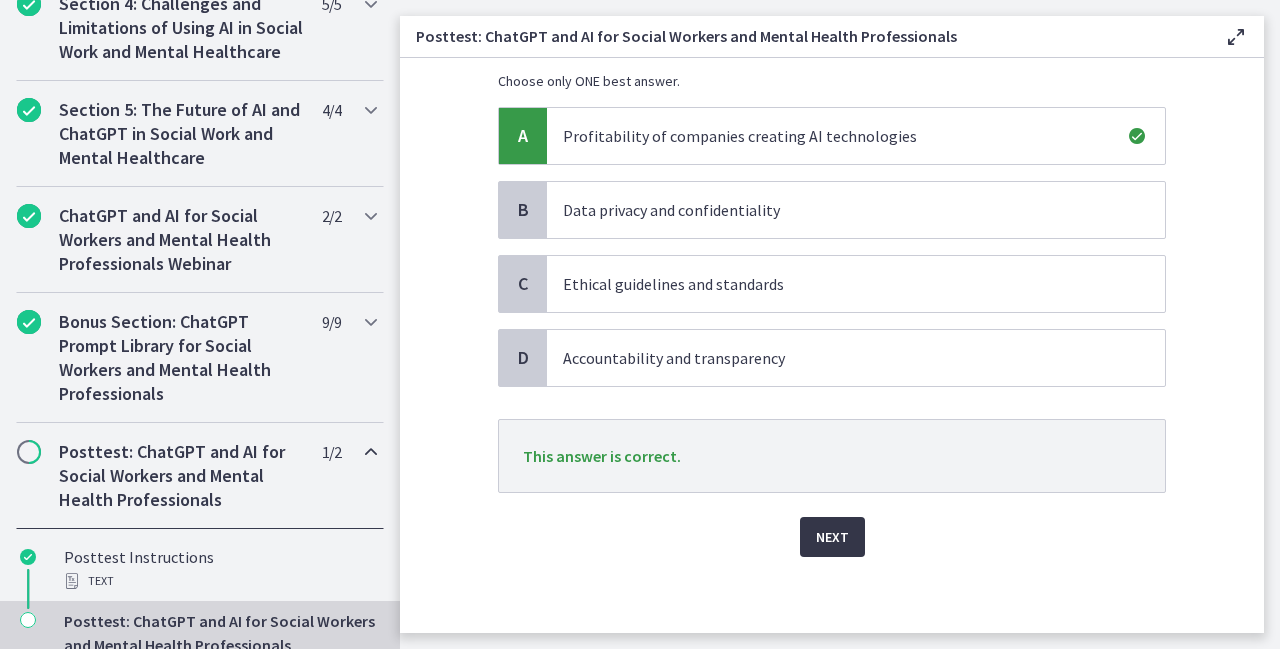 click on "Next" at bounding box center (832, 537) 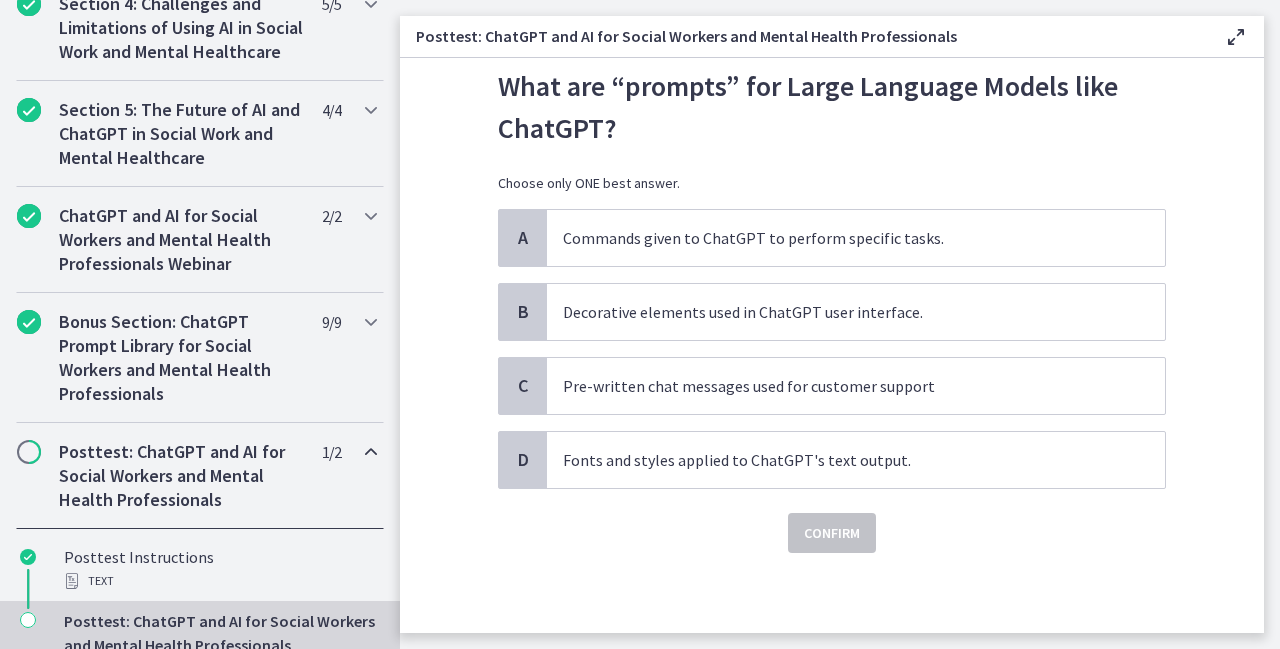 scroll, scrollTop: 0, scrollLeft: 0, axis: both 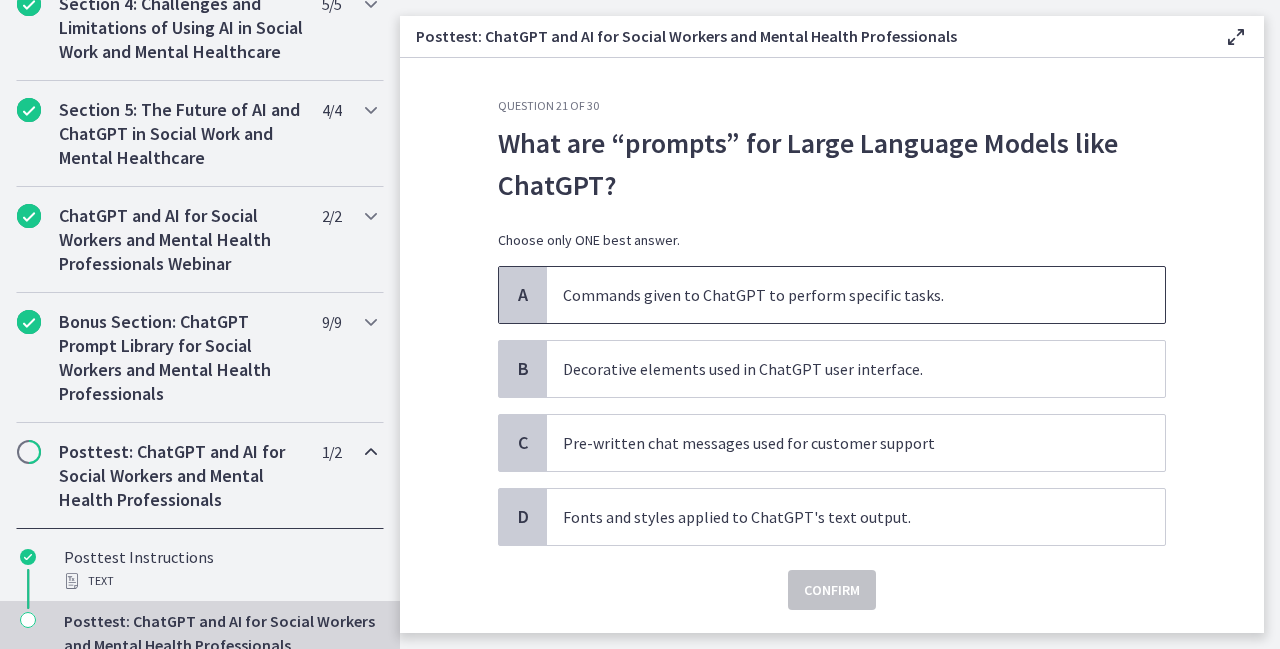 click on "Commands given to ChatGPT to perform specific tasks." at bounding box center [836, 295] 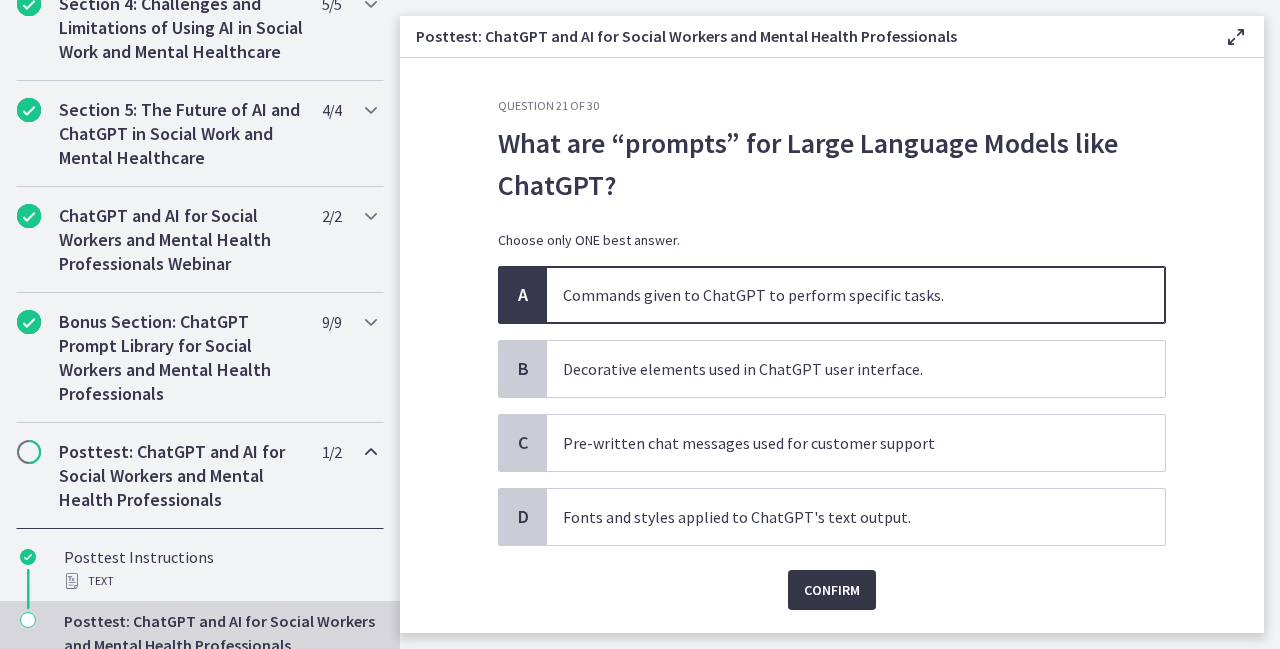 click on "Confirm" at bounding box center [832, 590] 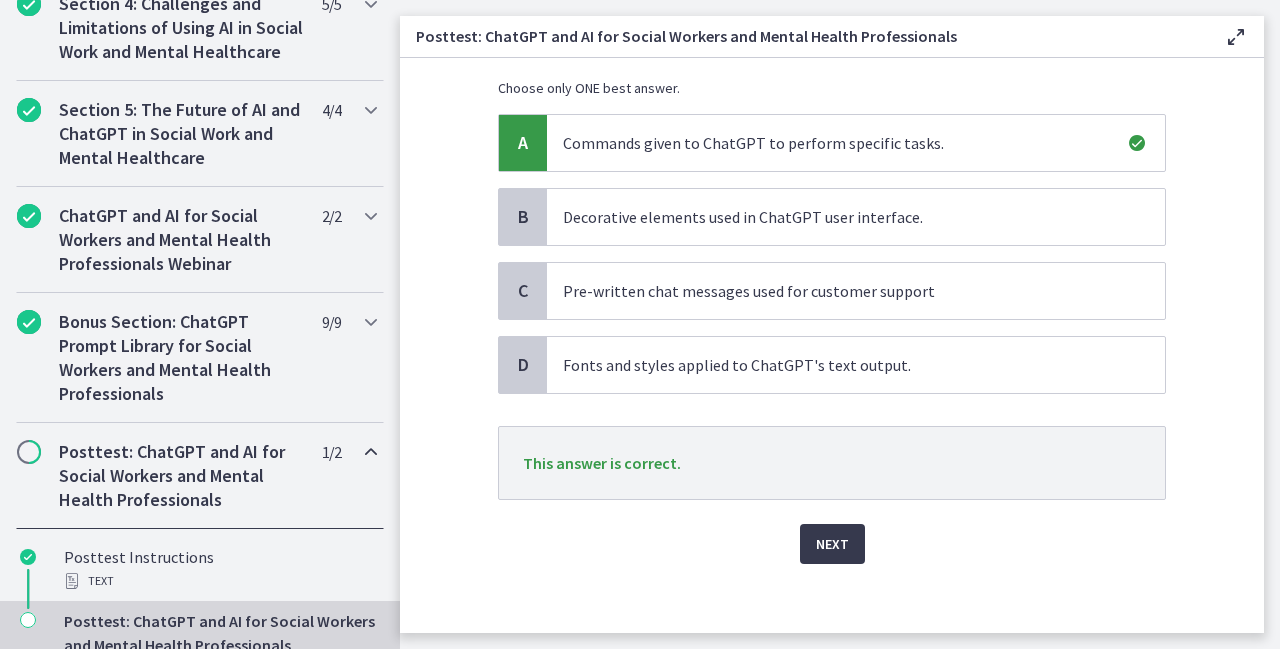 scroll, scrollTop: 159, scrollLeft: 0, axis: vertical 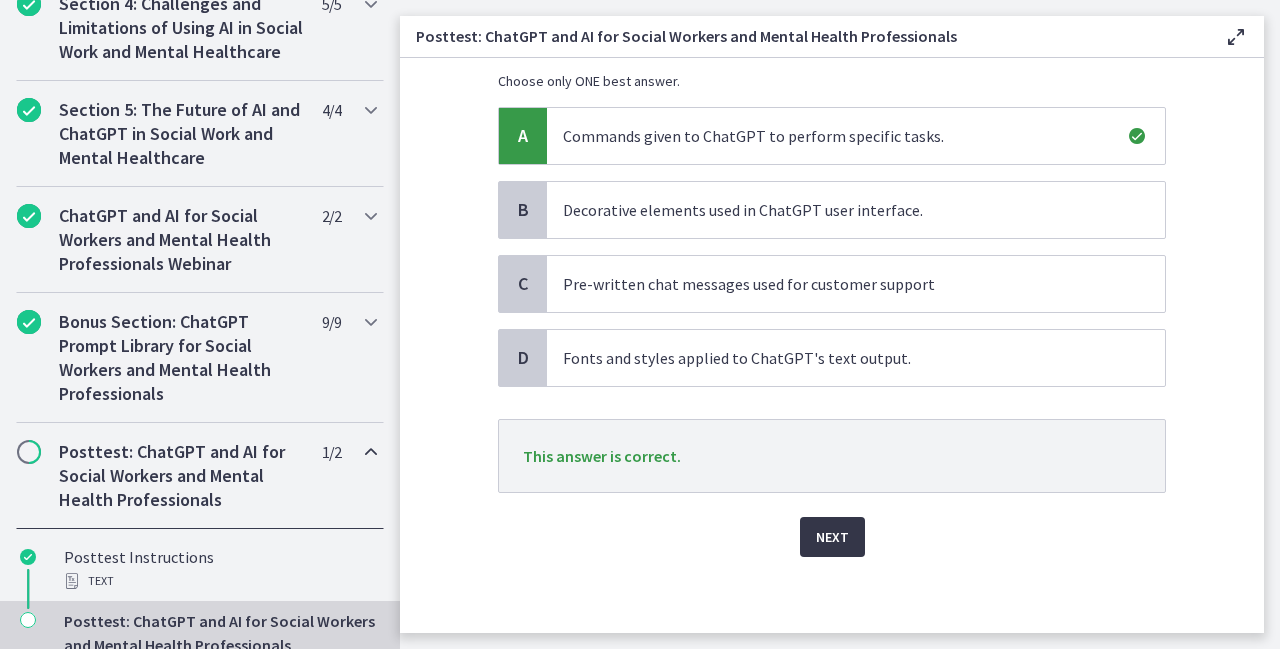 click on "Next" at bounding box center (832, 537) 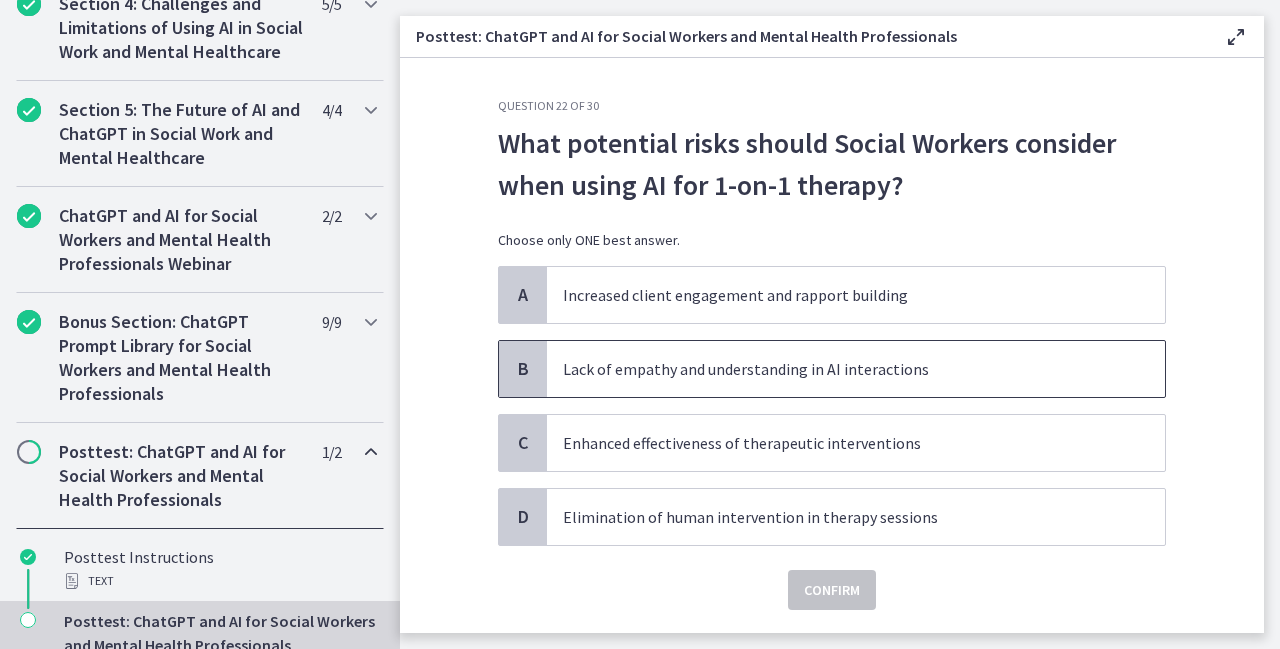 click on "Lack of empathy and understanding in AI interactions" at bounding box center [836, 369] 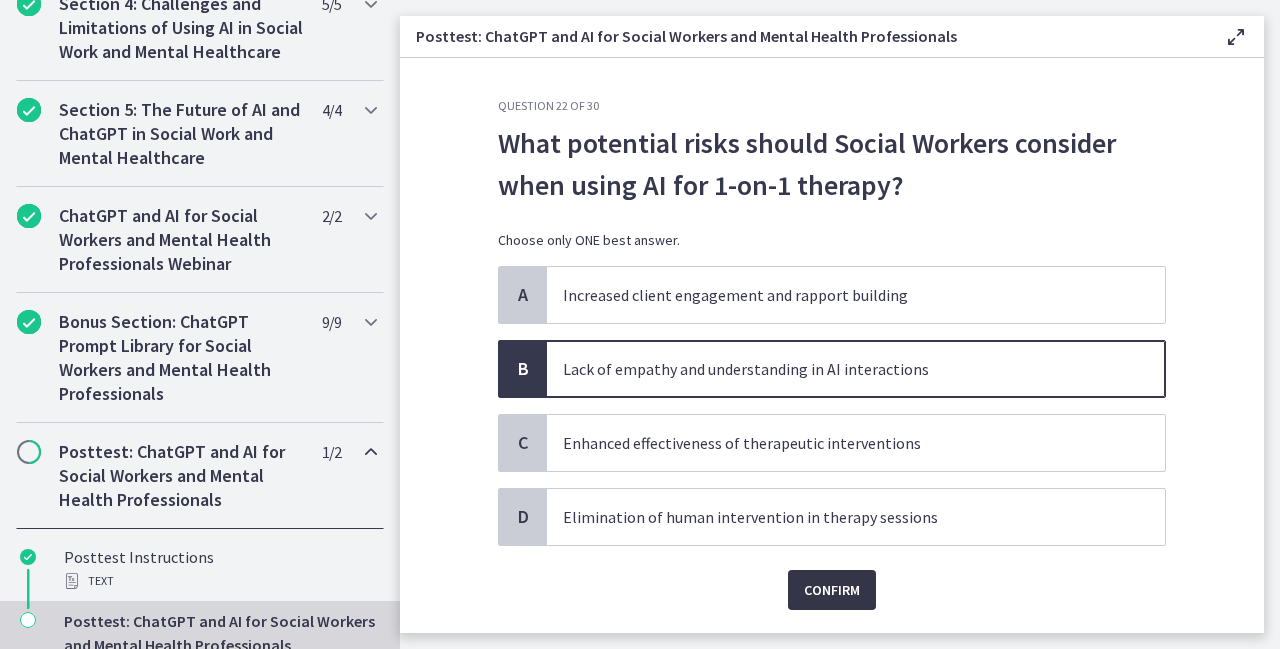 click on "Confirm" at bounding box center (832, 590) 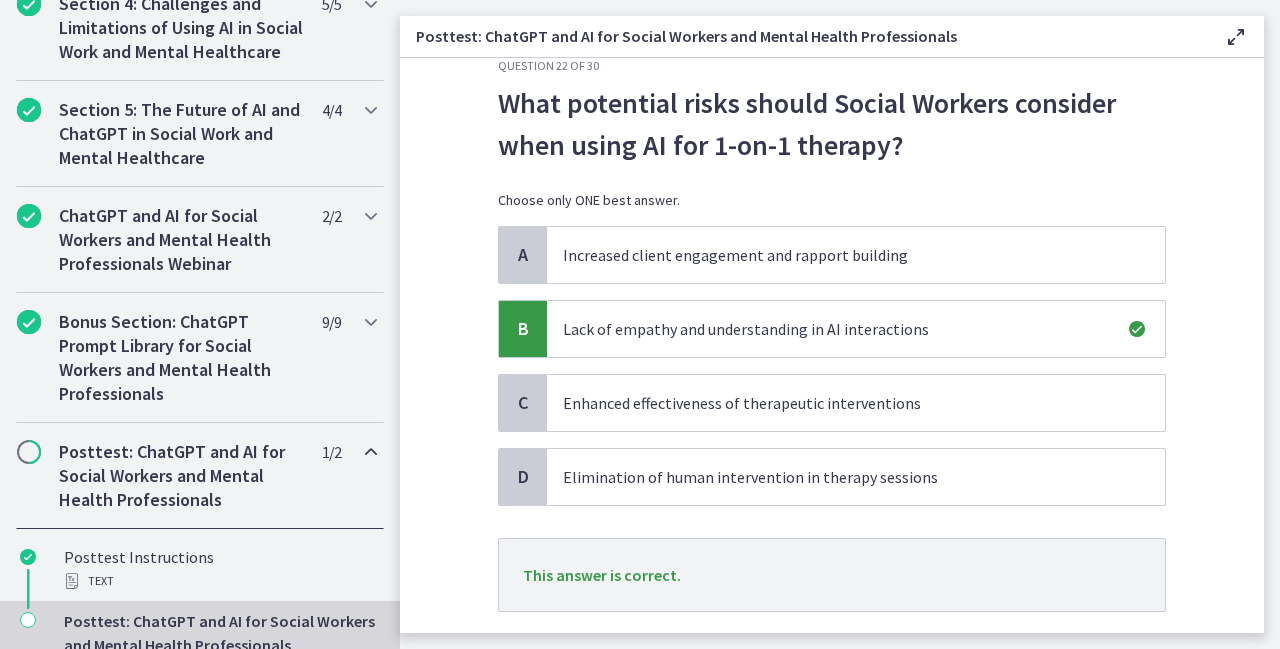 scroll, scrollTop: 159, scrollLeft: 0, axis: vertical 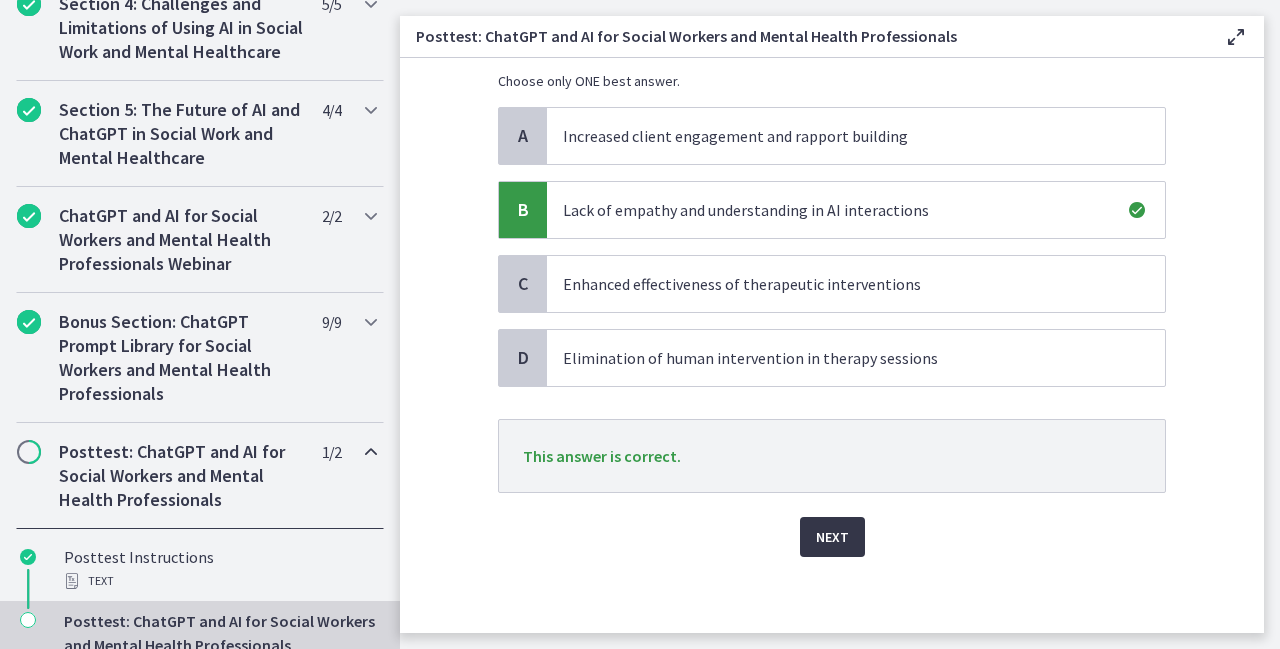 click on "Next" at bounding box center (832, 537) 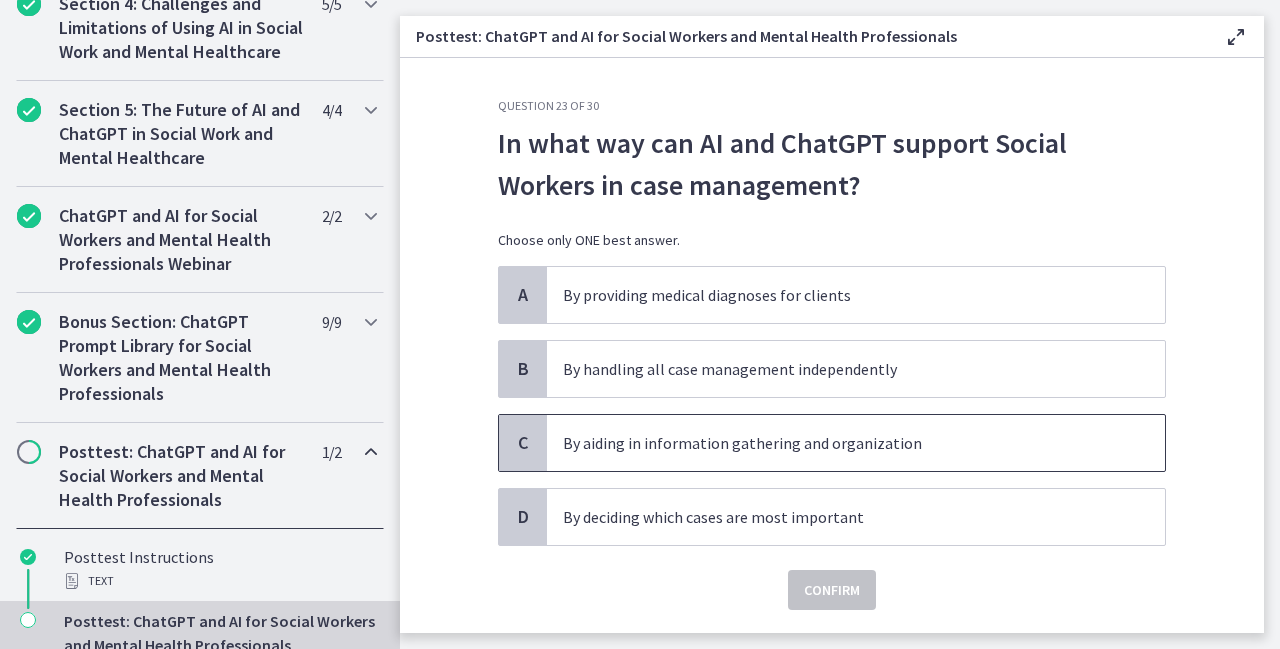 click on "By aiding in information gathering and organization" at bounding box center [836, 443] 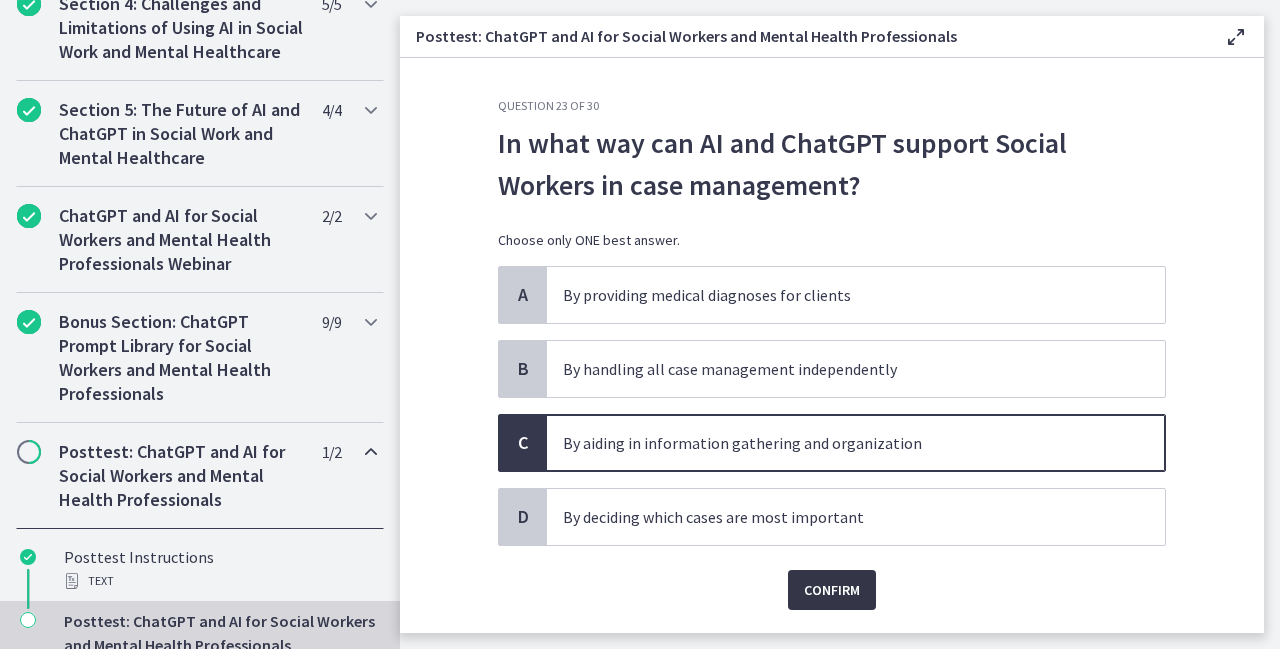 click on "Confirm" at bounding box center [832, 590] 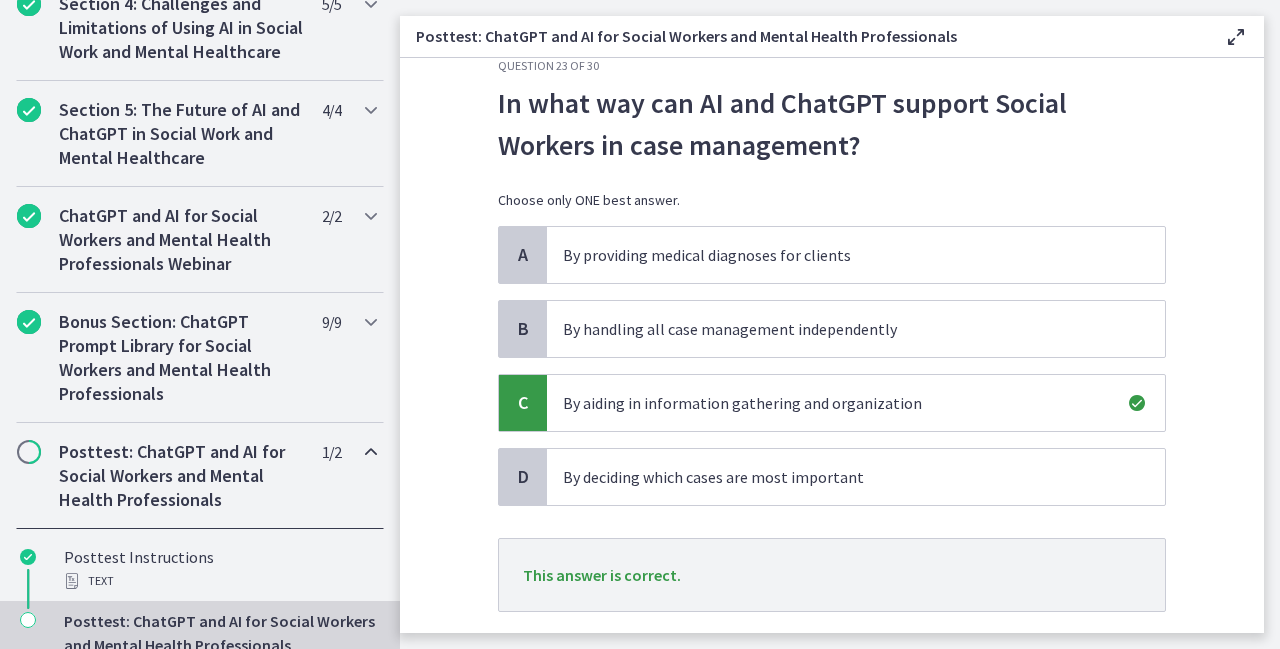 scroll, scrollTop: 159, scrollLeft: 0, axis: vertical 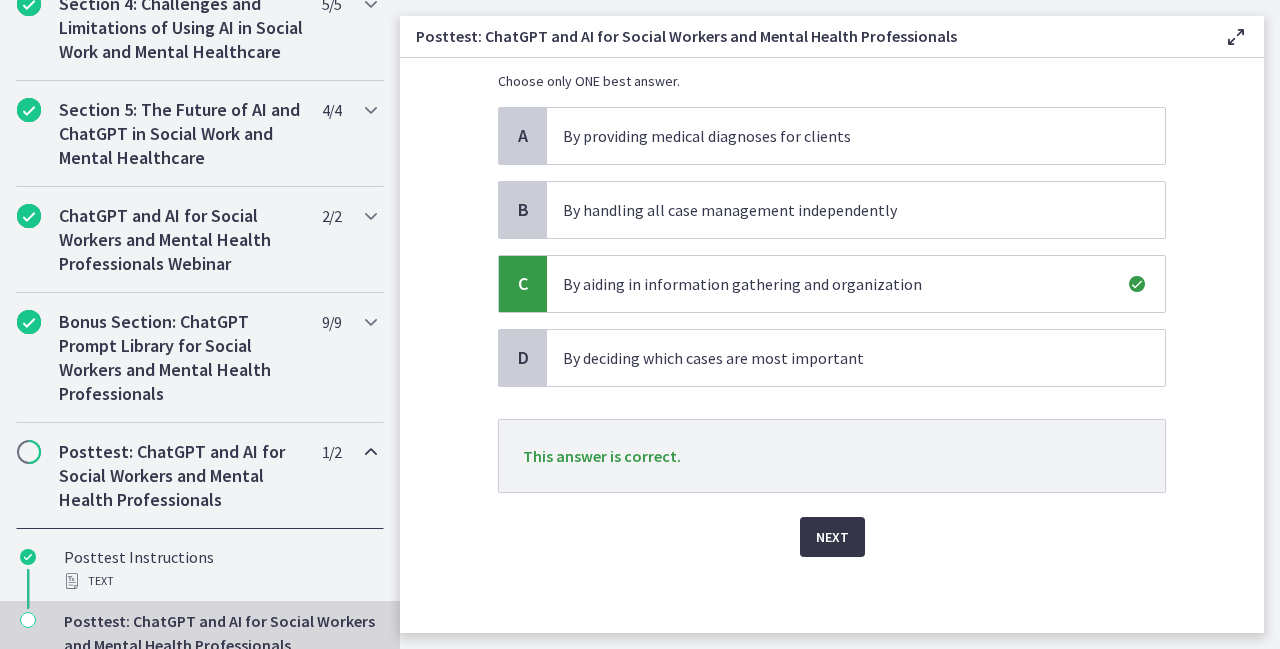 click on "Next" at bounding box center [832, 537] 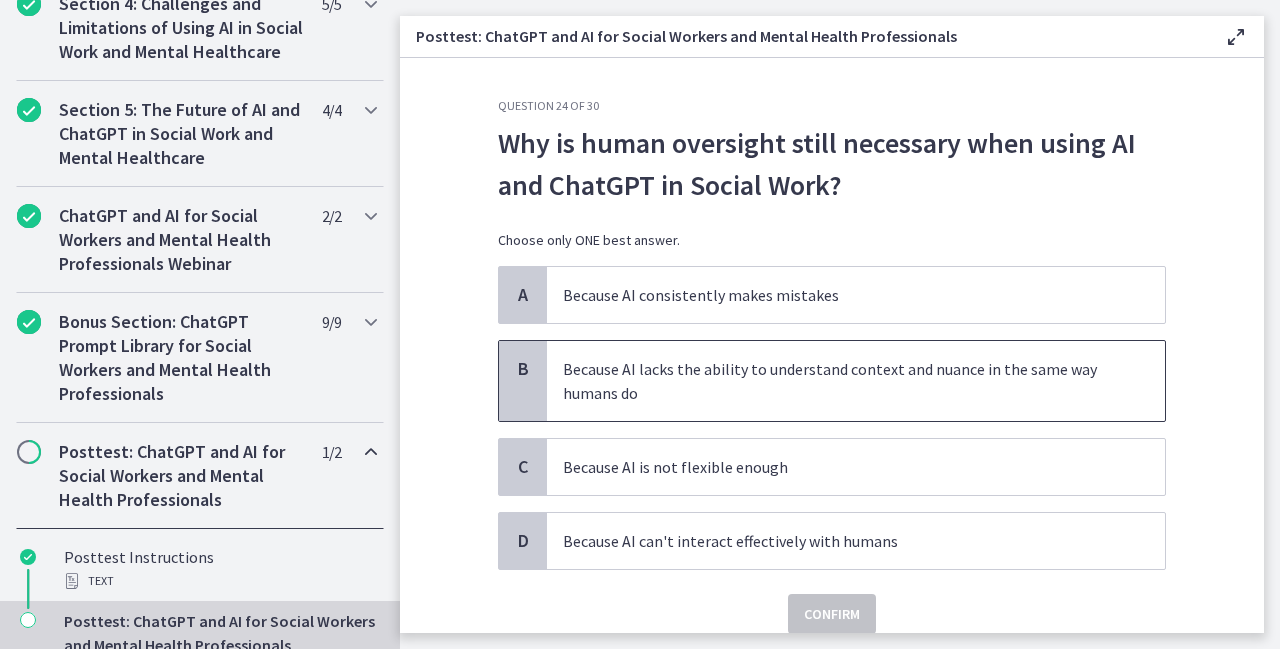 click on "Because AI lacks the ability to understand context and nuance in the same way humans do" at bounding box center (836, 381) 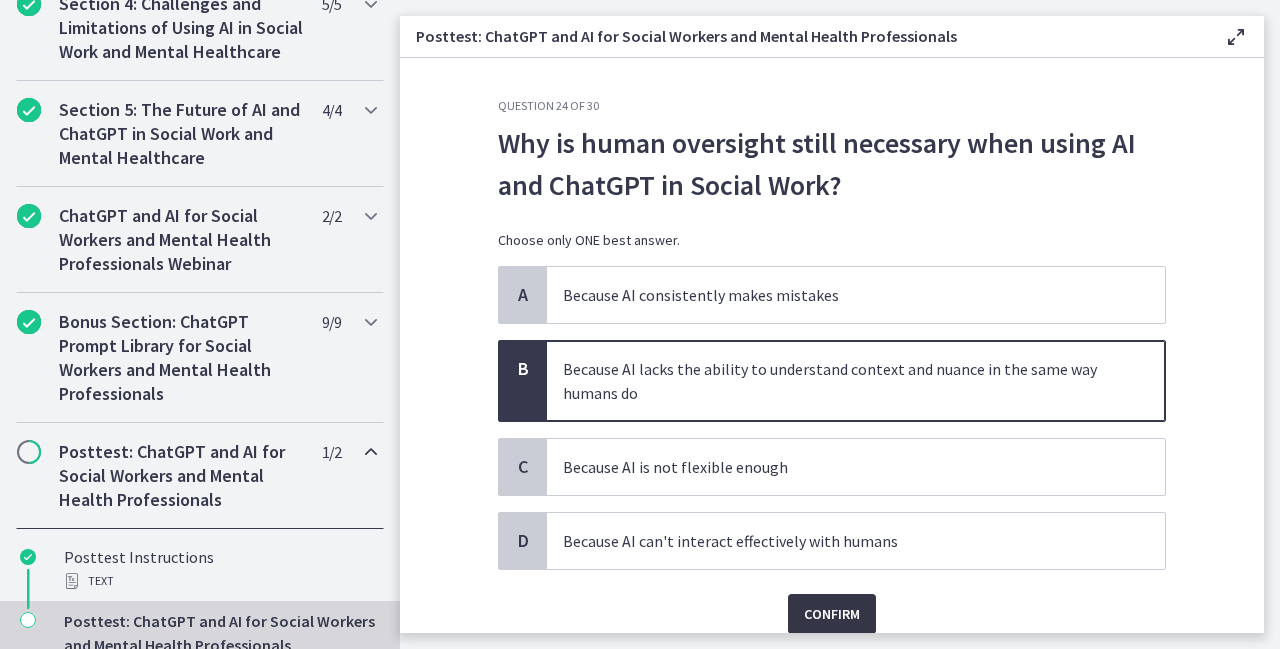 click on "Confirm" at bounding box center [832, 614] 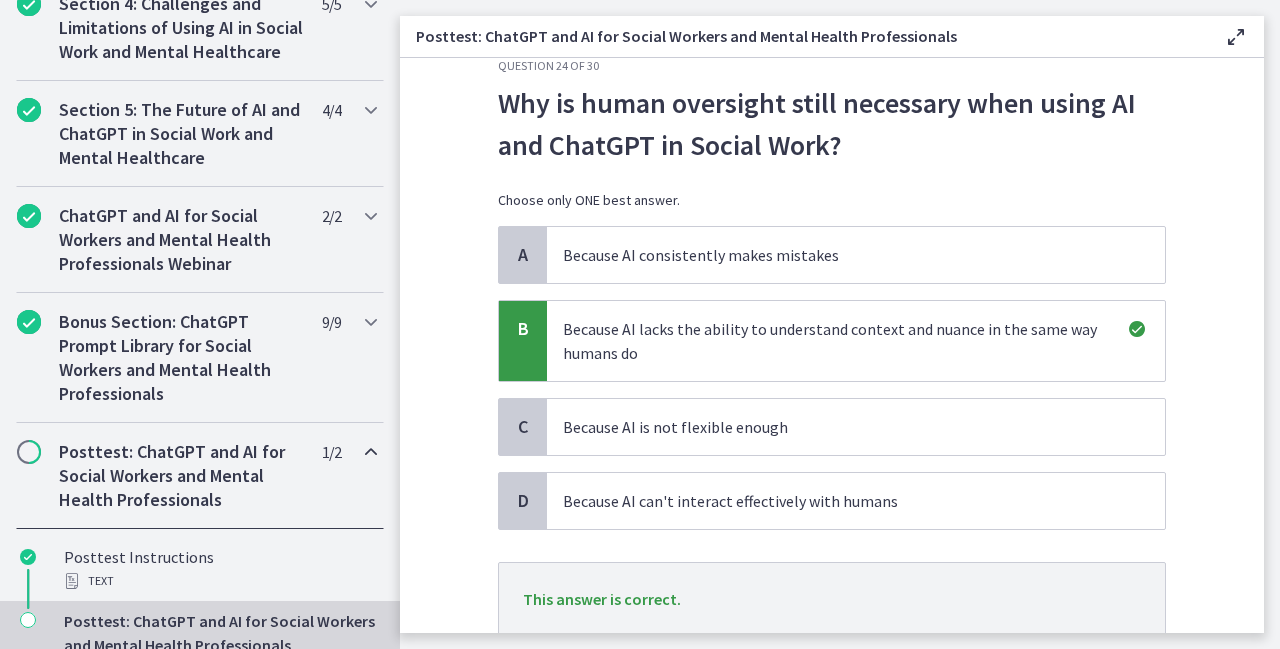 scroll, scrollTop: 172, scrollLeft: 0, axis: vertical 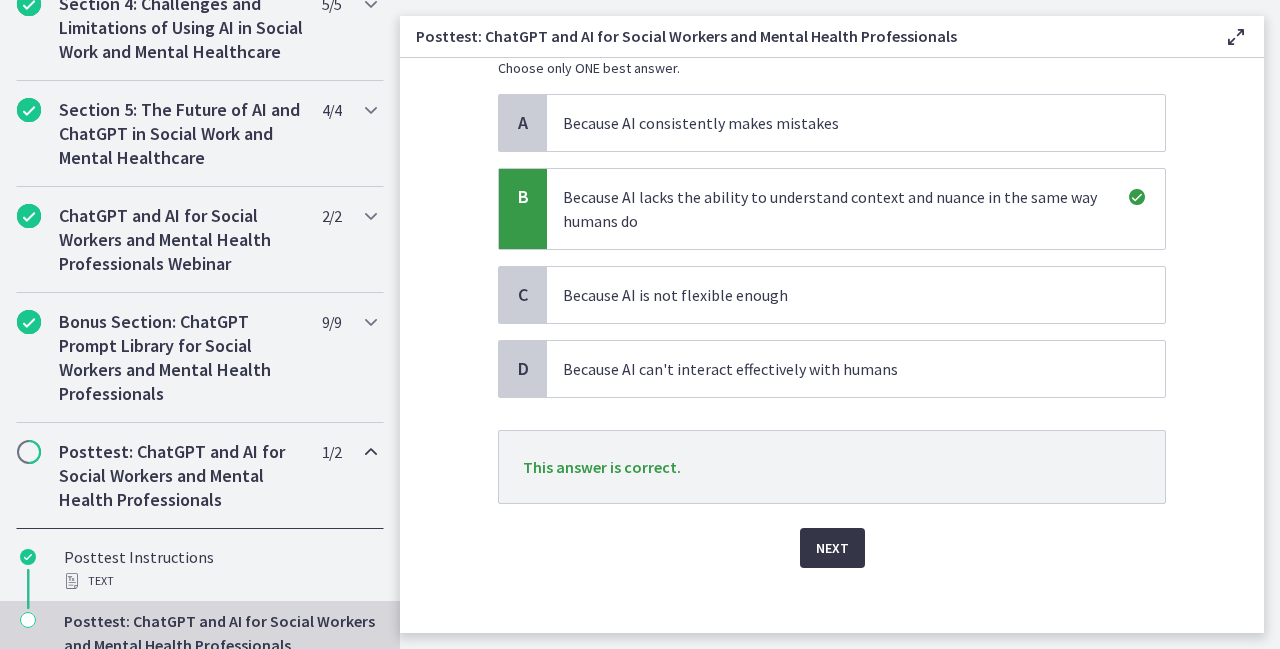 click on "Next" at bounding box center [832, 548] 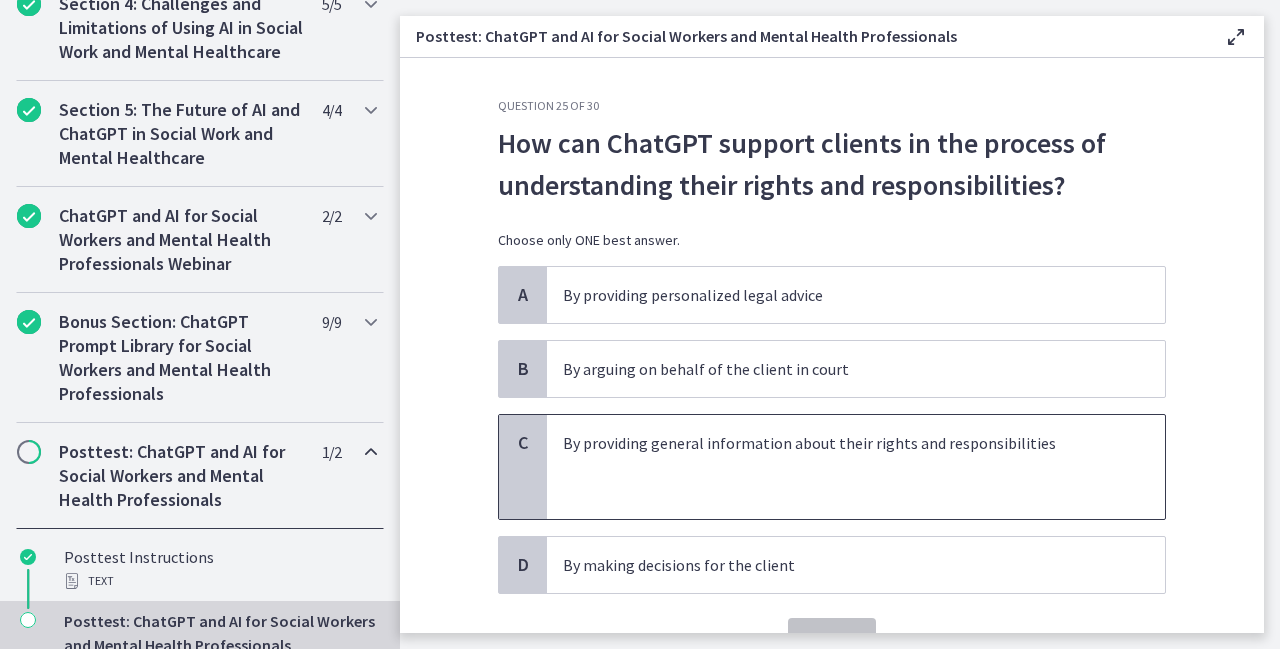click on "By providing general information about their rights and responsibilities" at bounding box center (836, 443) 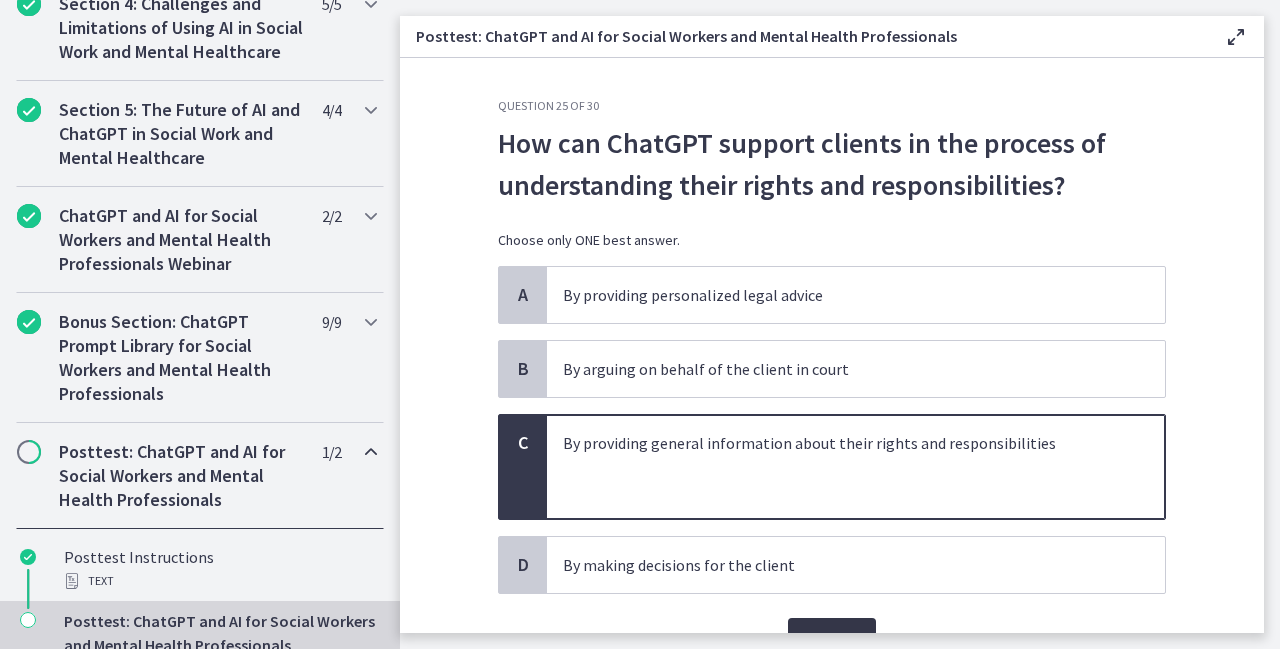 click on "Confirm" at bounding box center [832, 638] 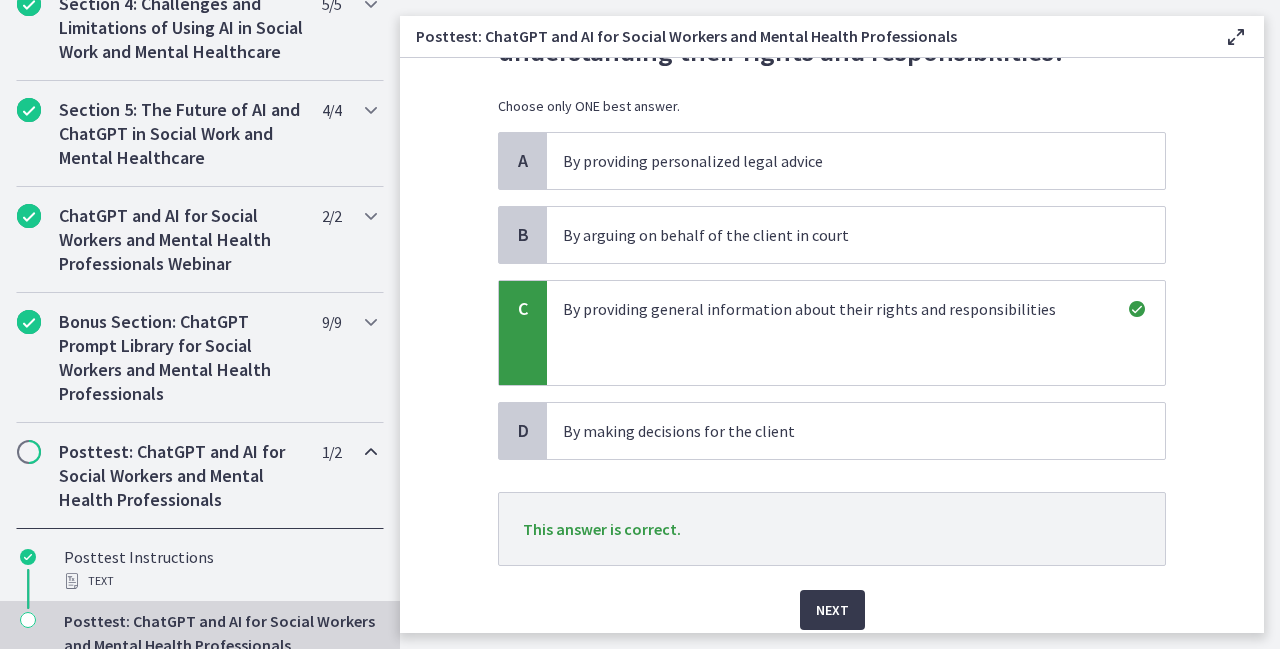 scroll, scrollTop: 207, scrollLeft: 0, axis: vertical 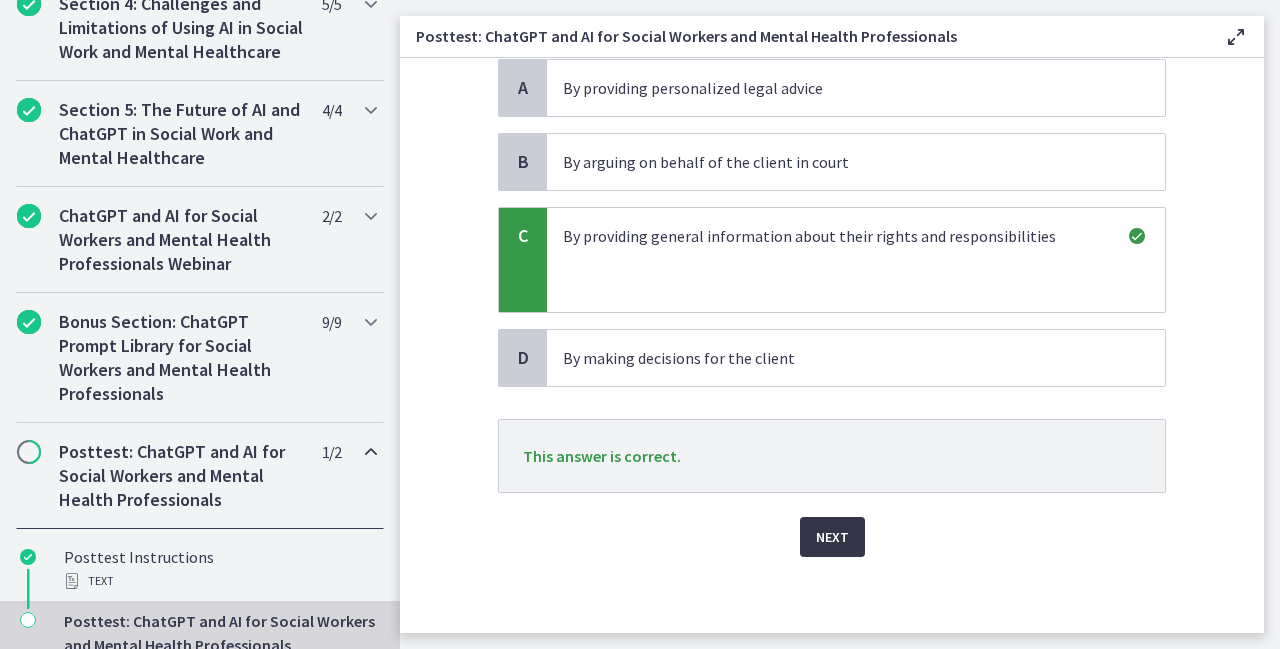 click on "Next" at bounding box center (832, 537) 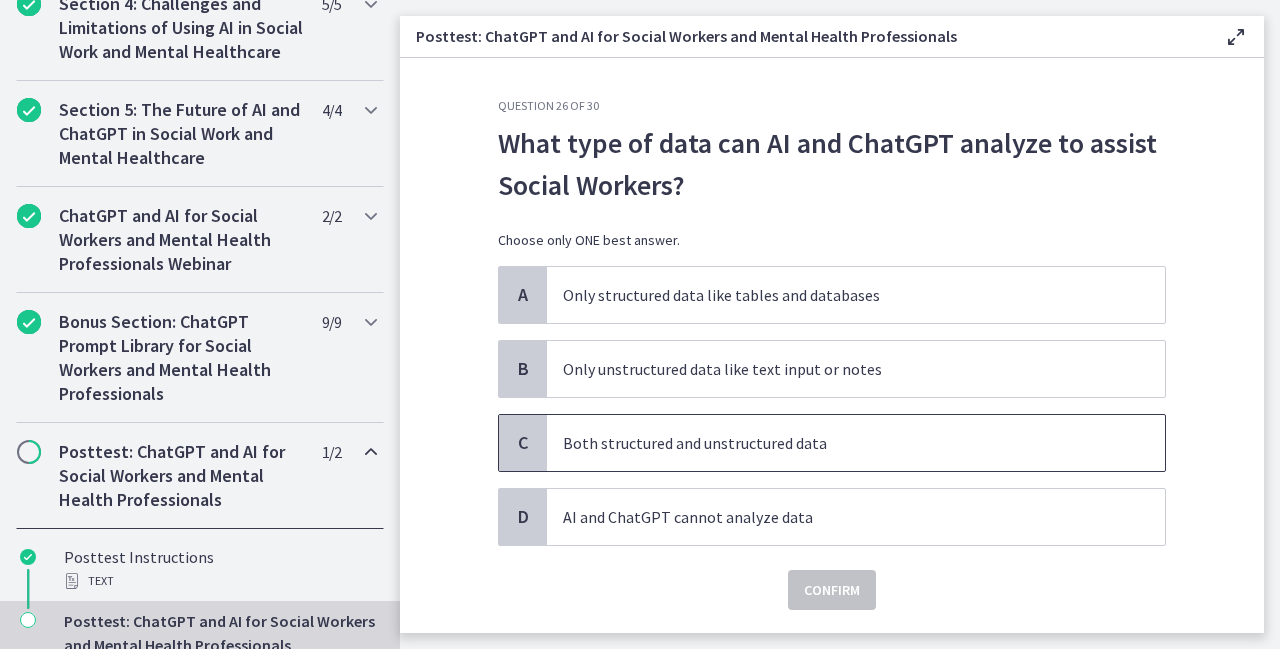 click on "Both structured and unstructured data" at bounding box center [836, 443] 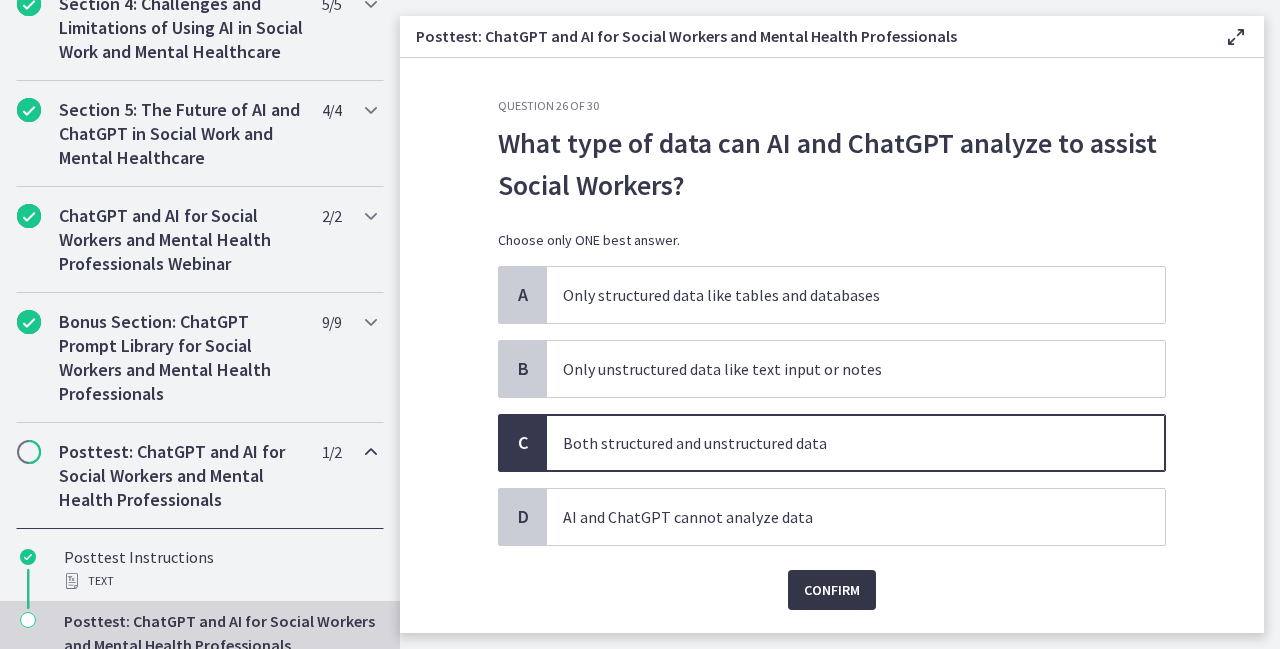 click on "Confirm" at bounding box center [832, 590] 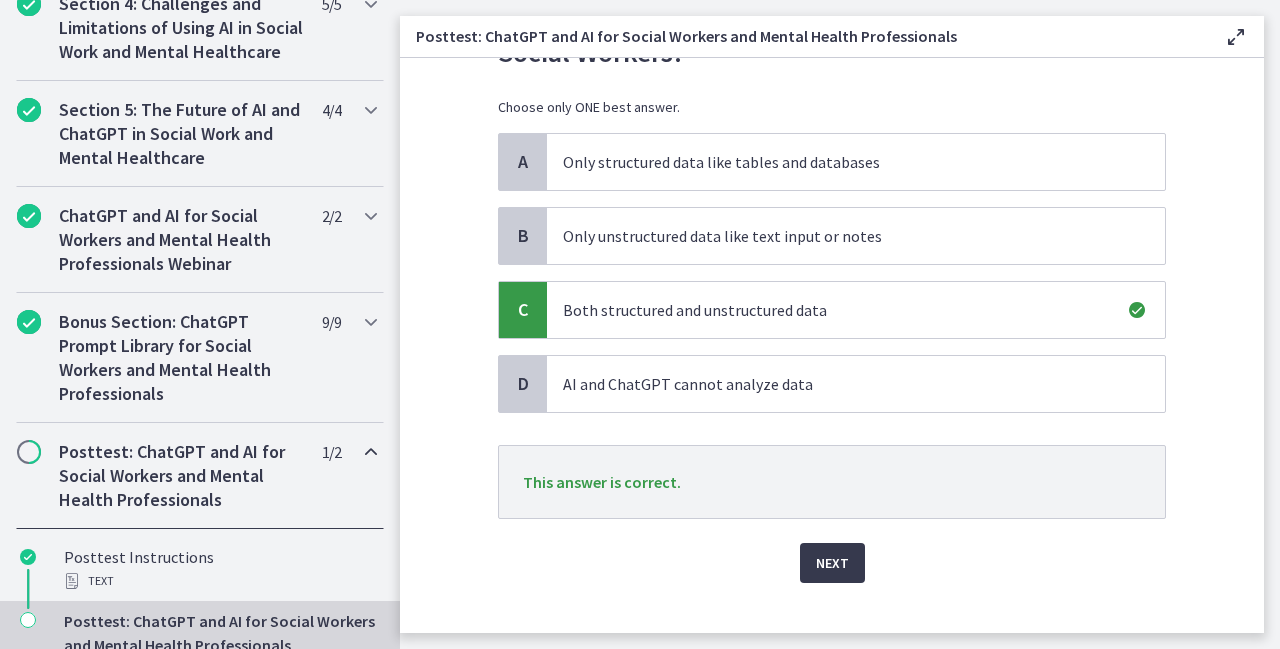 scroll, scrollTop: 159, scrollLeft: 0, axis: vertical 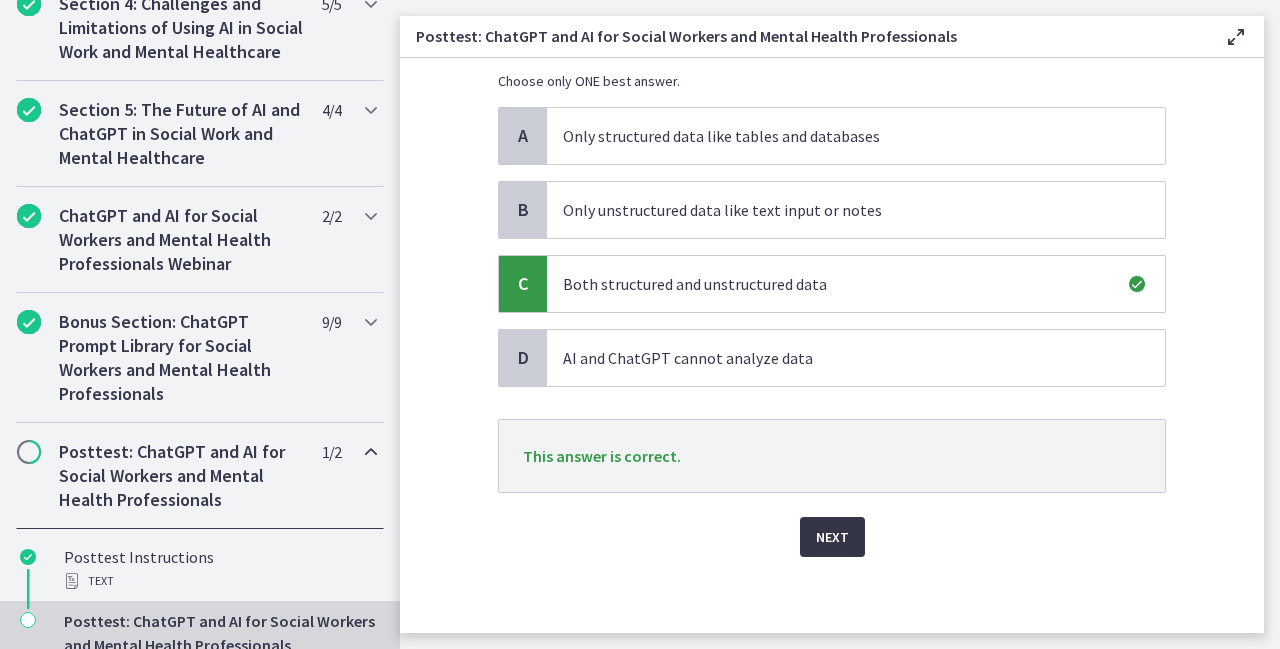 click on "Next" at bounding box center [832, 537] 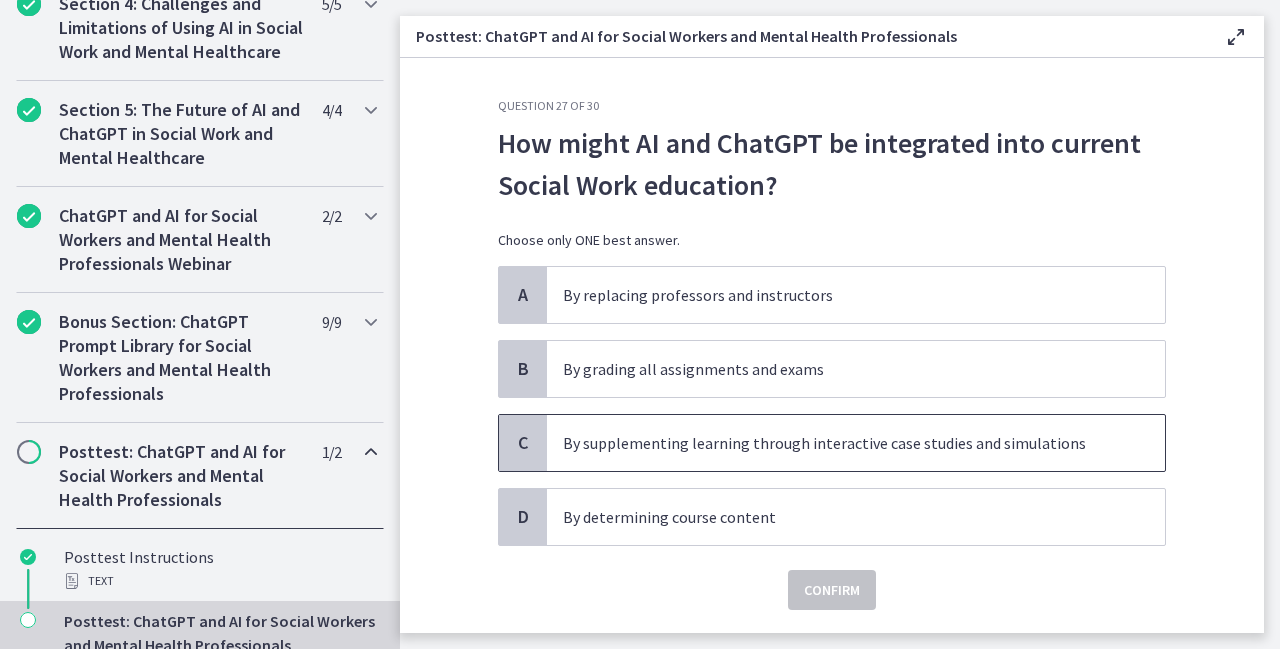click on "By supplementing learning through interactive case studies and simulations" at bounding box center [856, 443] 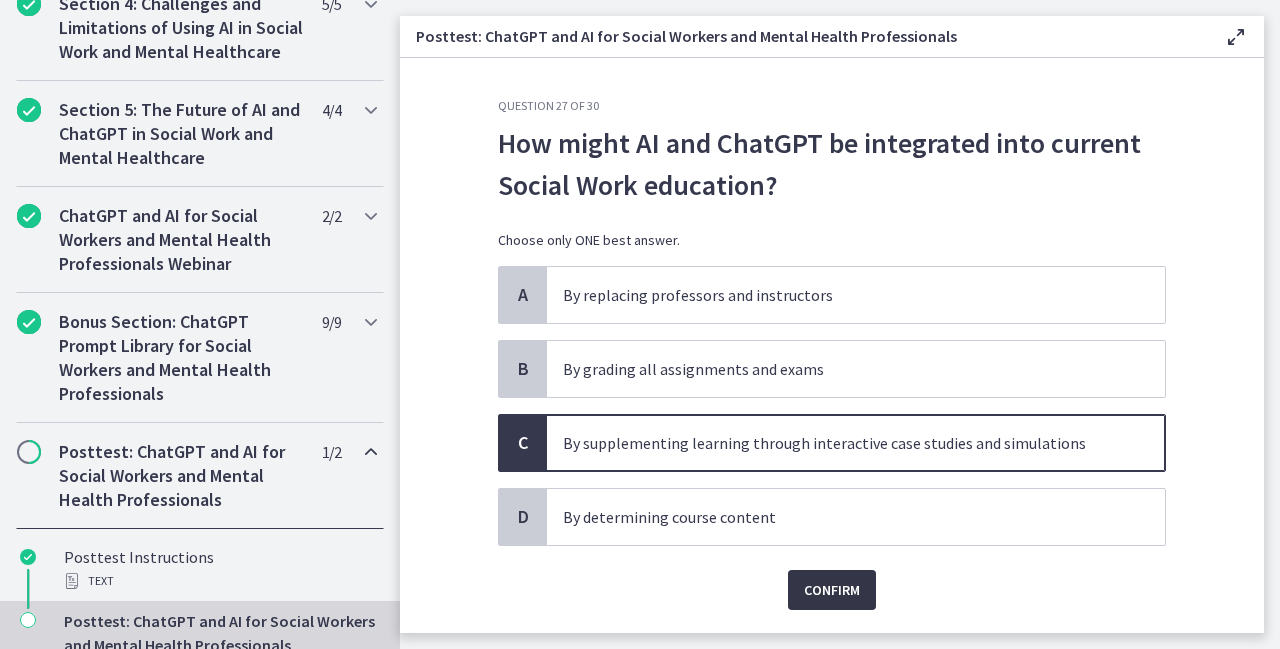 click on "Confirm" at bounding box center (832, 590) 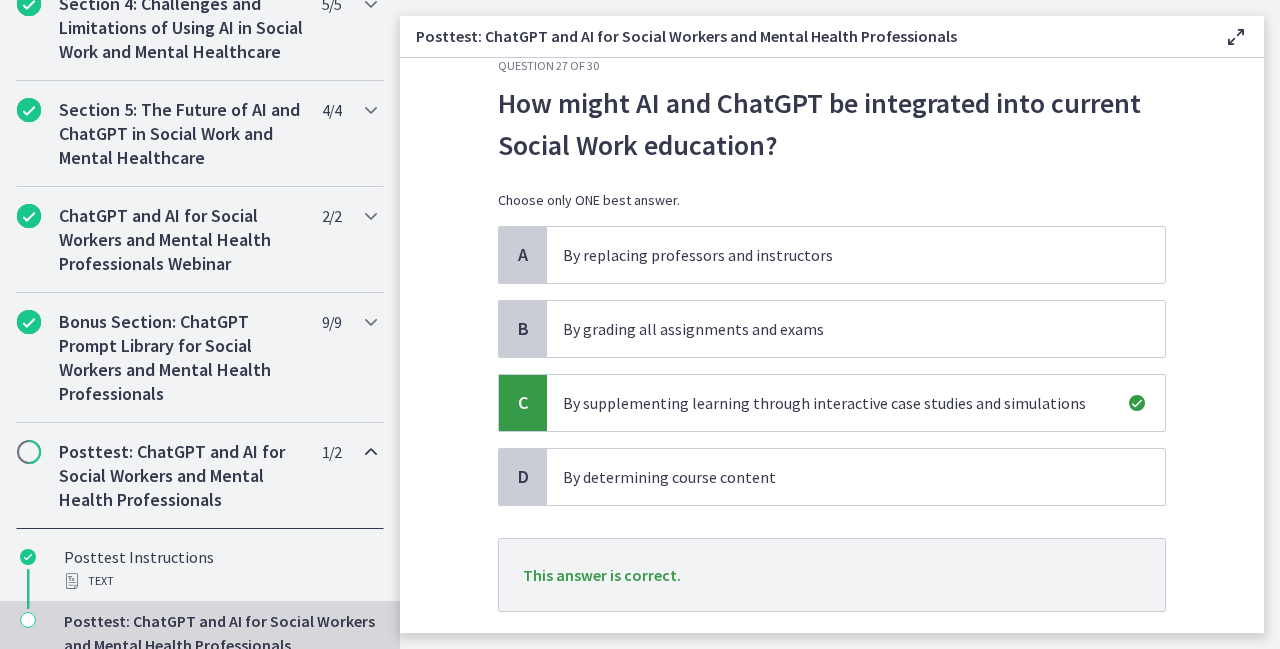 scroll, scrollTop: 159, scrollLeft: 0, axis: vertical 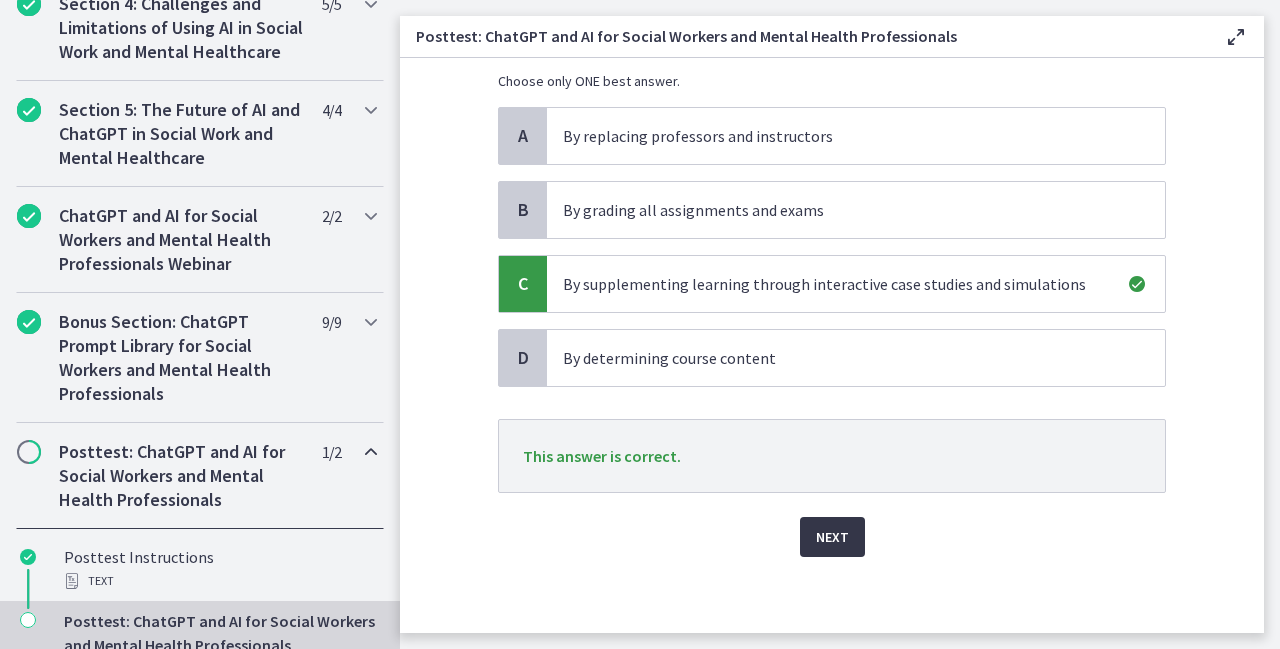 click on "Next" at bounding box center [832, 537] 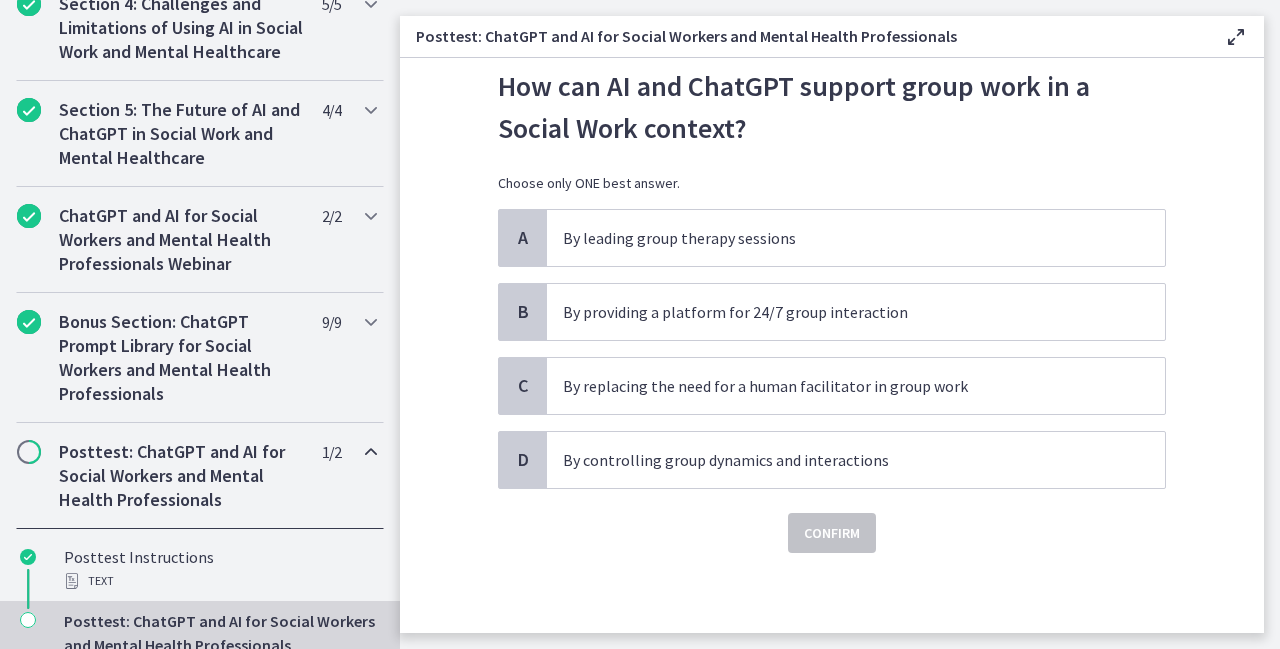 scroll, scrollTop: 0, scrollLeft: 0, axis: both 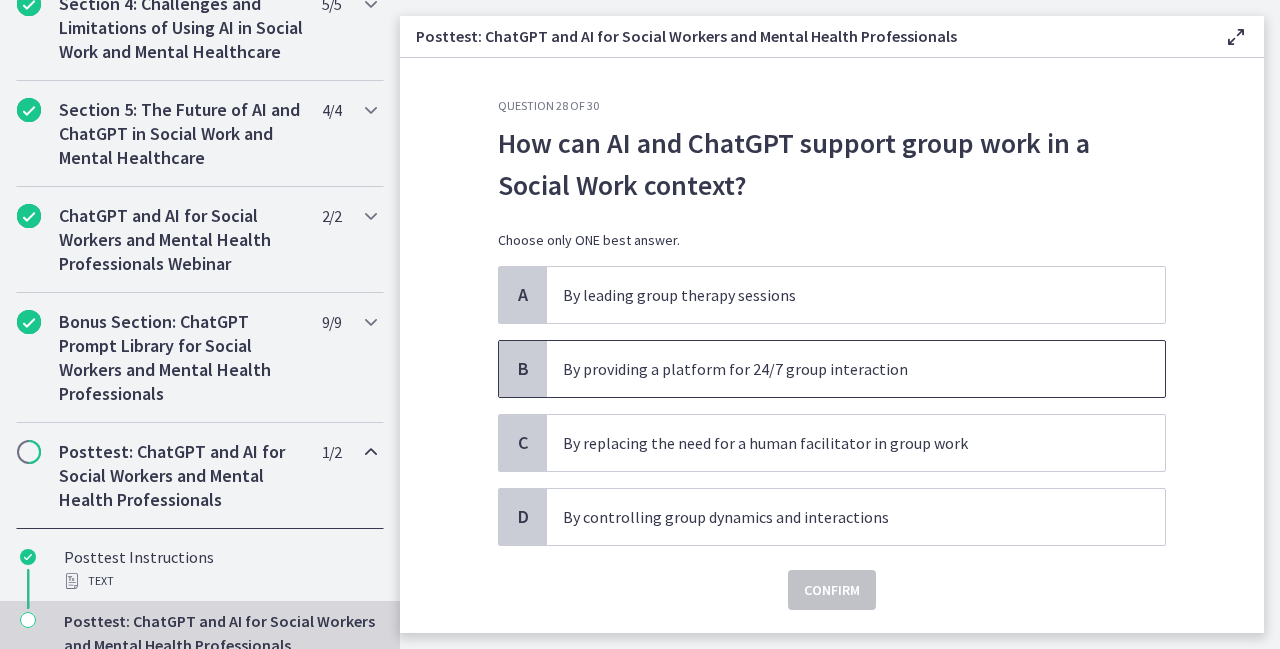 click on "By providing a platform for 24/7 group interaction" at bounding box center [836, 369] 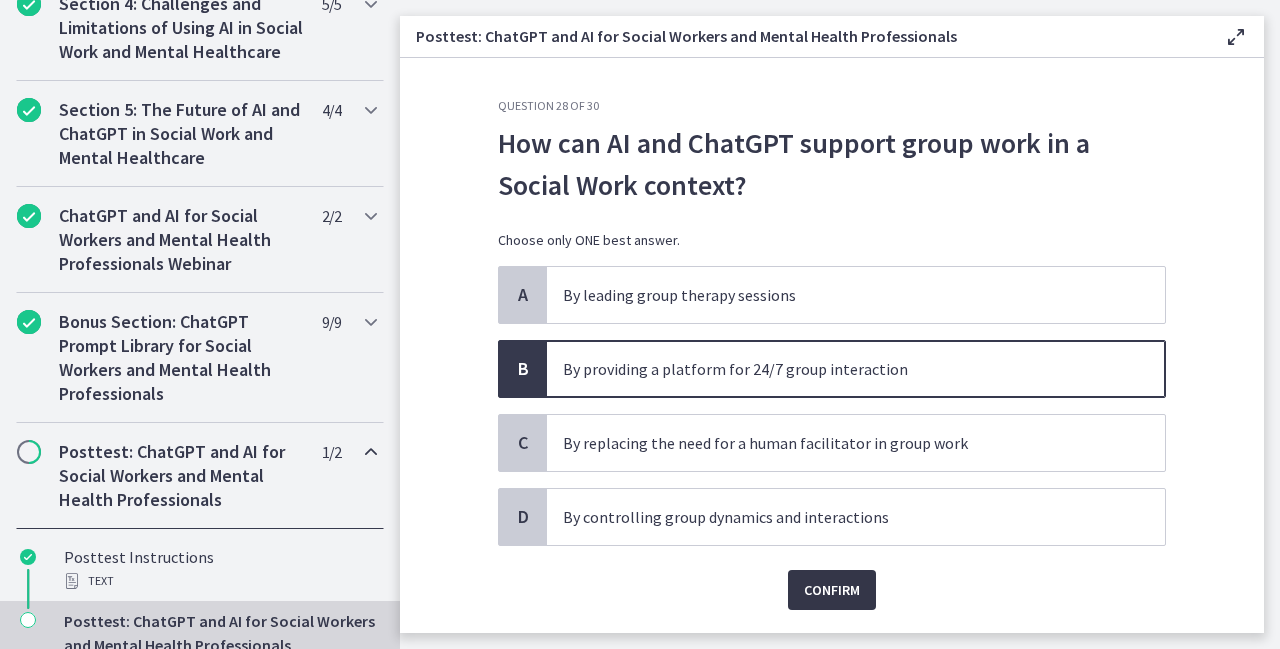 click on "Confirm" at bounding box center (832, 590) 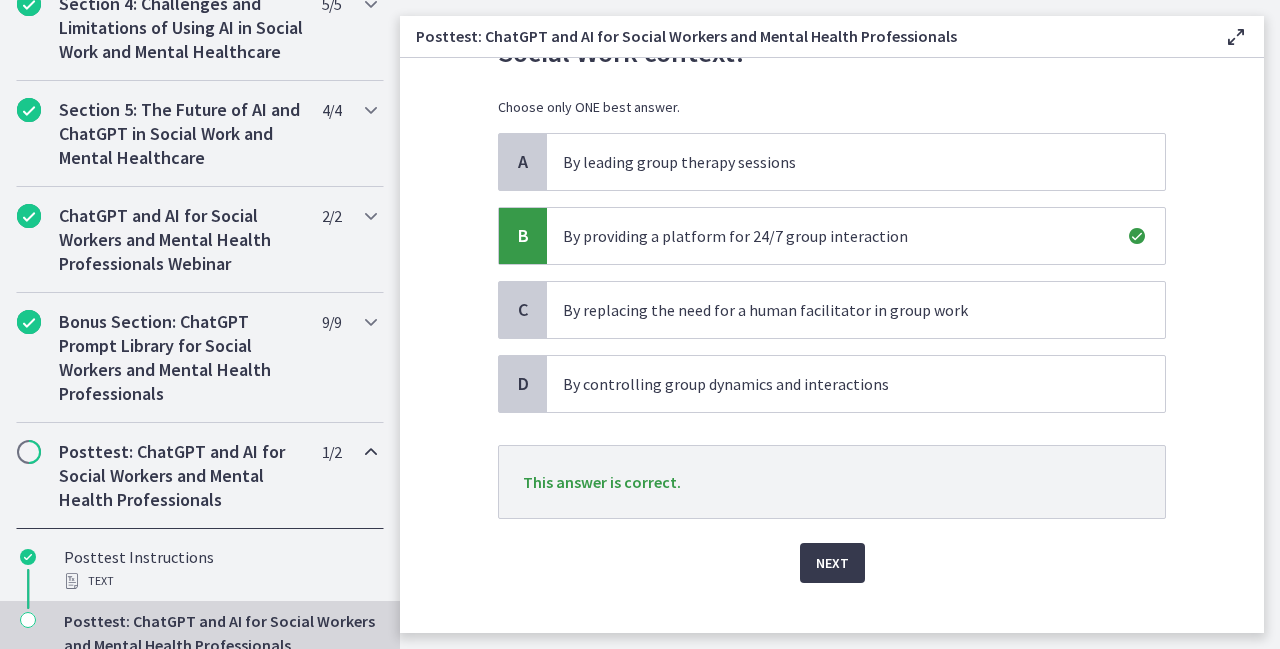 scroll, scrollTop: 159, scrollLeft: 0, axis: vertical 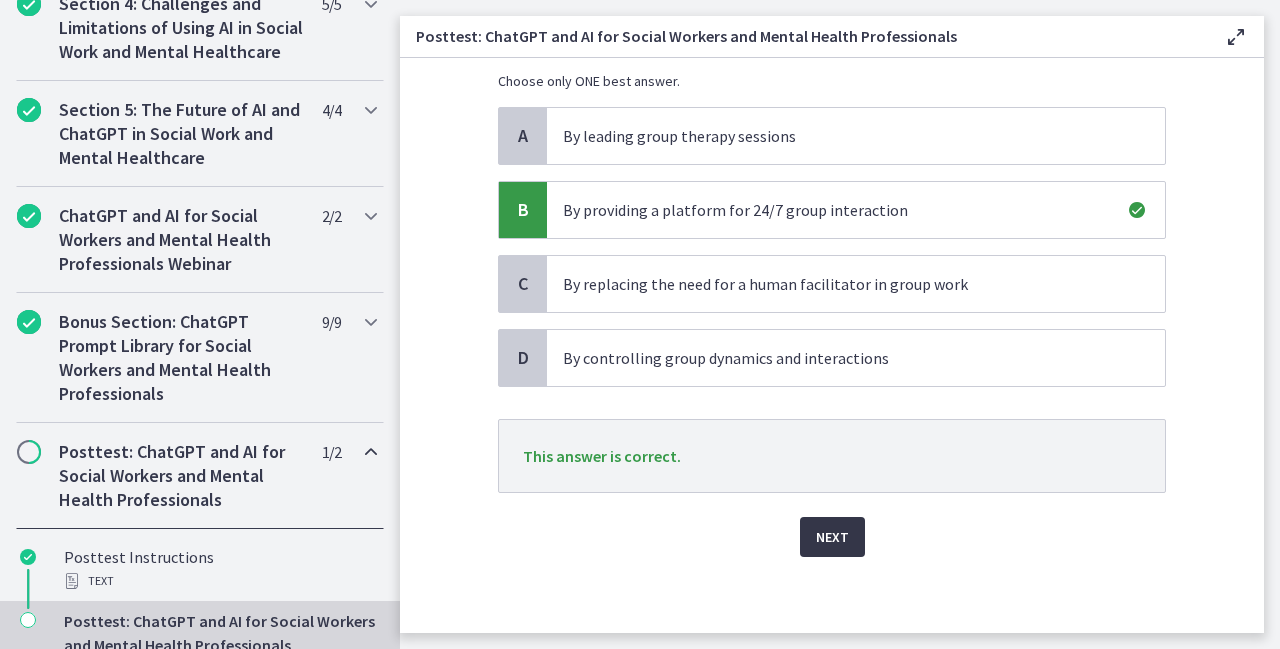 click on "Next" at bounding box center [832, 537] 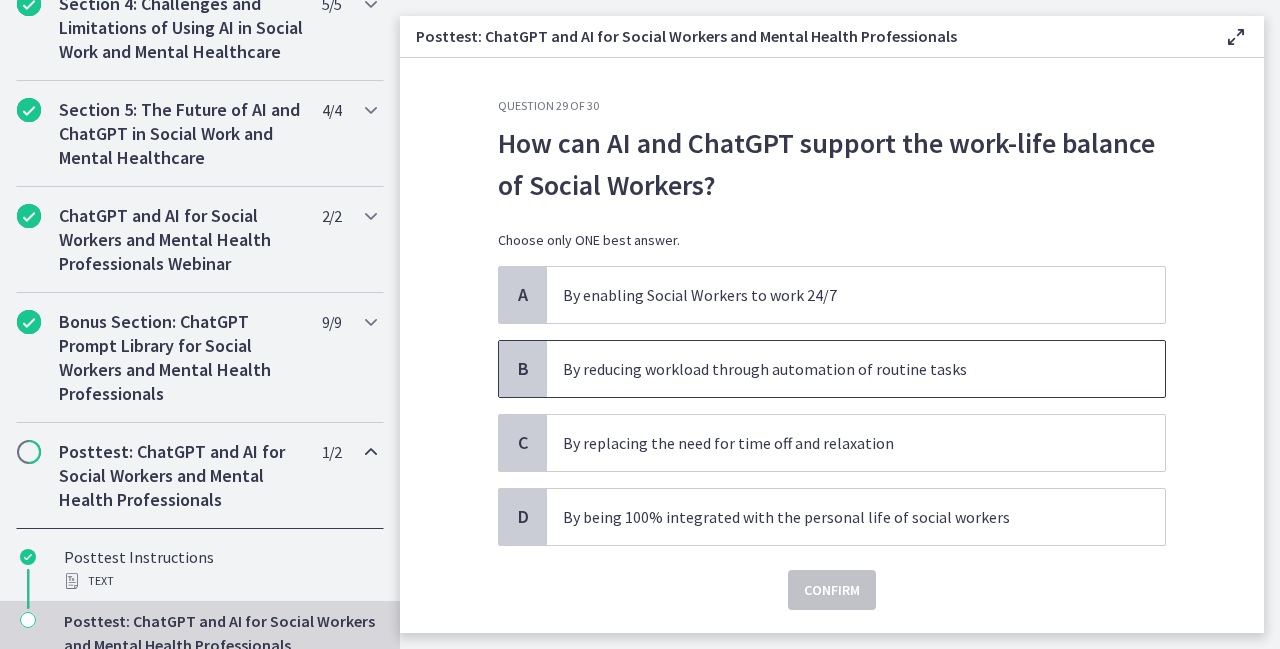 click on "By reducing workload through automation of routine tasks" at bounding box center [836, 369] 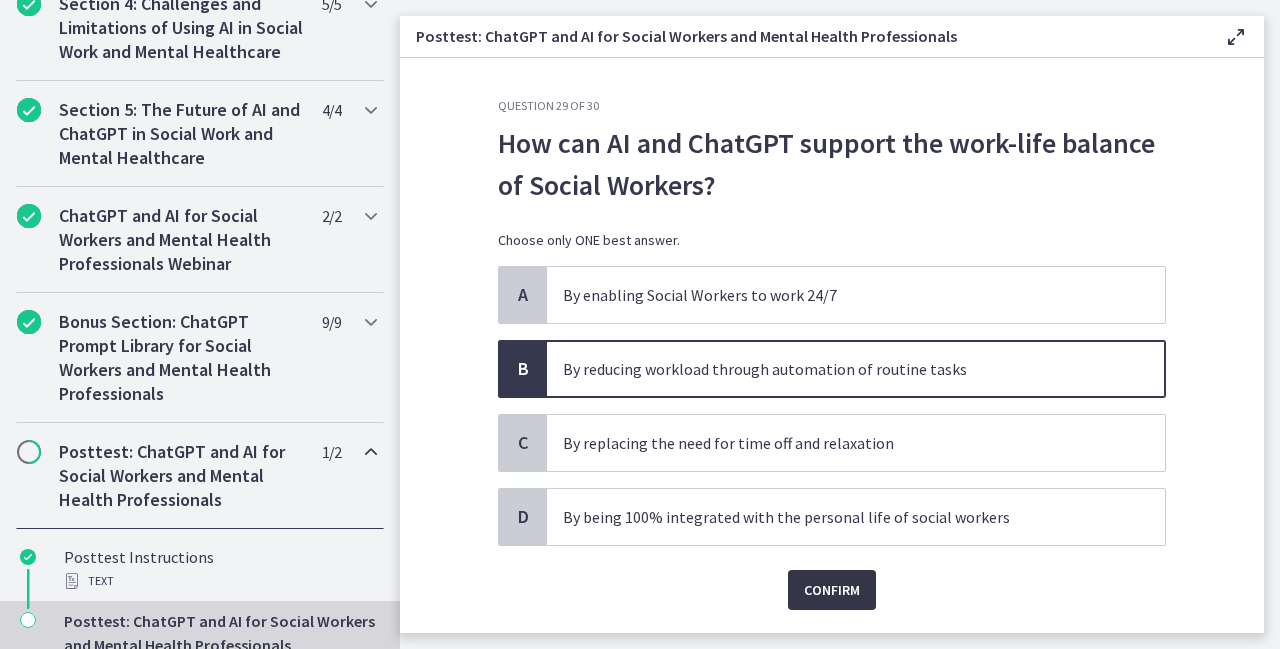 click on "Confirm" at bounding box center (832, 590) 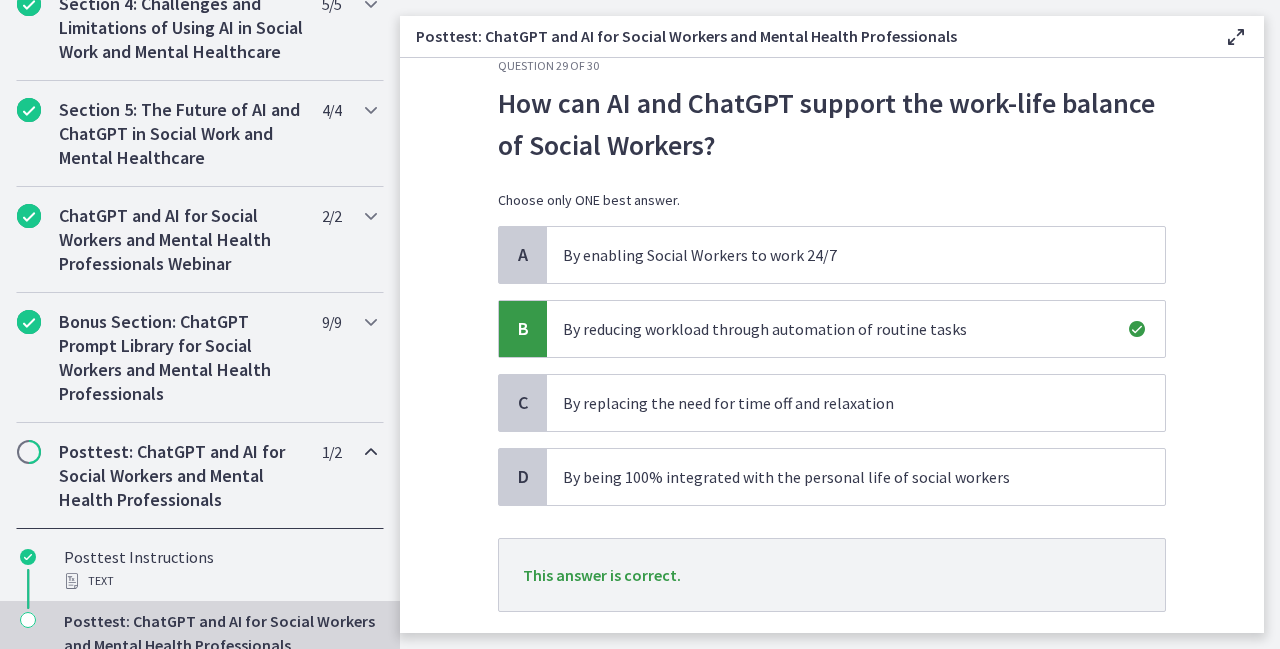 scroll, scrollTop: 159, scrollLeft: 0, axis: vertical 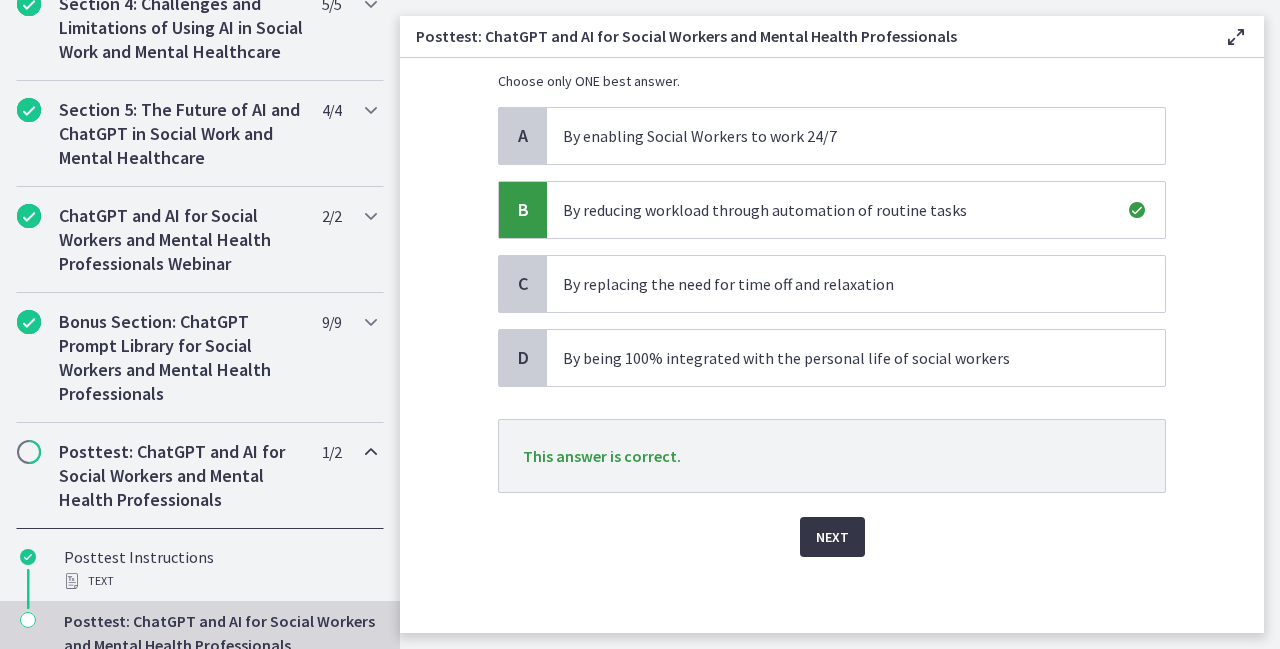 click on "Next" at bounding box center [832, 537] 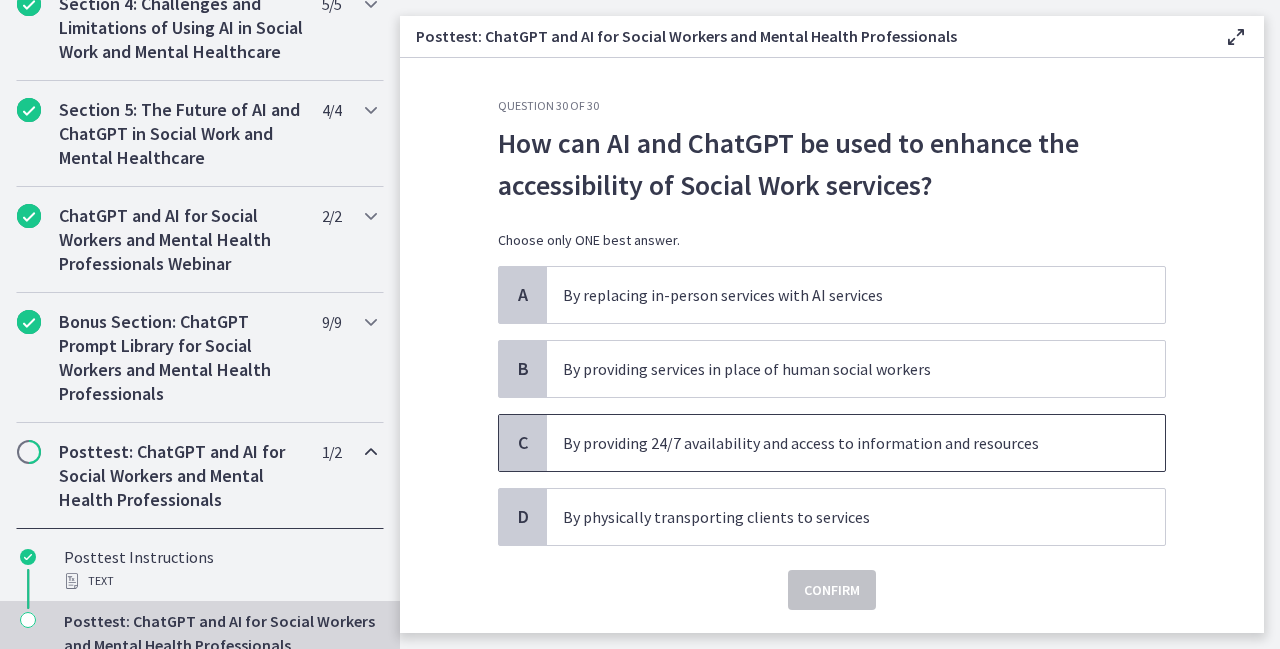 click on "By providing 24/7 availability and access to information and resources" at bounding box center [856, 443] 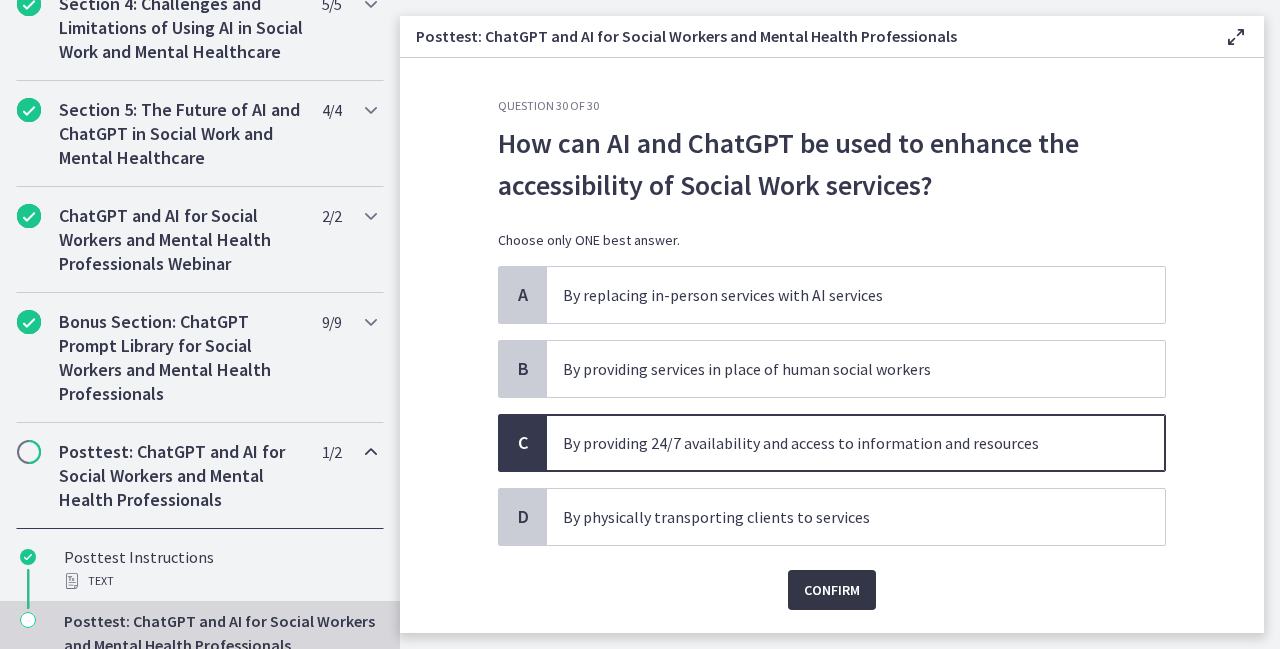 click on "Confirm" at bounding box center [832, 590] 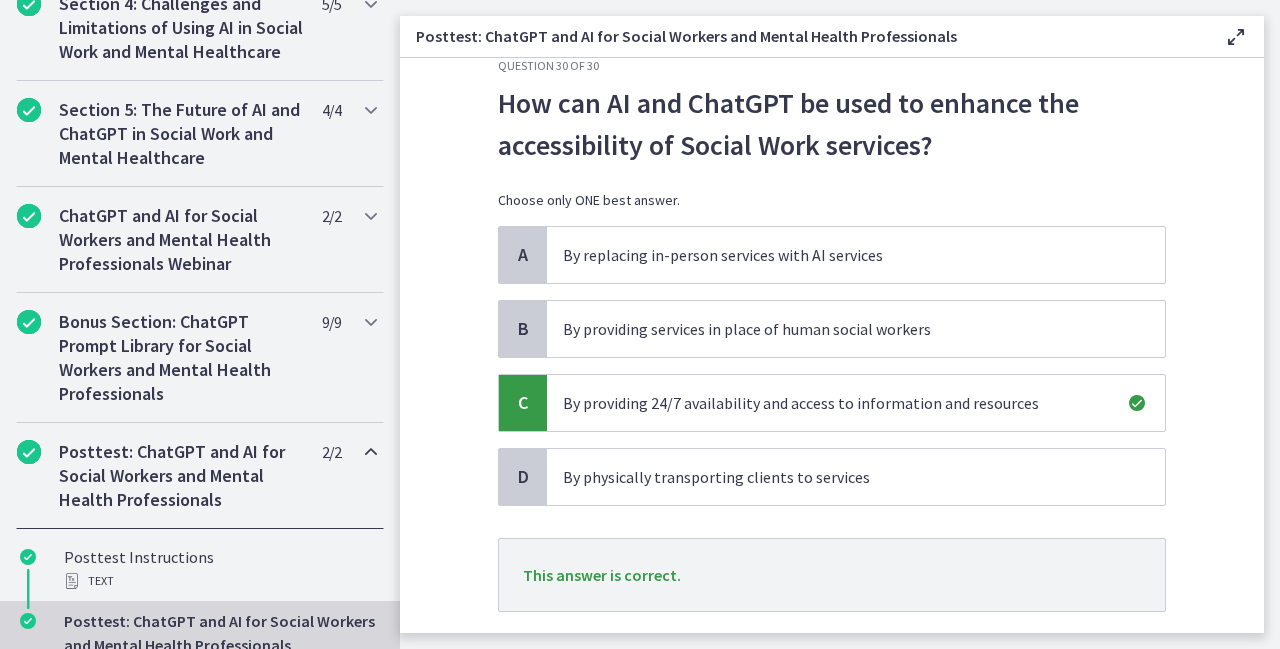 scroll, scrollTop: 159, scrollLeft: 0, axis: vertical 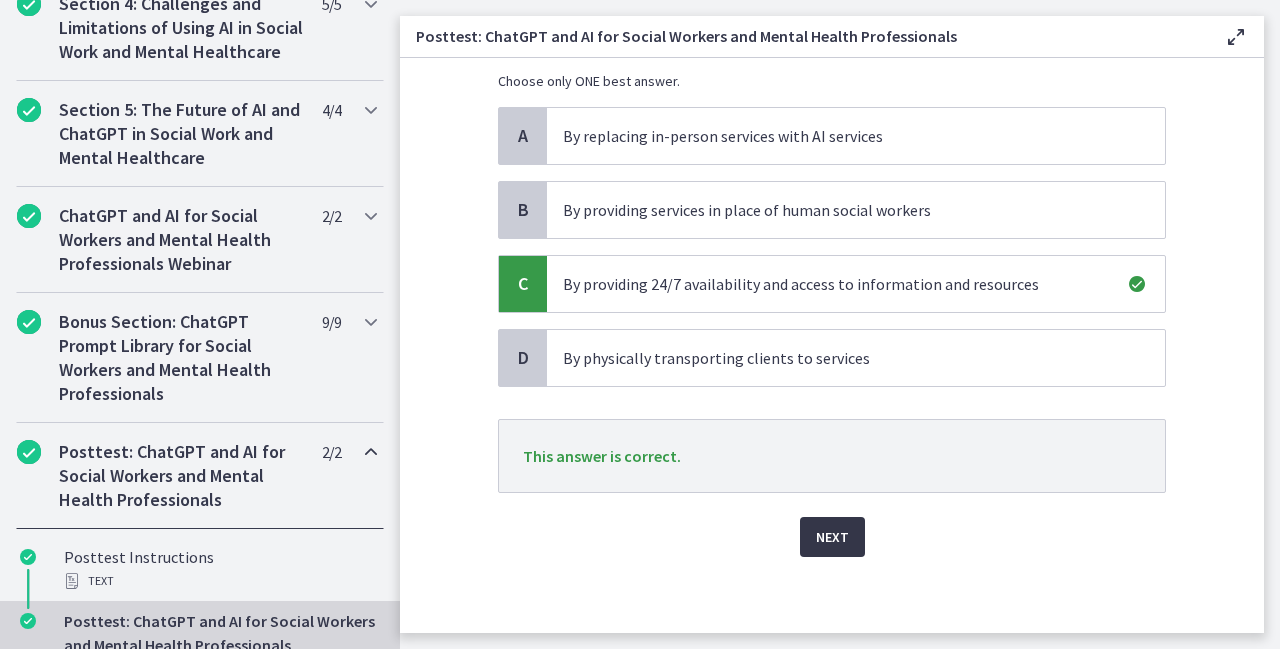 click on "Next" at bounding box center [832, 537] 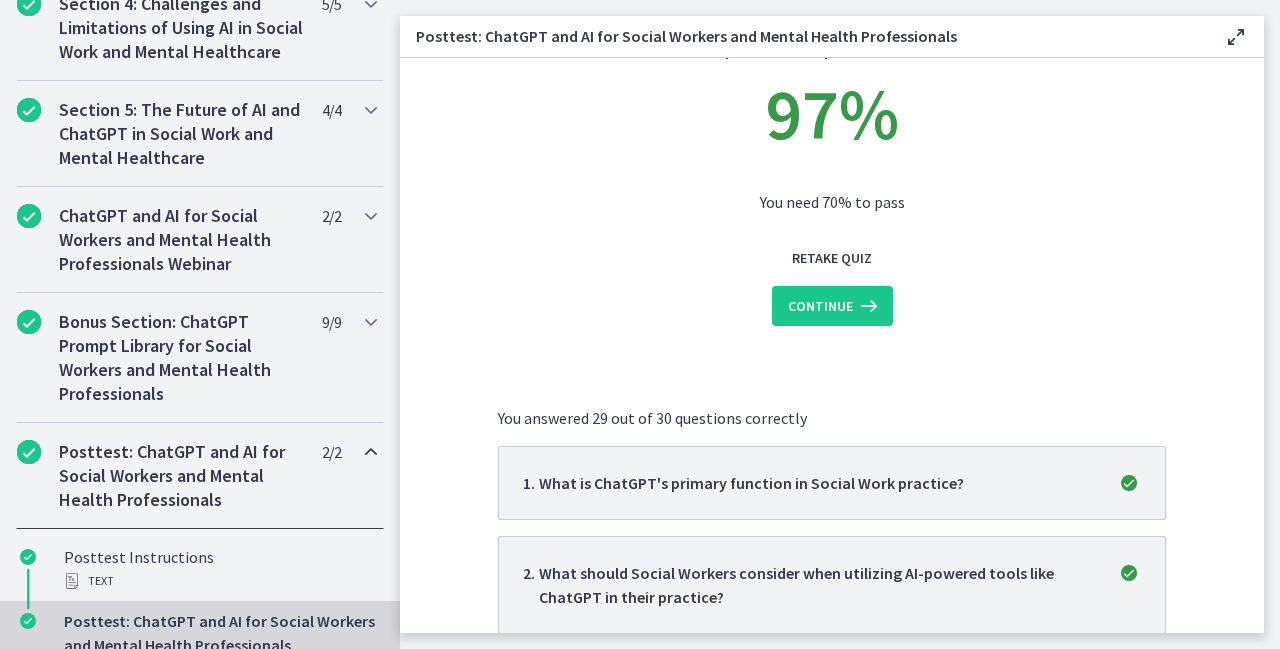 scroll, scrollTop: 120, scrollLeft: 0, axis: vertical 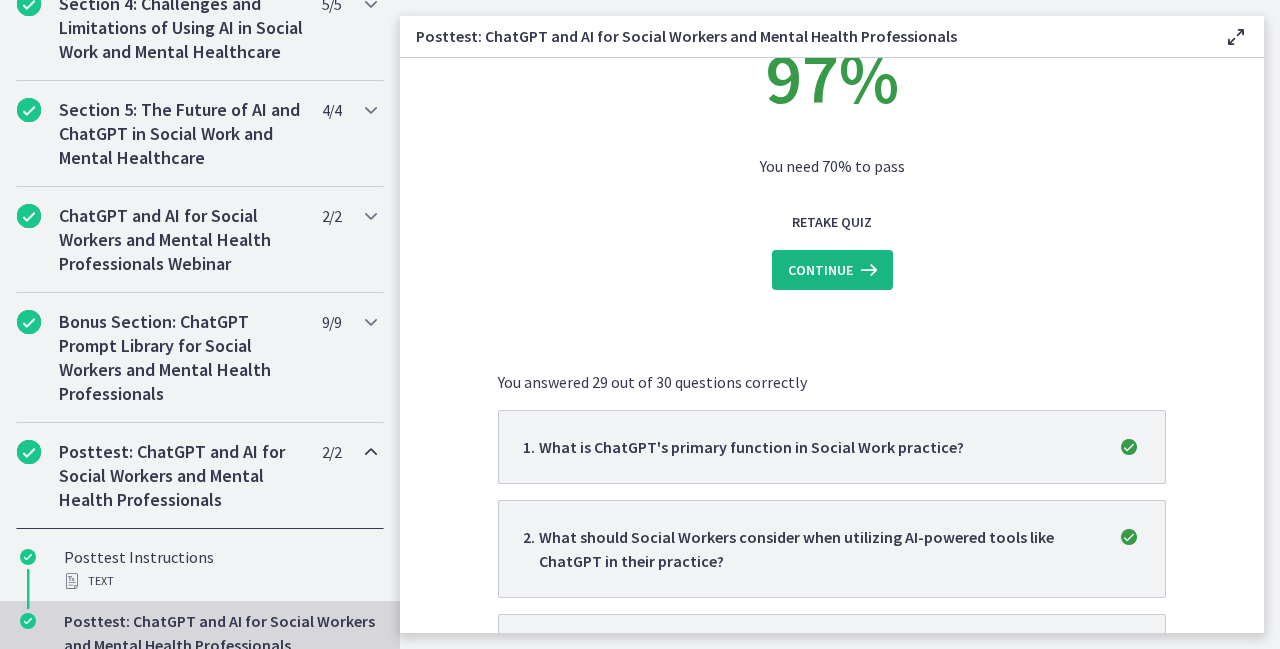 click on "Continue" at bounding box center (820, 270) 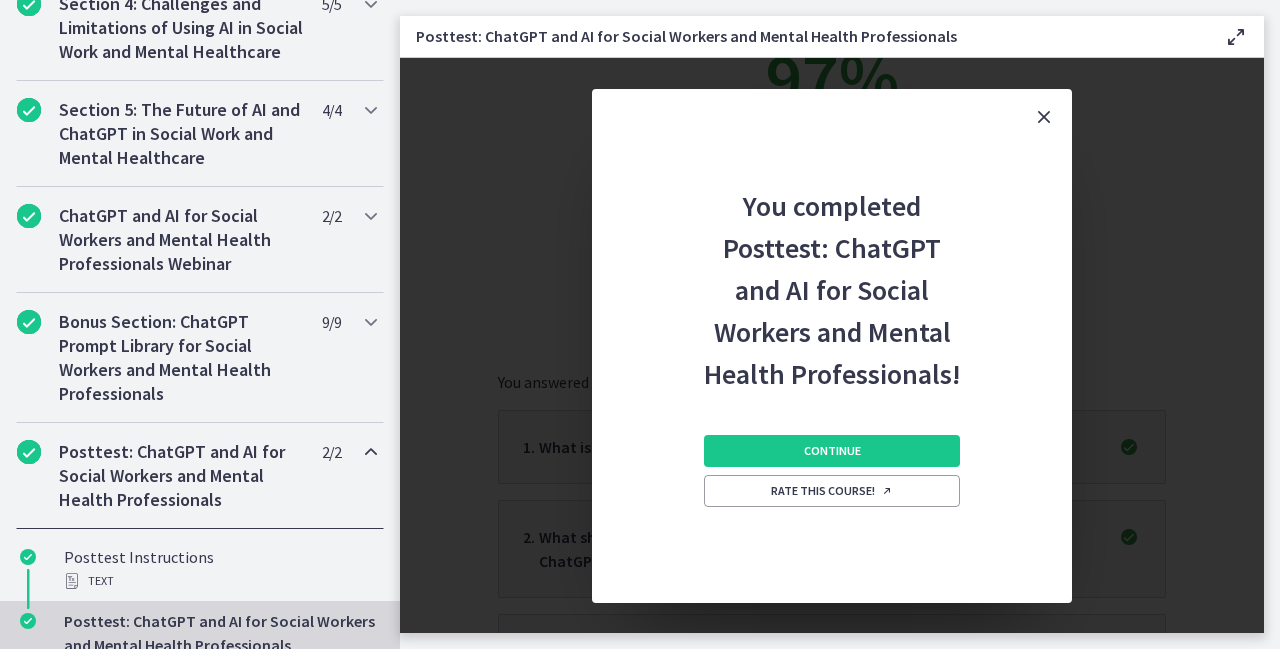 scroll, scrollTop: 0, scrollLeft: 0, axis: both 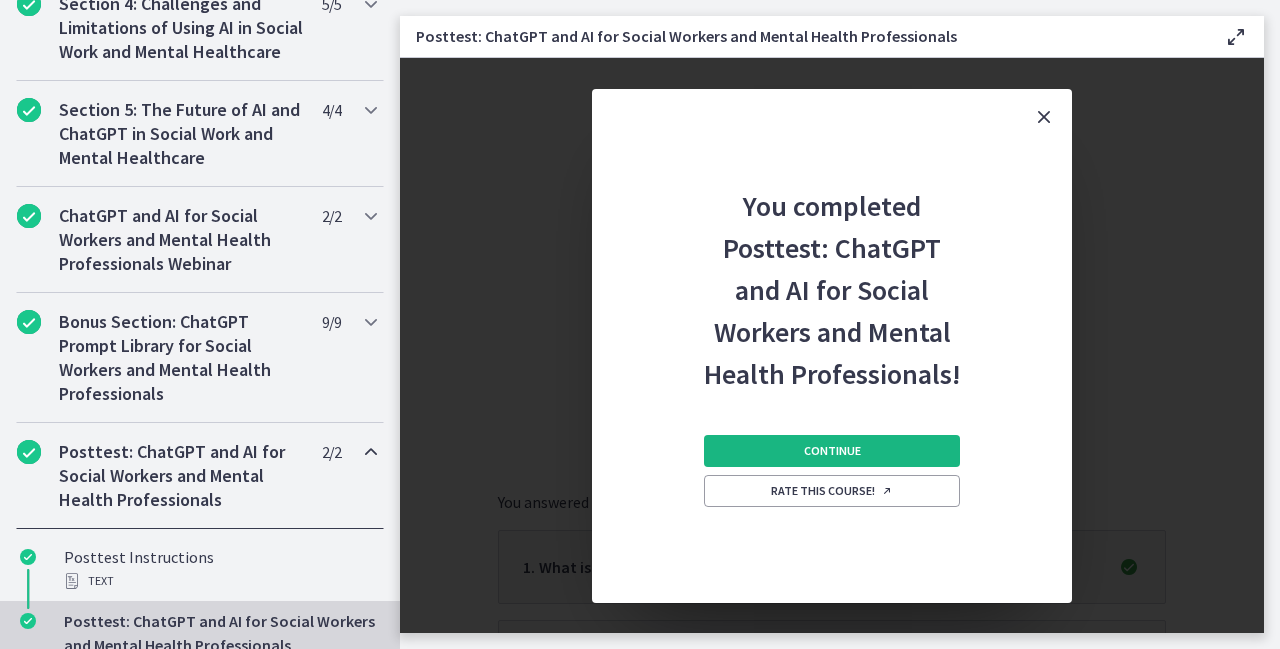 click on "Continue" at bounding box center [832, 451] 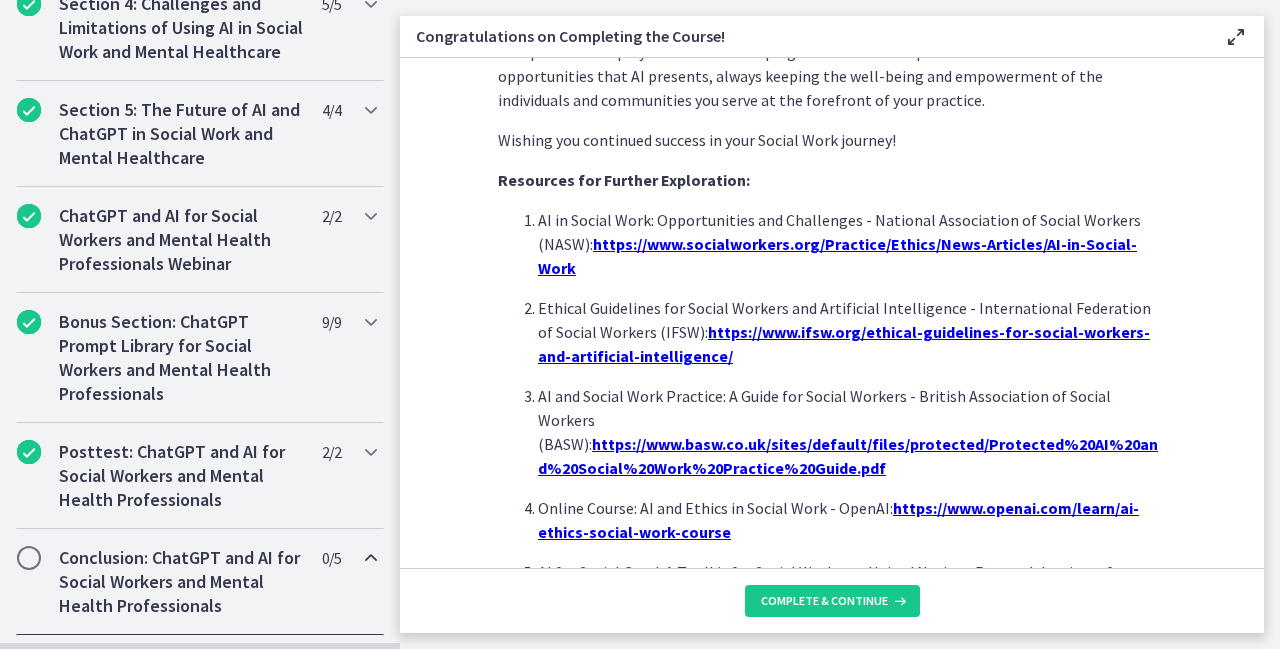 scroll, scrollTop: 1760, scrollLeft: 0, axis: vertical 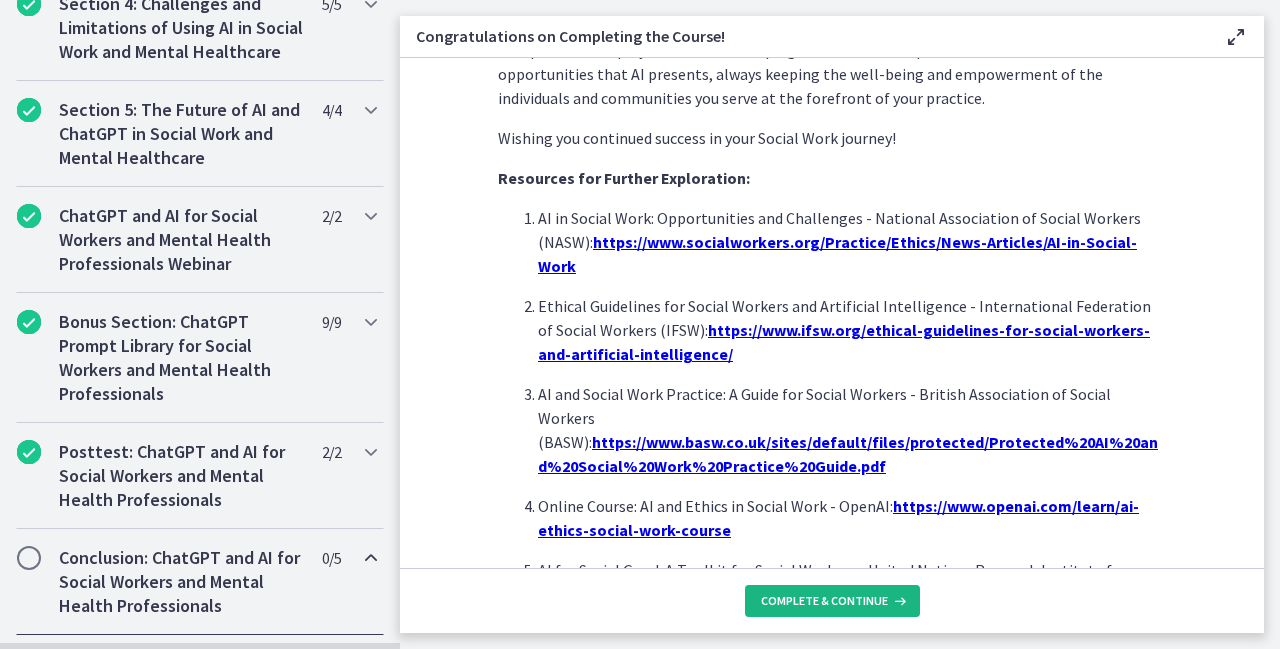 click on "Complete & continue" at bounding box center (824, 601) 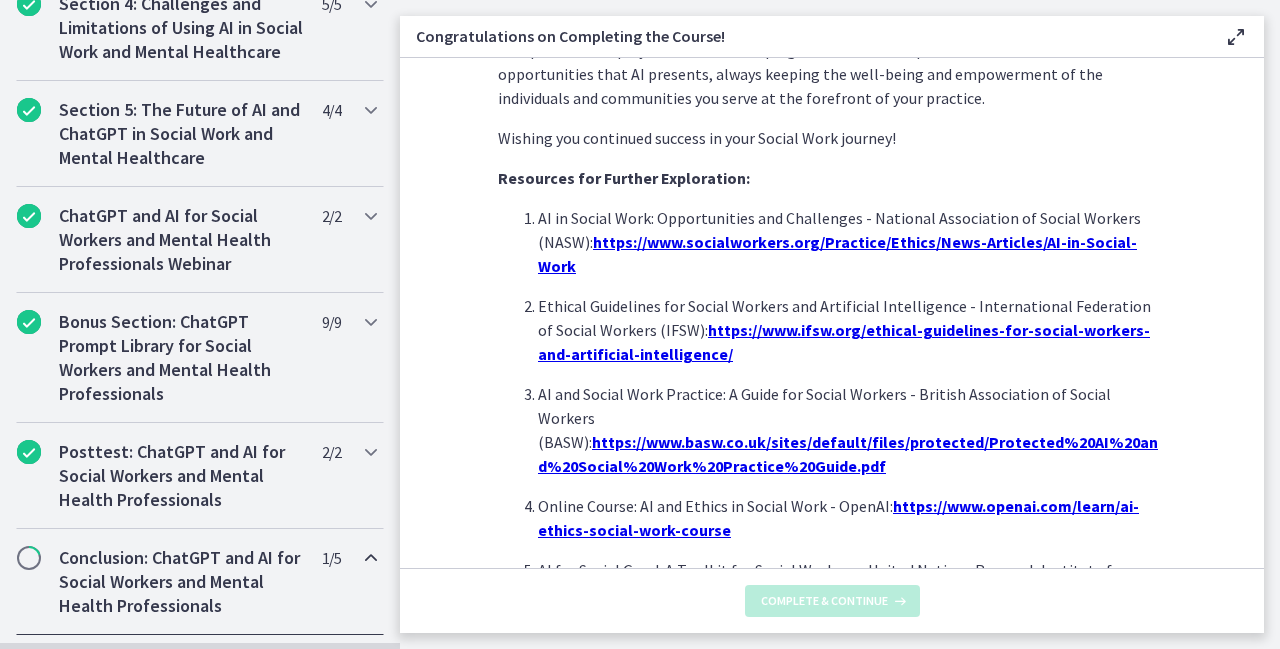 scroll, scrollTop: 0, scrollLeft: 0, axis: both 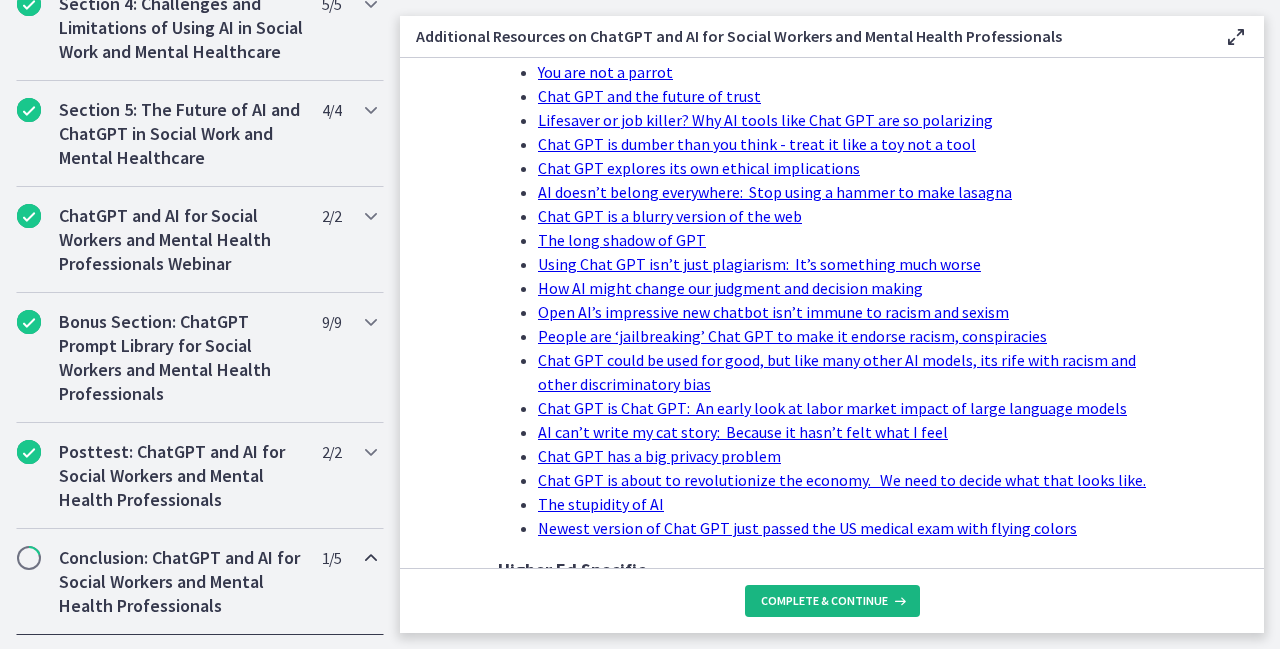 click on "Complete & continue" at bounding box center (824, 601) 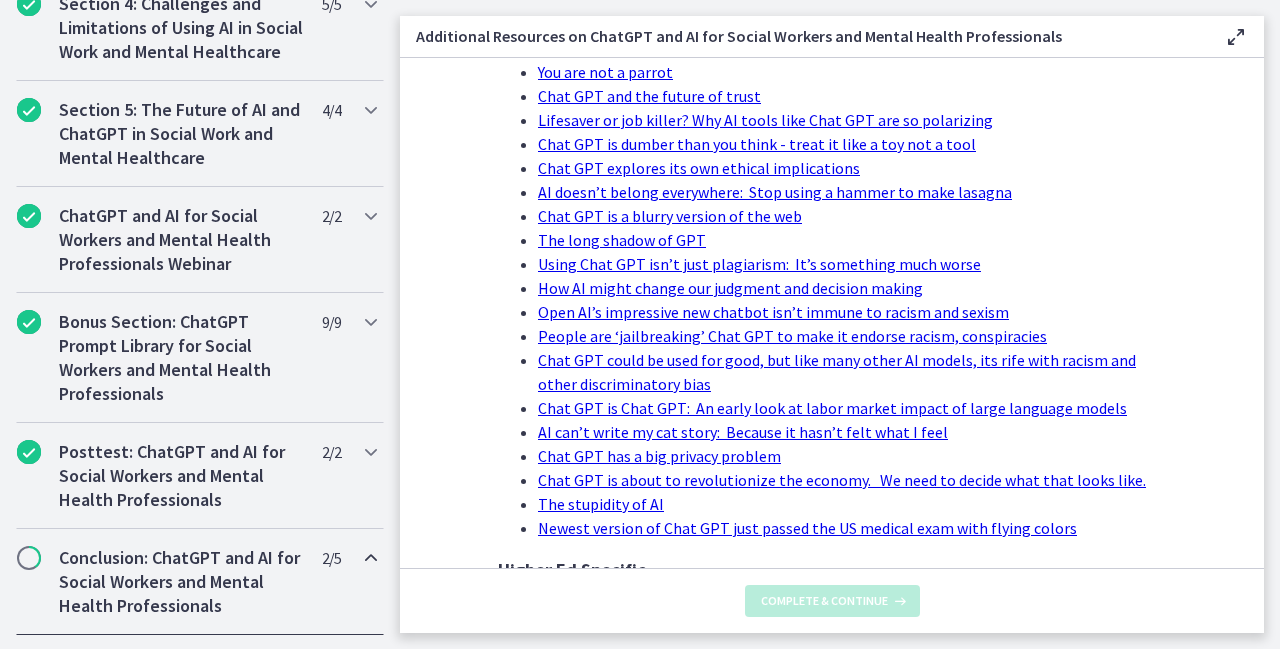 scroll, scrollTop: 0, scrollLeft: 0, axis: both 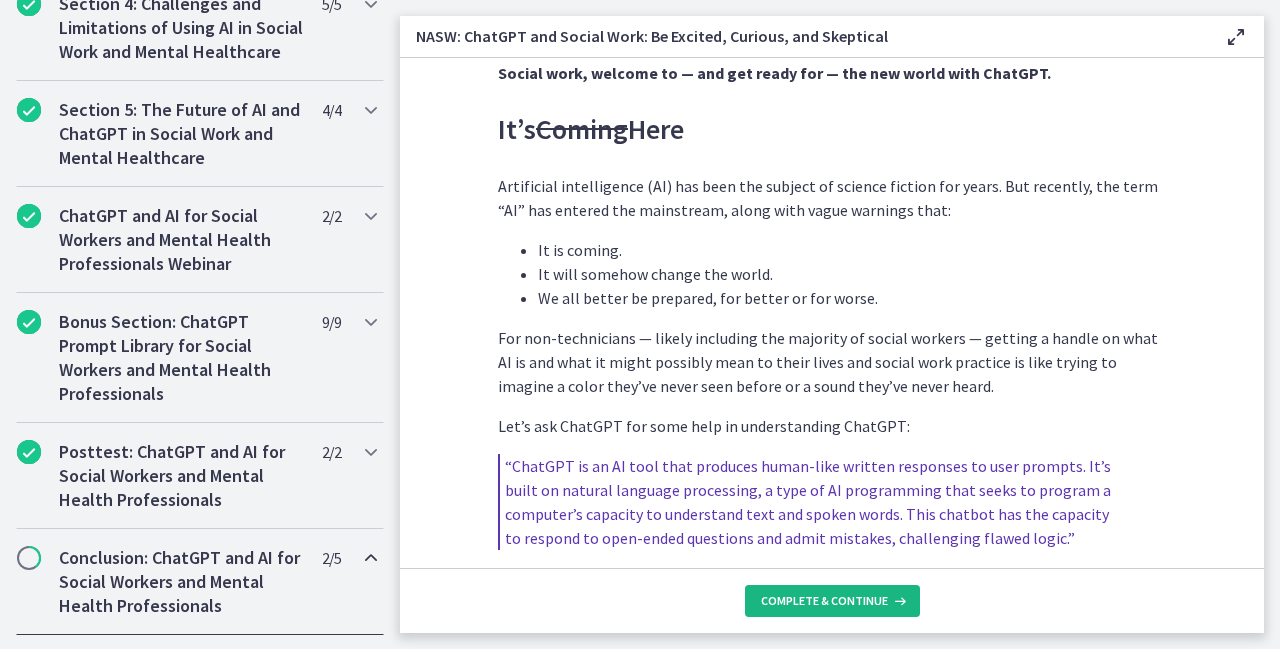click on "Complete & continue" at bounding box center [824, 601] 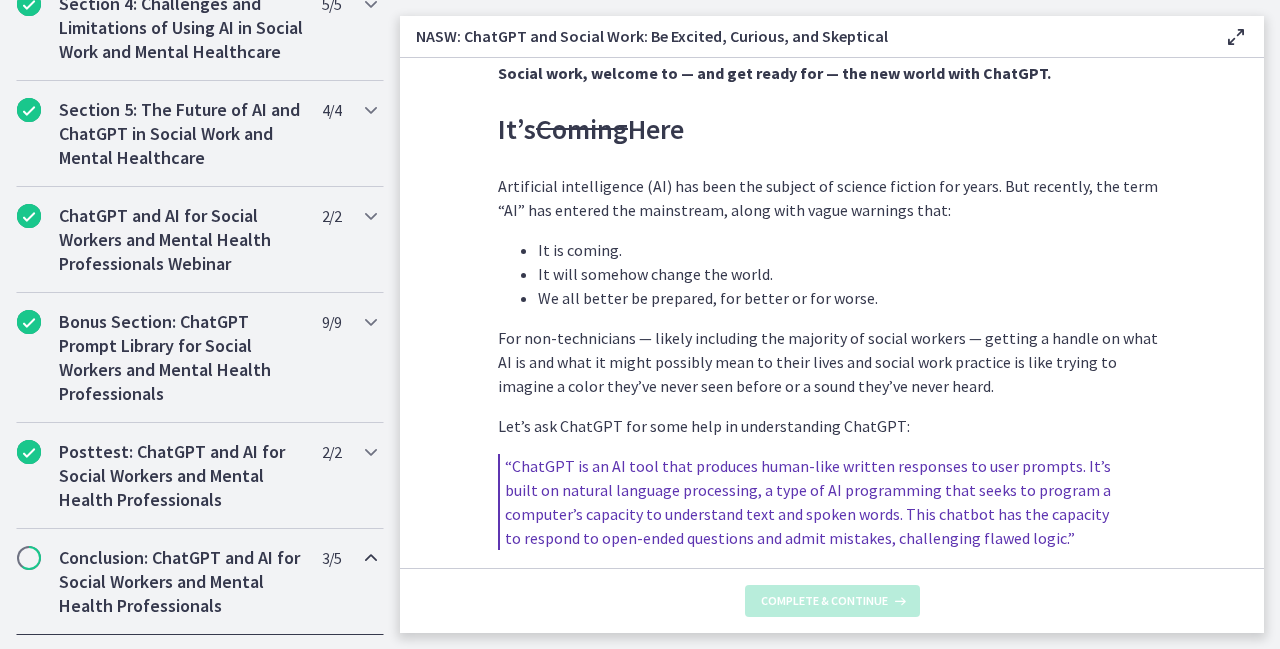 scroll, scrollTop: 0, scrollLeft: 0, axis: both 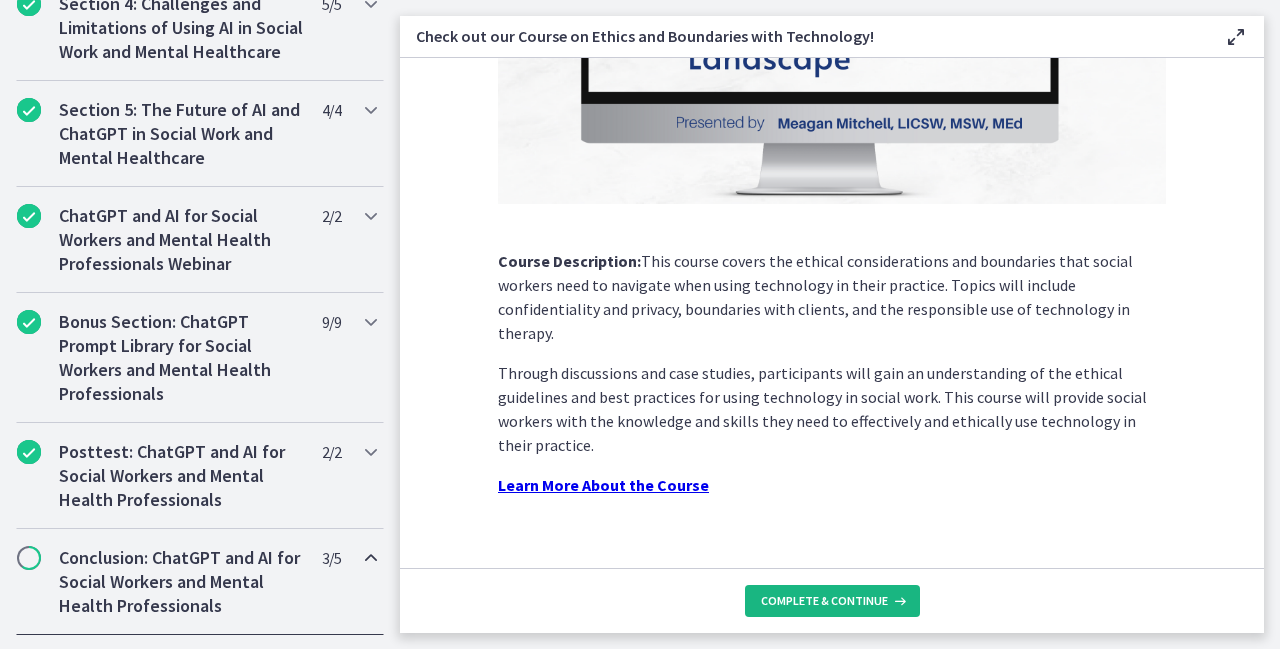 click on "Complete & continue" at bounding box center [824, 601] 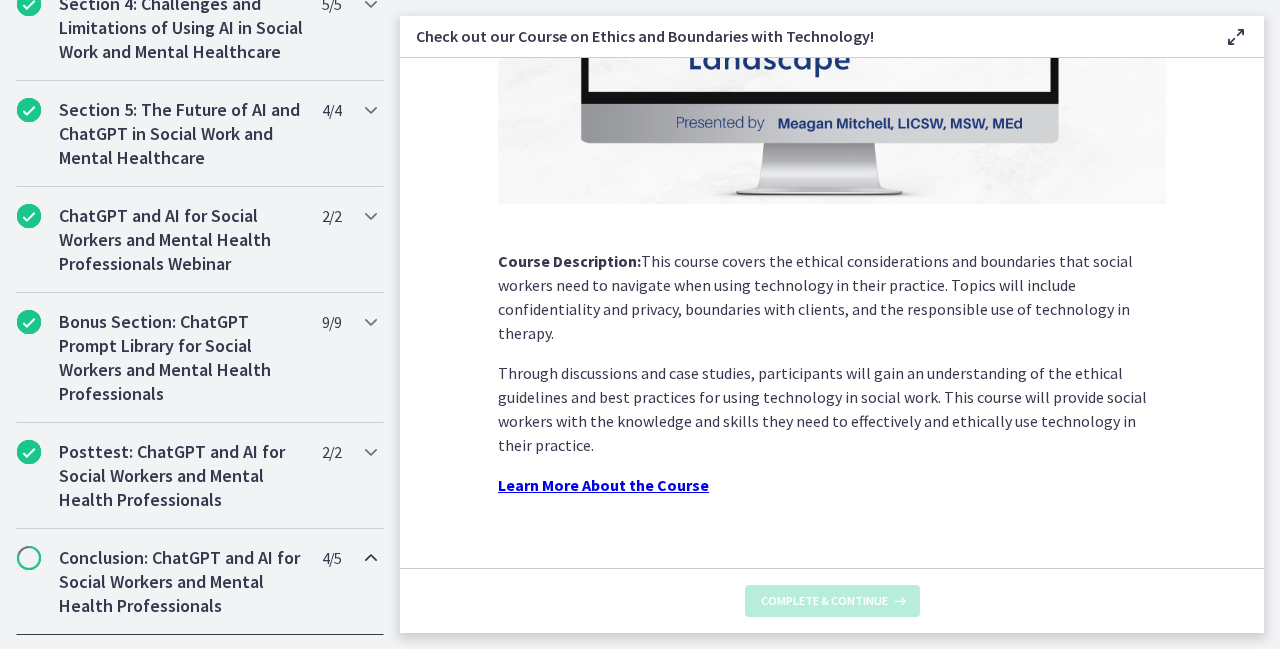 scroll, scrollTop: 0, scrollLeft: 0, axis: both 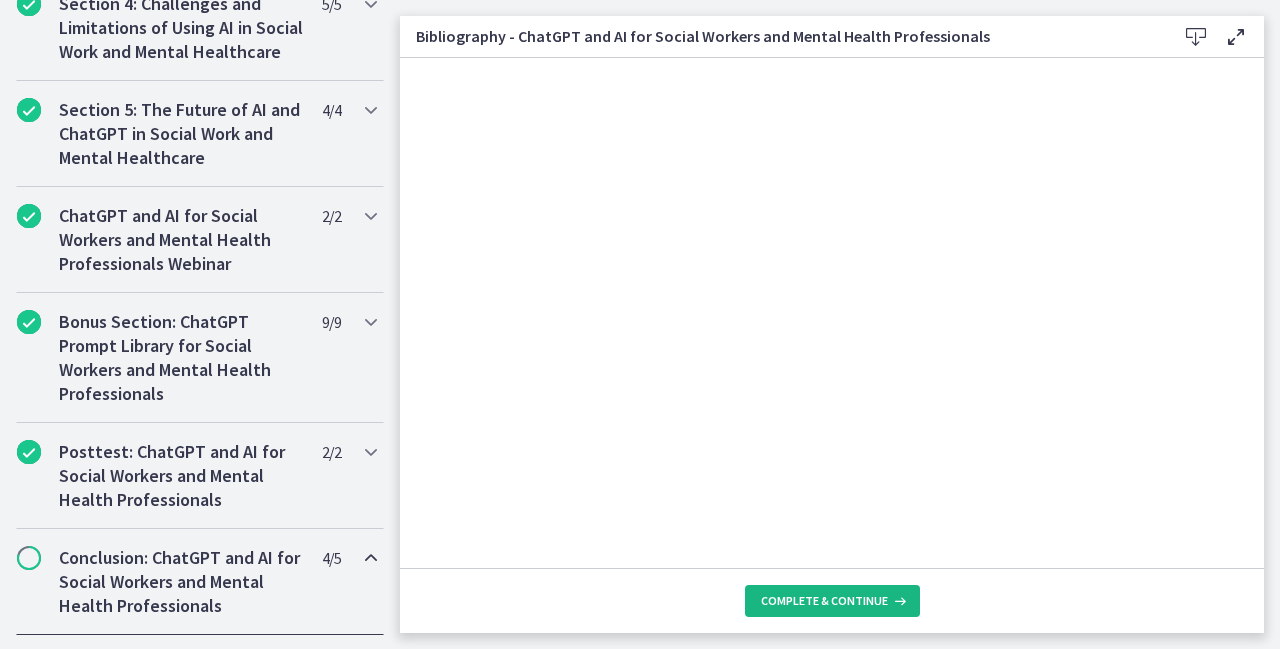 click on "Complete & continue" at bounding box center [824, 601] 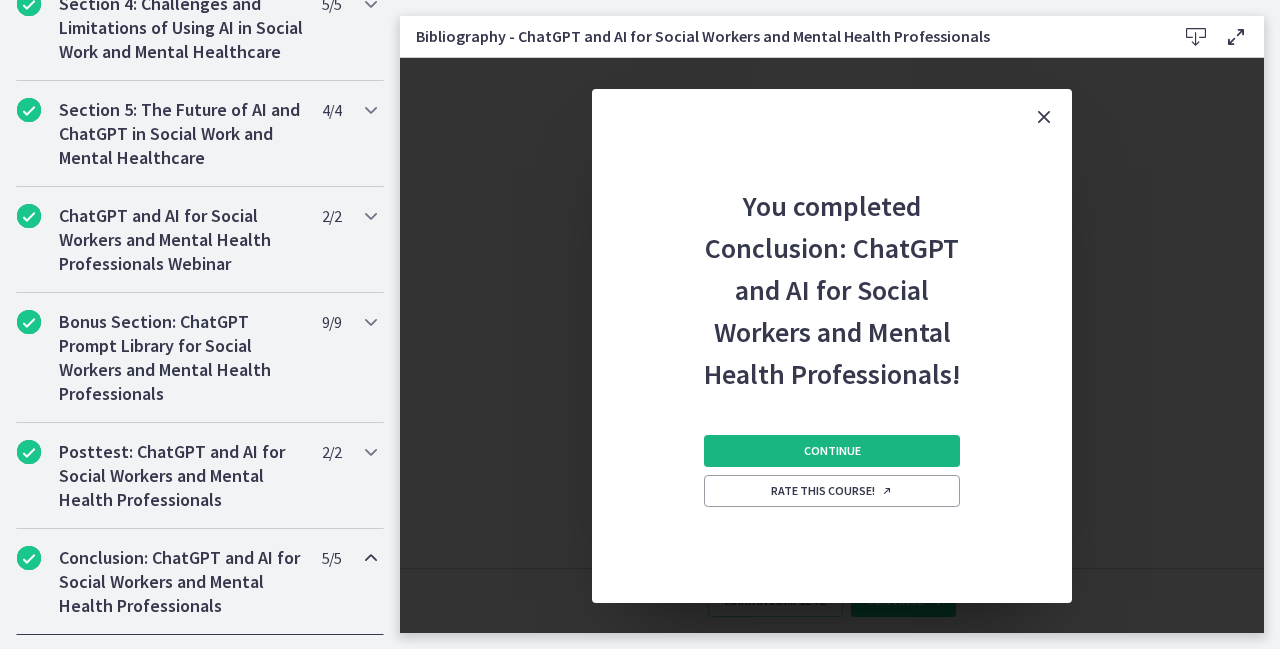 click on "Continue" at bounding box center [832, 451] 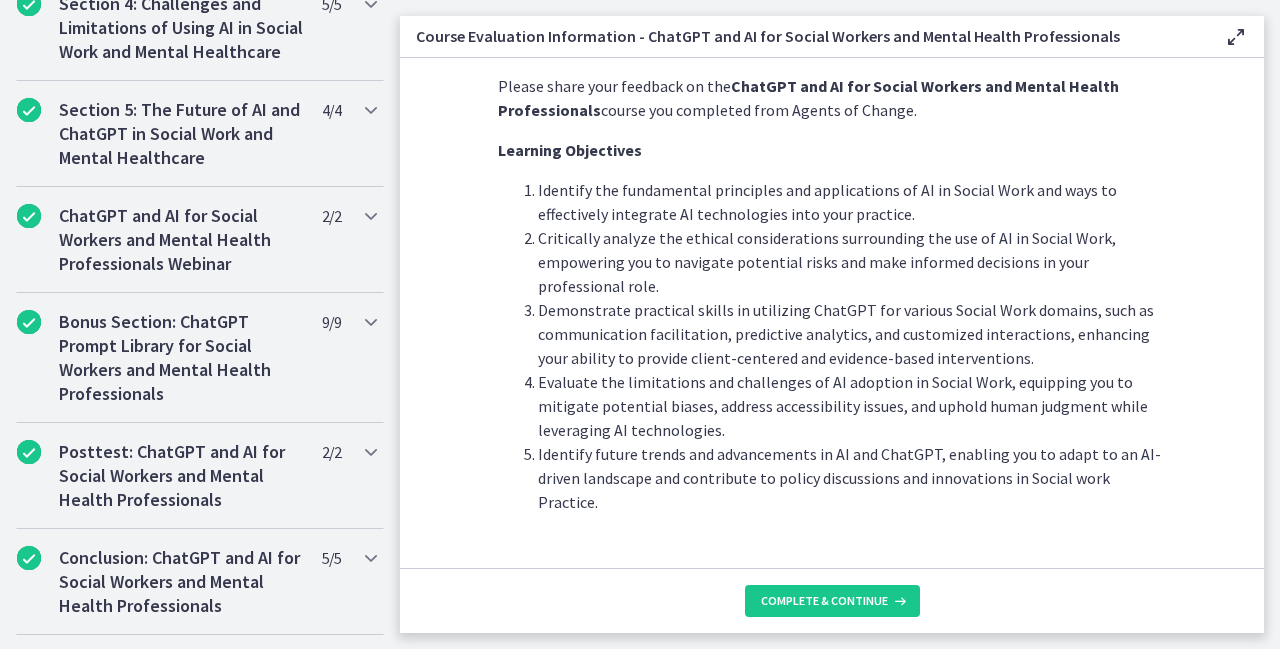 scroll, scrollTop: 57, scrollLeft: 0, axis: vertical 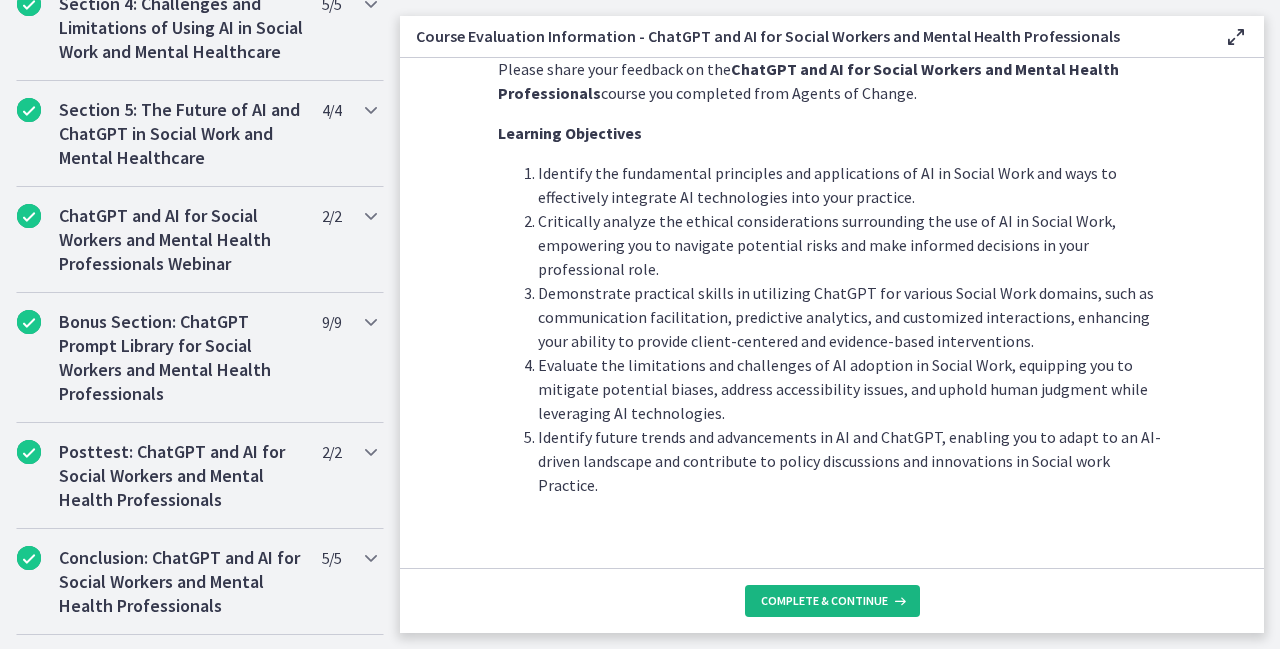 click on "Complete & continue" at bounding box center [824, 601] 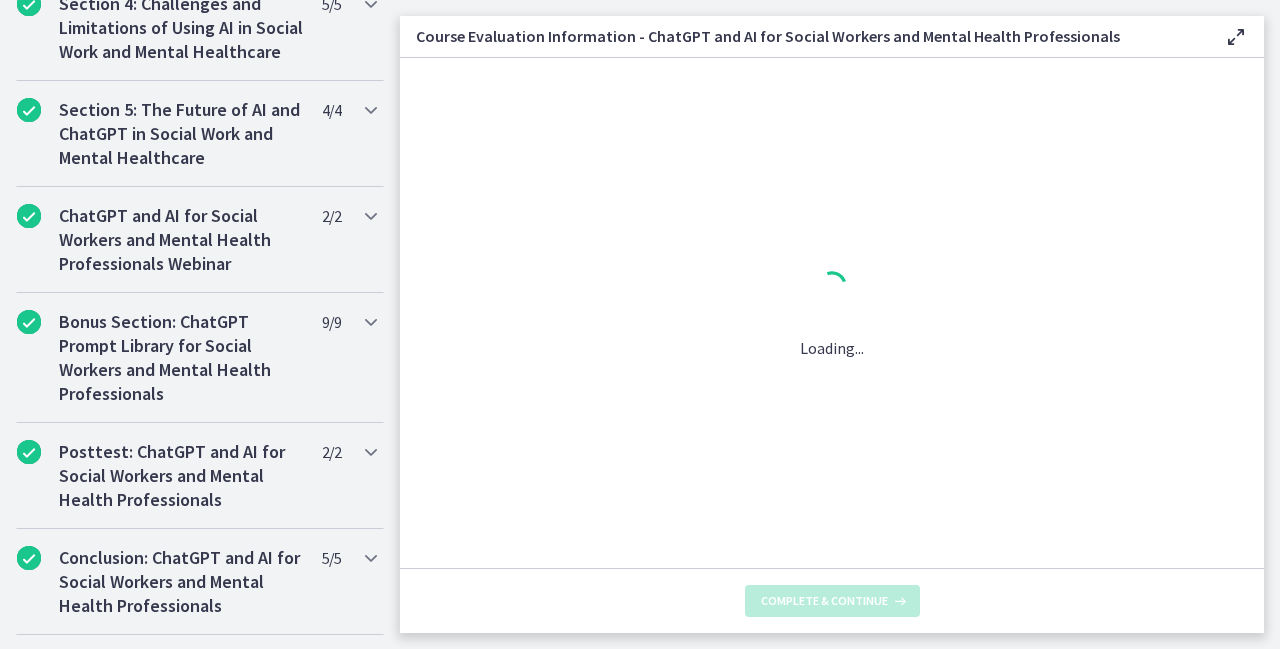 scroll, scrollTop: 0, scrollLeft: 0, axis: both 